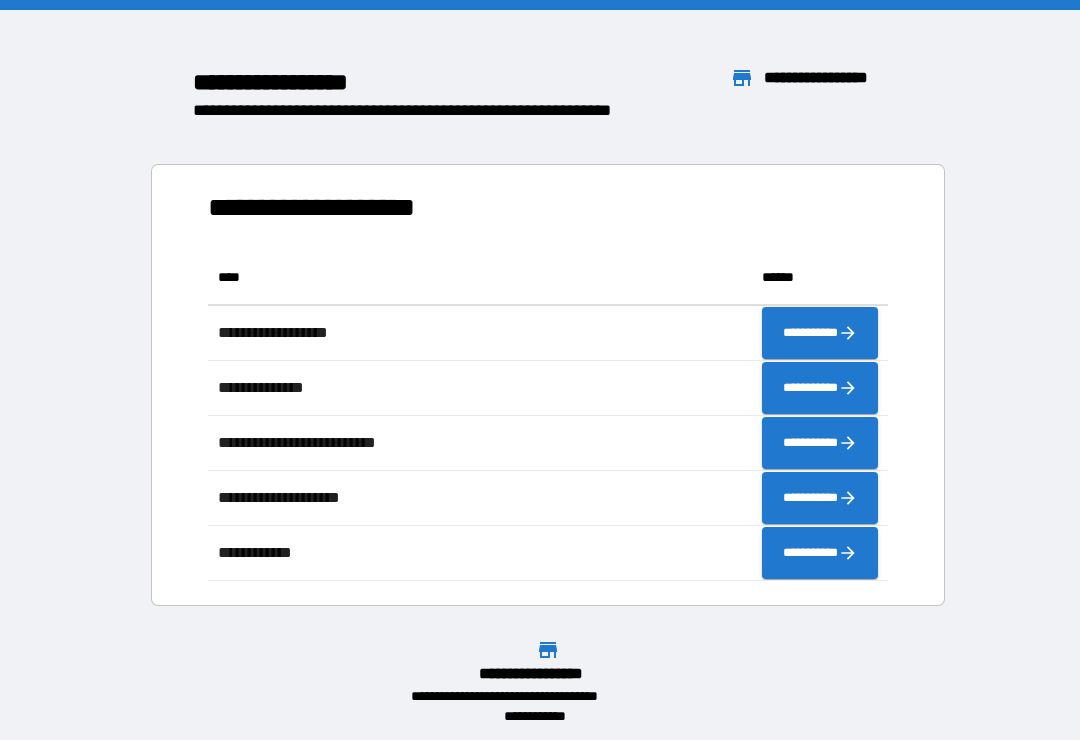 scroll, scrollTop: 0, scrollLeft: 0, axis: both 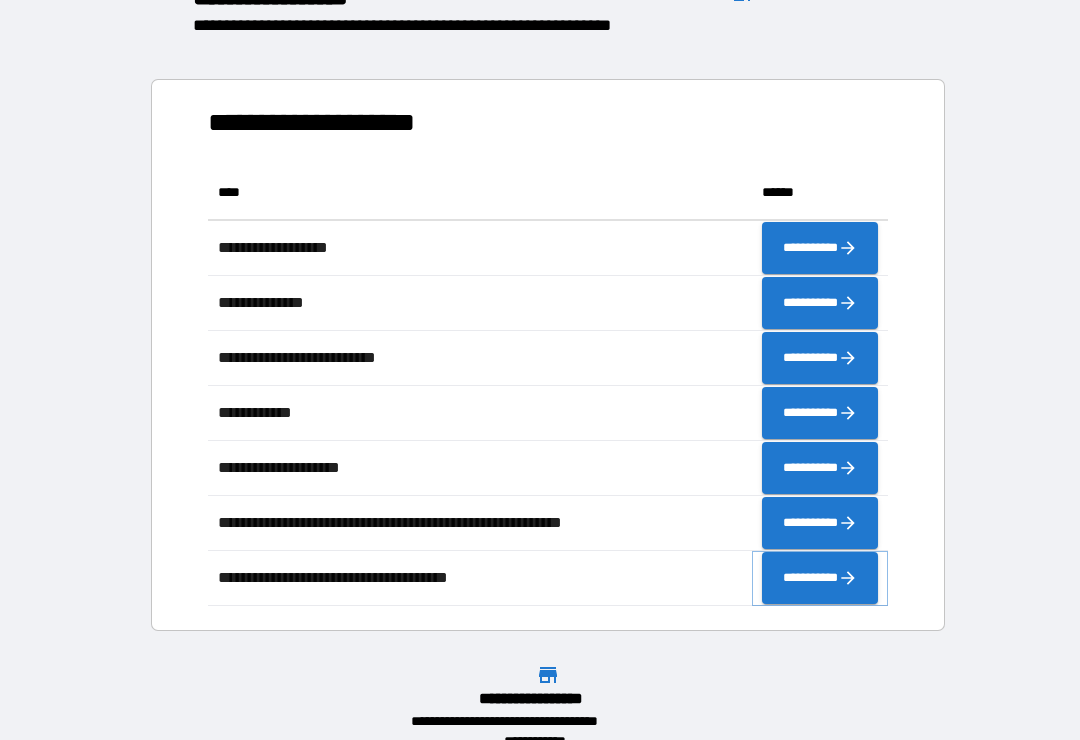 click on "**********" at bounding box center [820, 578] 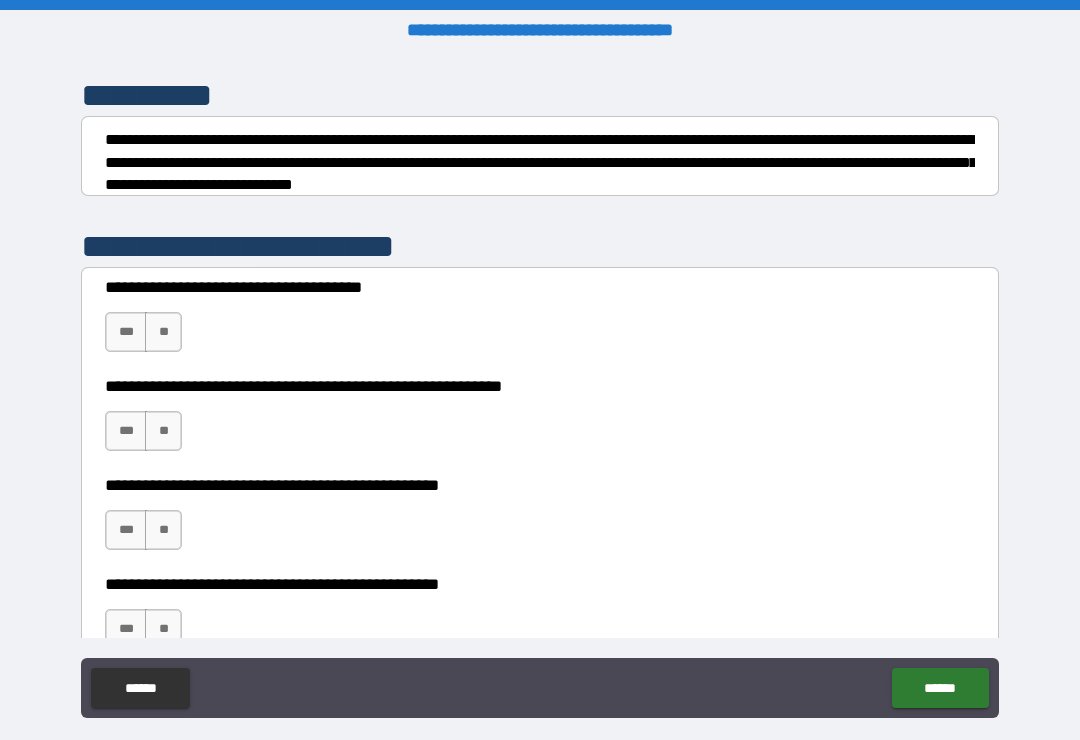 scroll, scrollTop: 261, scrollLeft: 0, axis: vertical 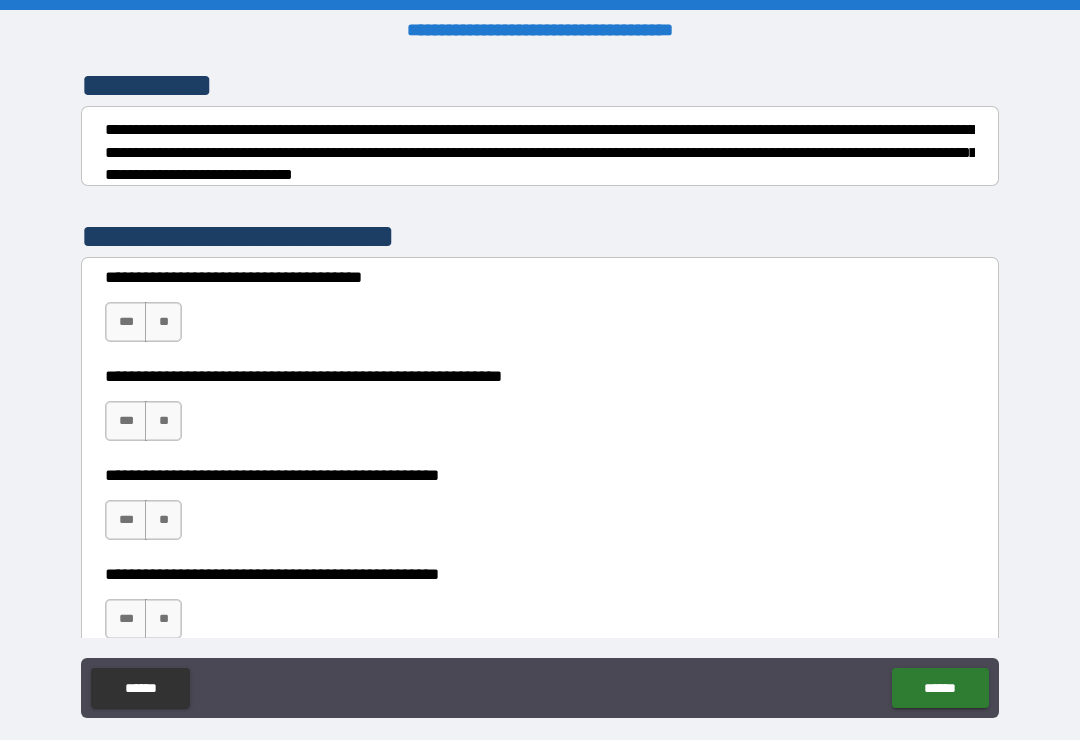 click on "**" at bounding box center [163, 322] 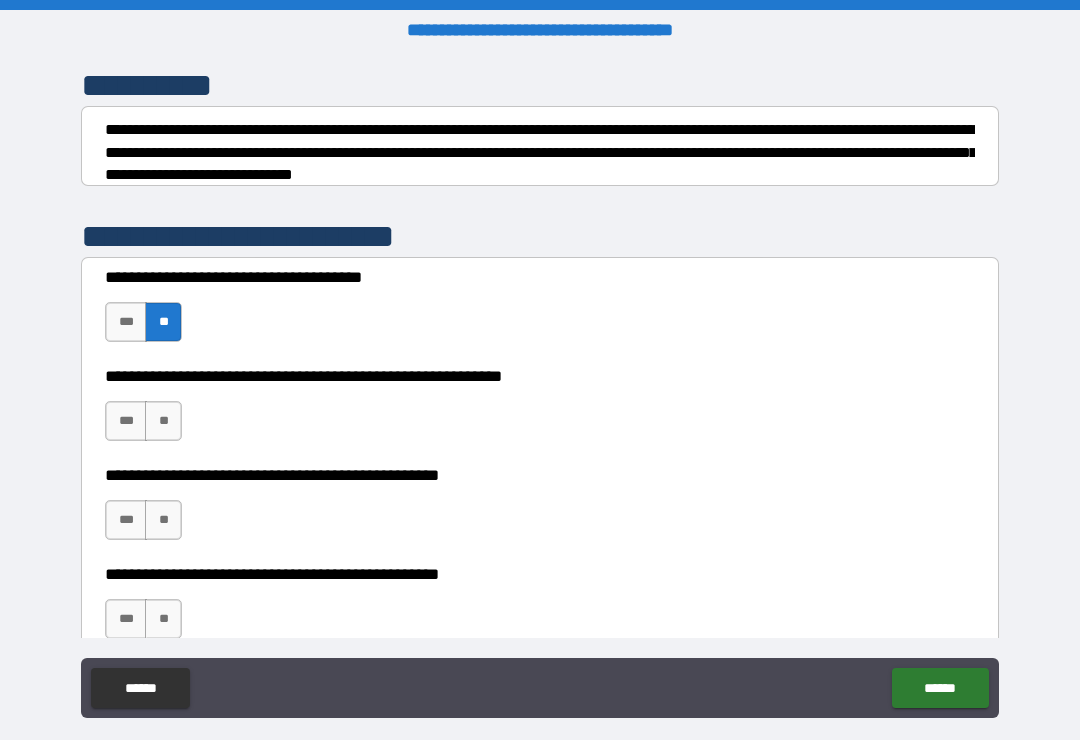 click on "**" at bounding box center [163, 421] 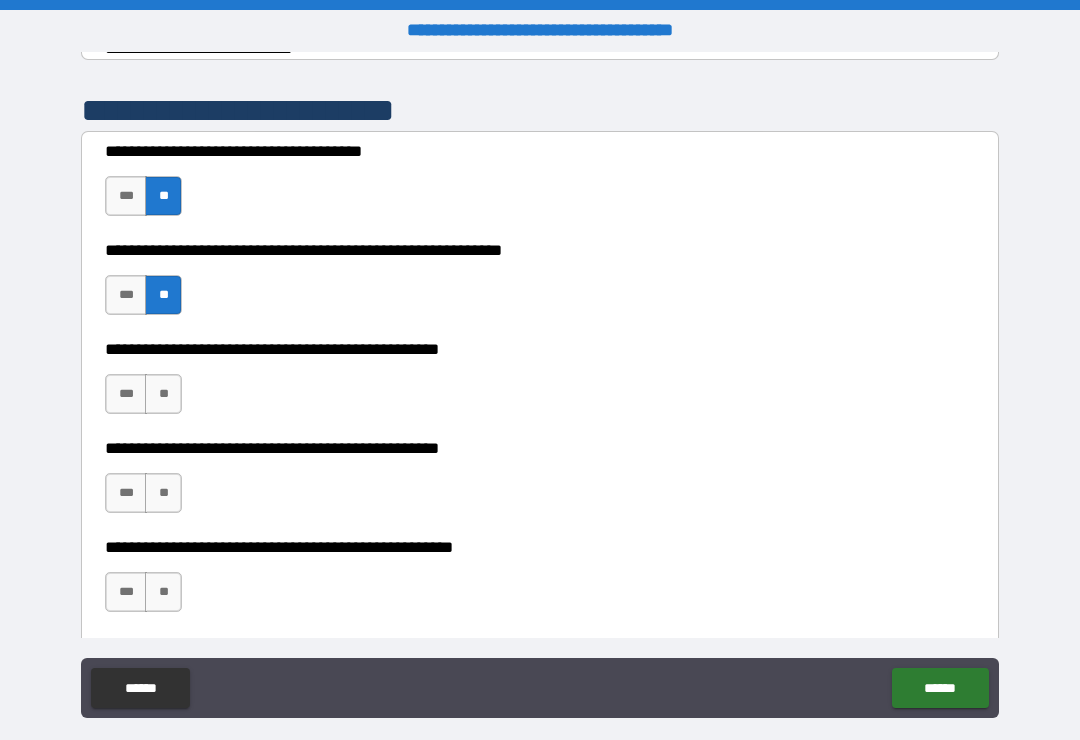 scroll, scrollTop: 414, scrollLeft: 0, axis: vertical 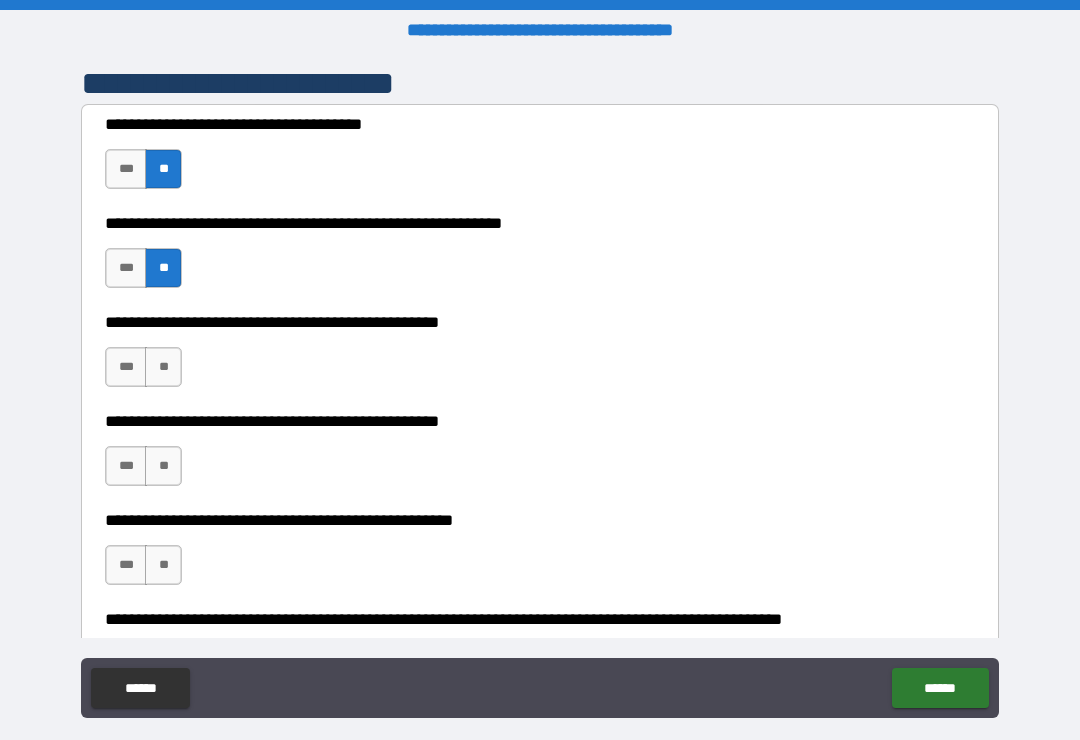 click on "**" at bounding box center (163, 367) 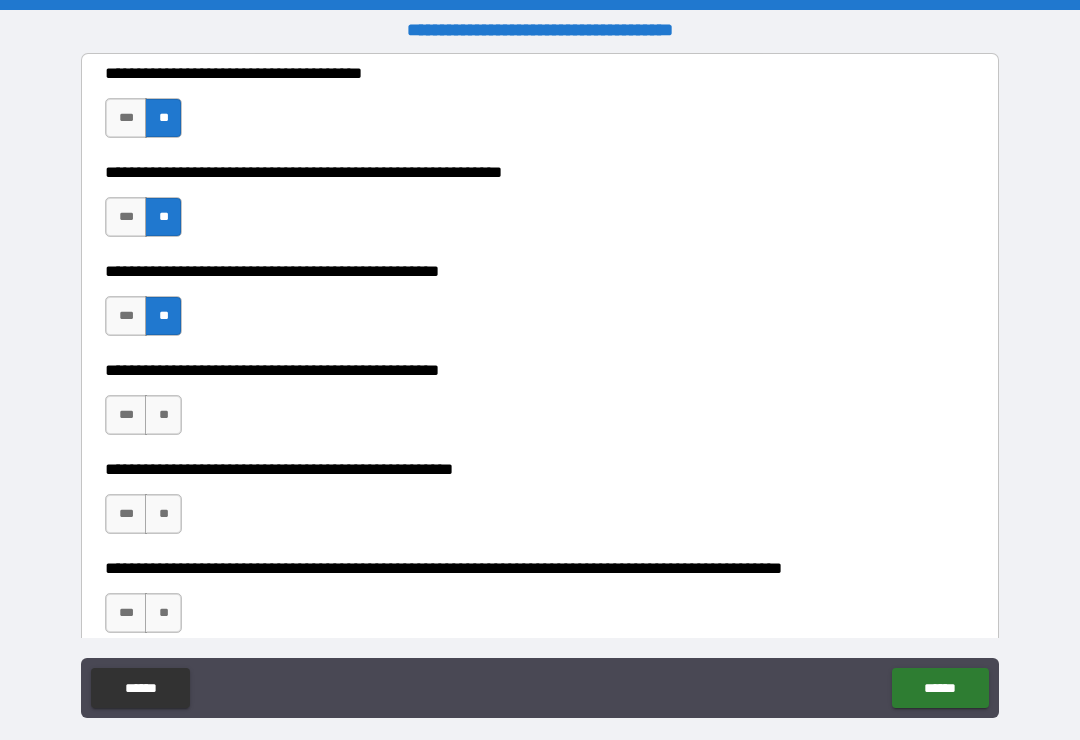 scroll, scrollTop: 476, scrollLeft: 0, axis: vertical 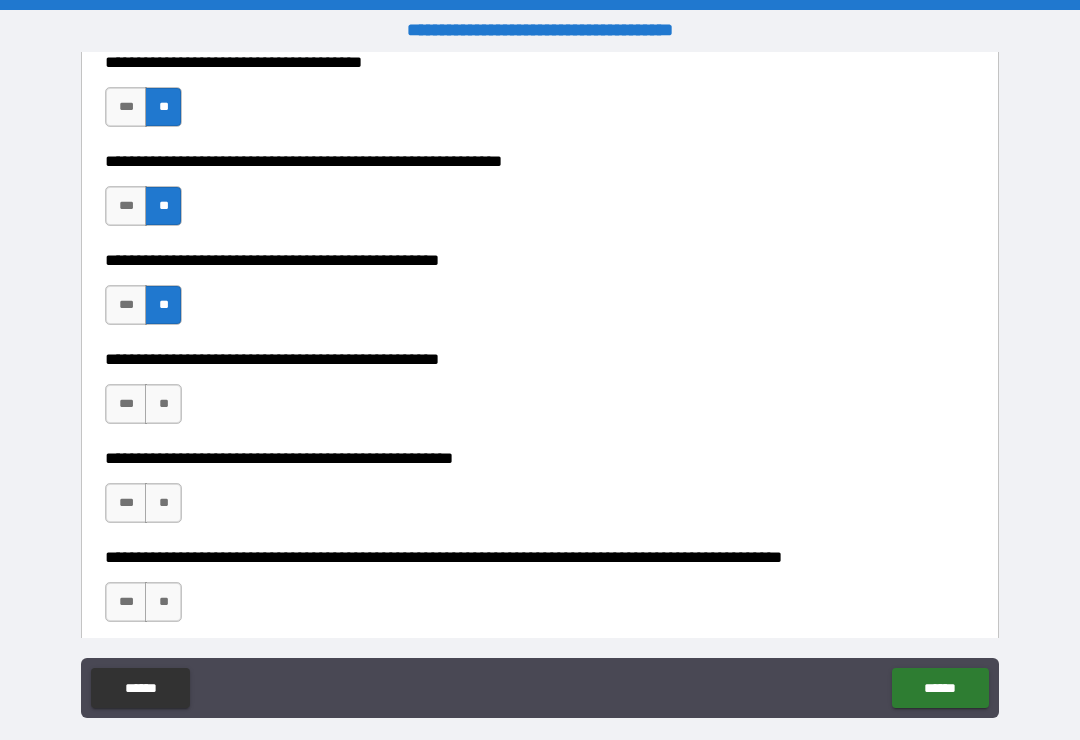 click on "**" at bounding box center (163, 404) 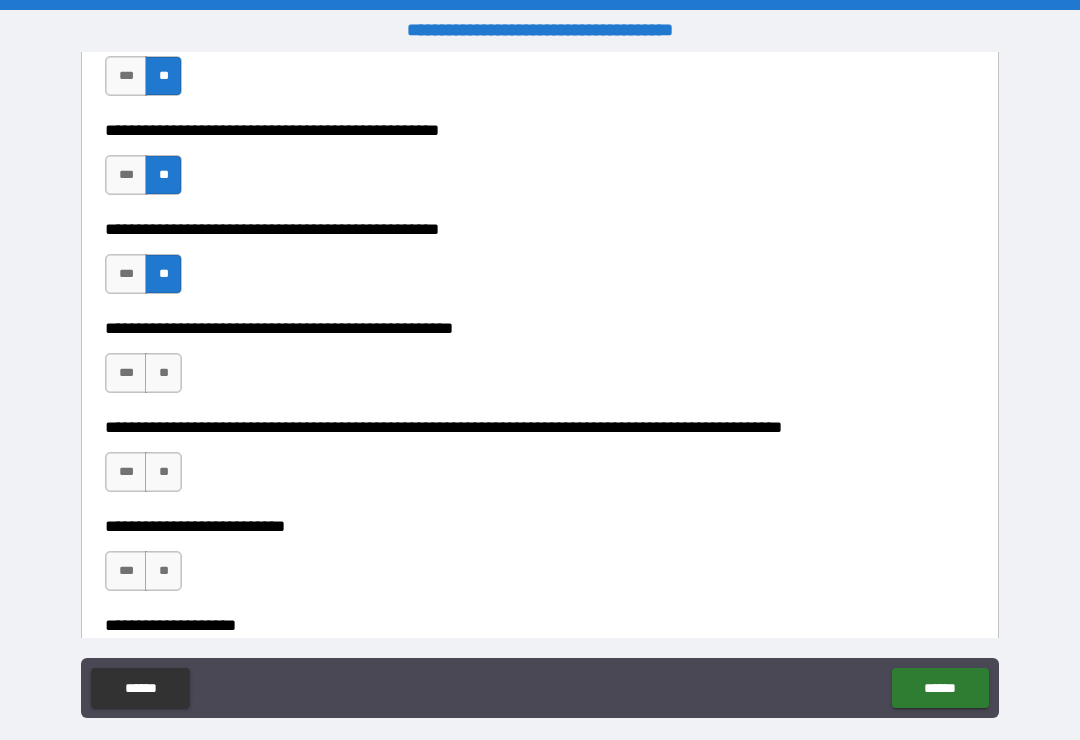 scroll, scrollTop: 620, scrollLeft: 0, axis: vertical 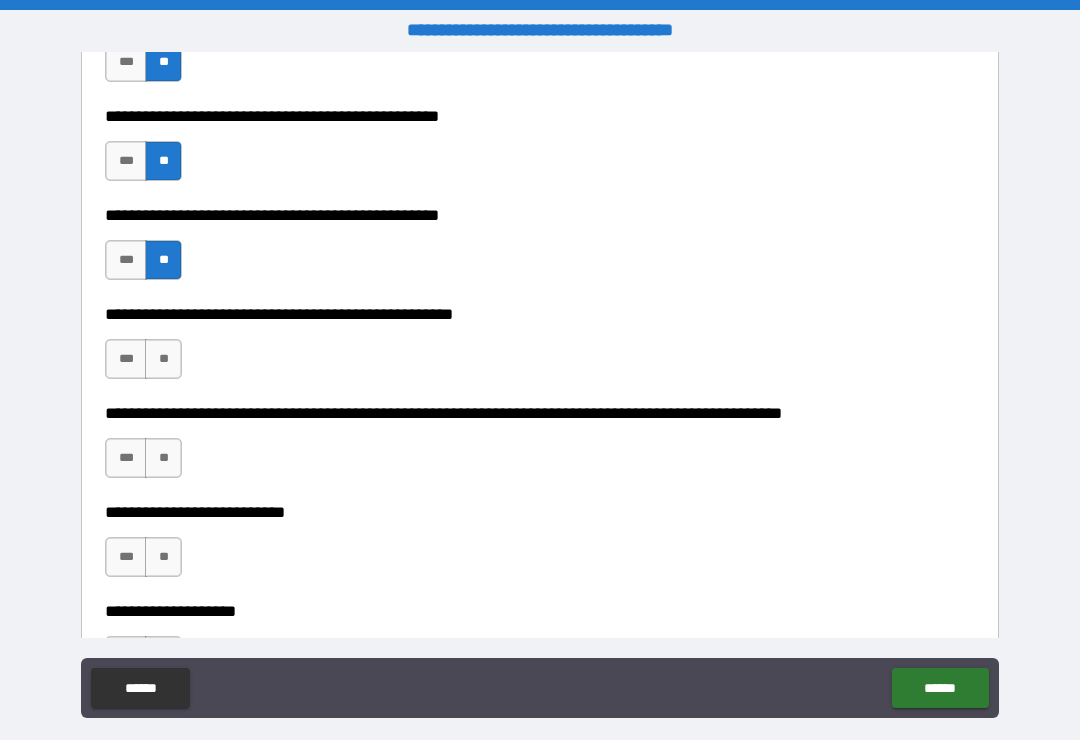 click on "**" at bounding box center [163, 359] 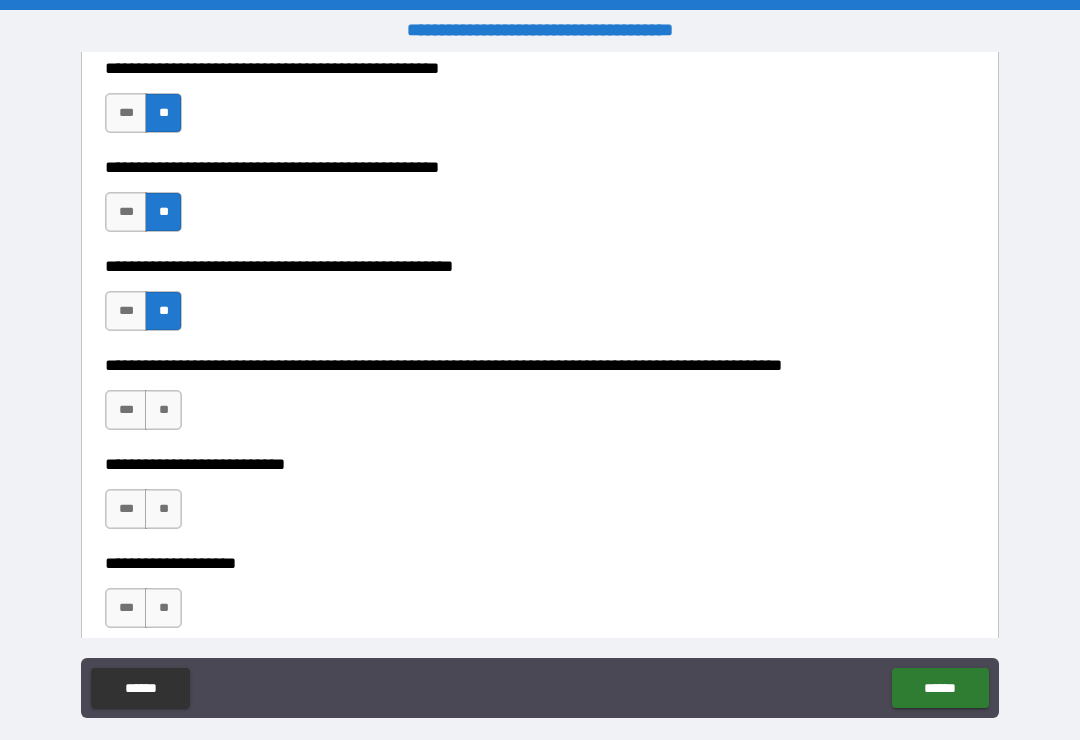 scroll, scrollTop: 671, scrollLeft: 0, axis: vertical 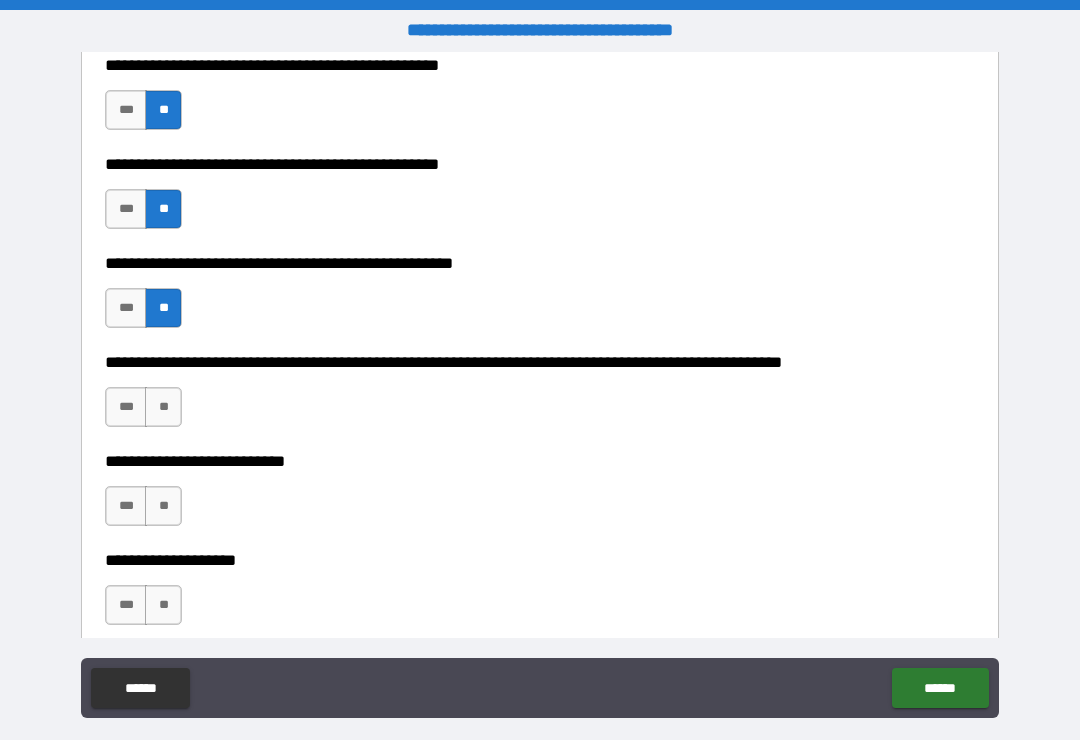 click on "**" at bounding box center (163, 407) 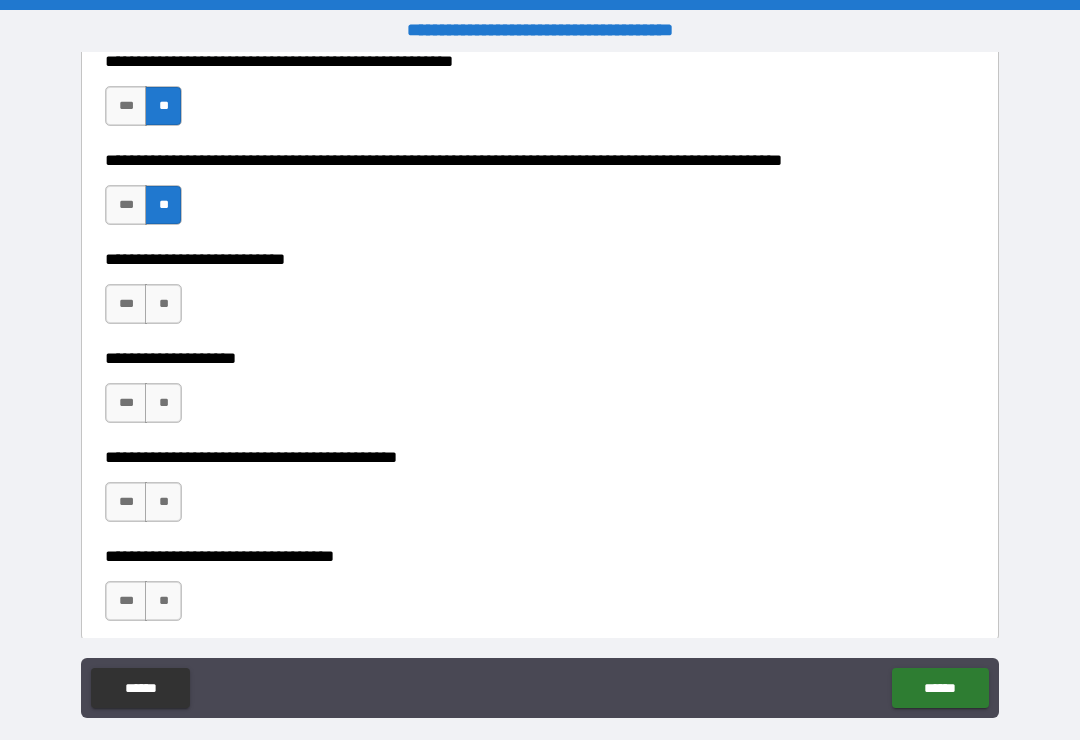 scroll, scrollTop: 875, scrollLeft: 0, axis: vertical 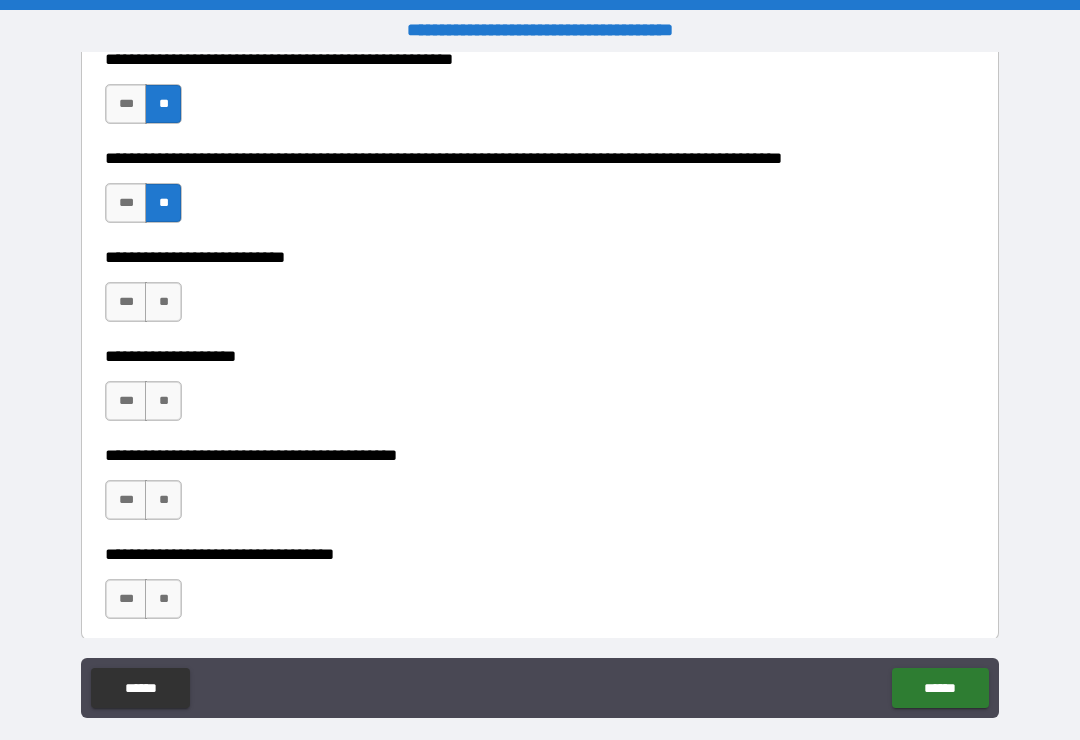 click on "***" at bounding box center (126, 302) 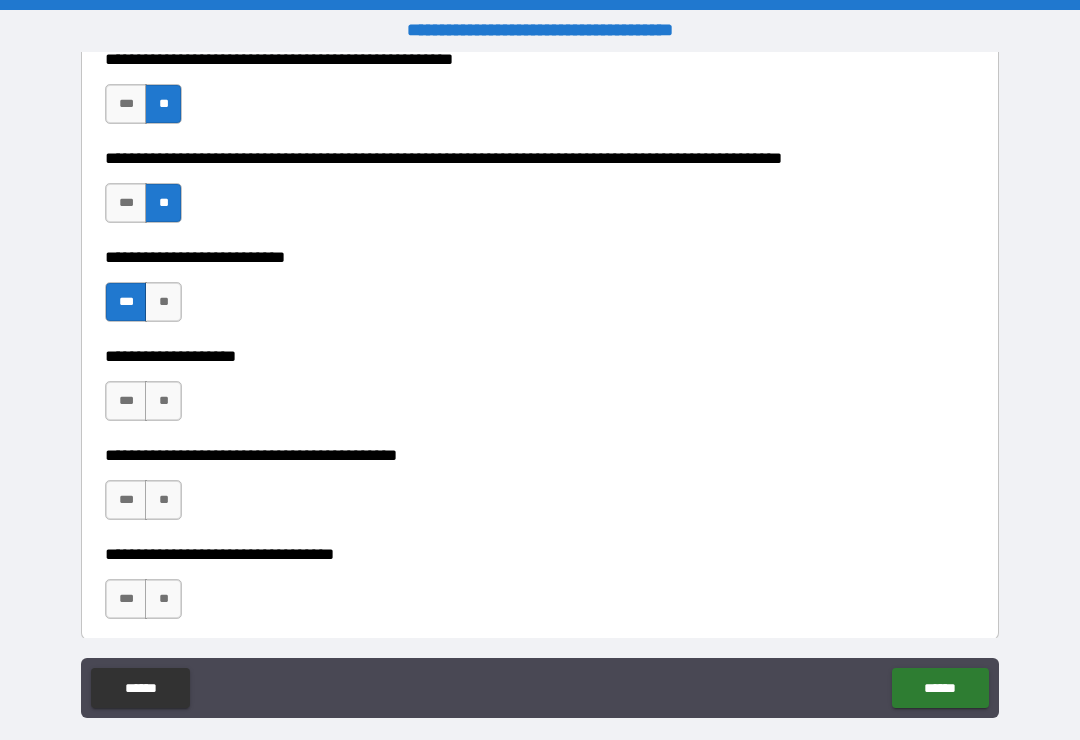 click on "**" at bounding box center [163, 302] 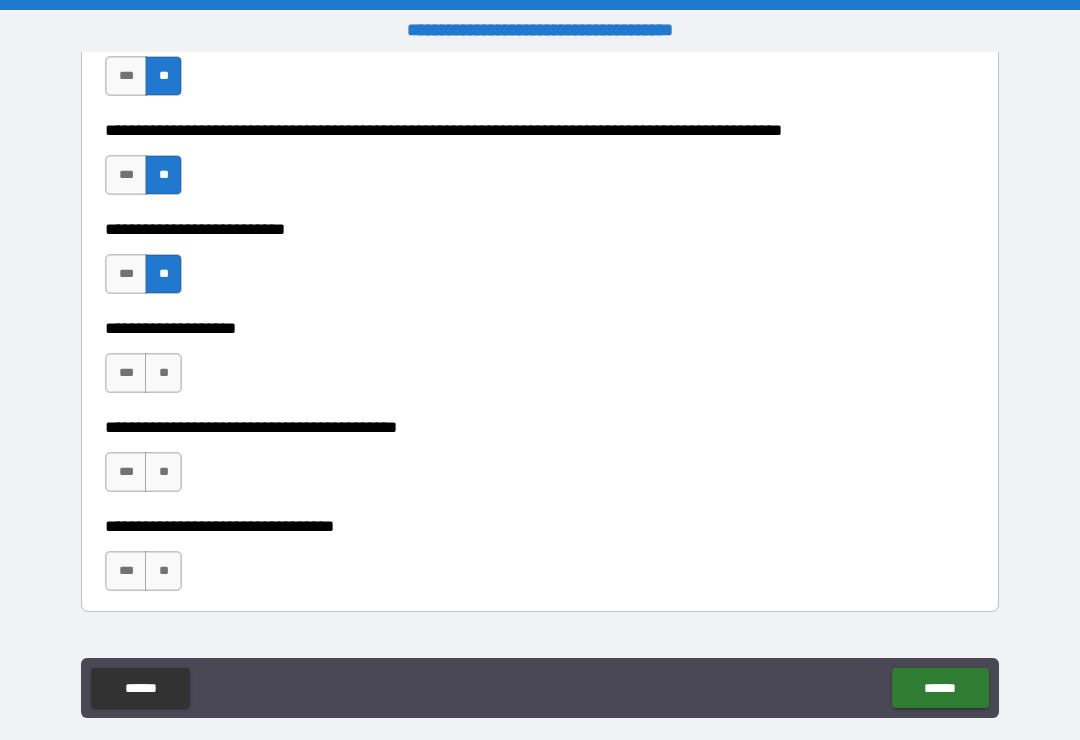 click on "**" at bounding box center [163, 373] 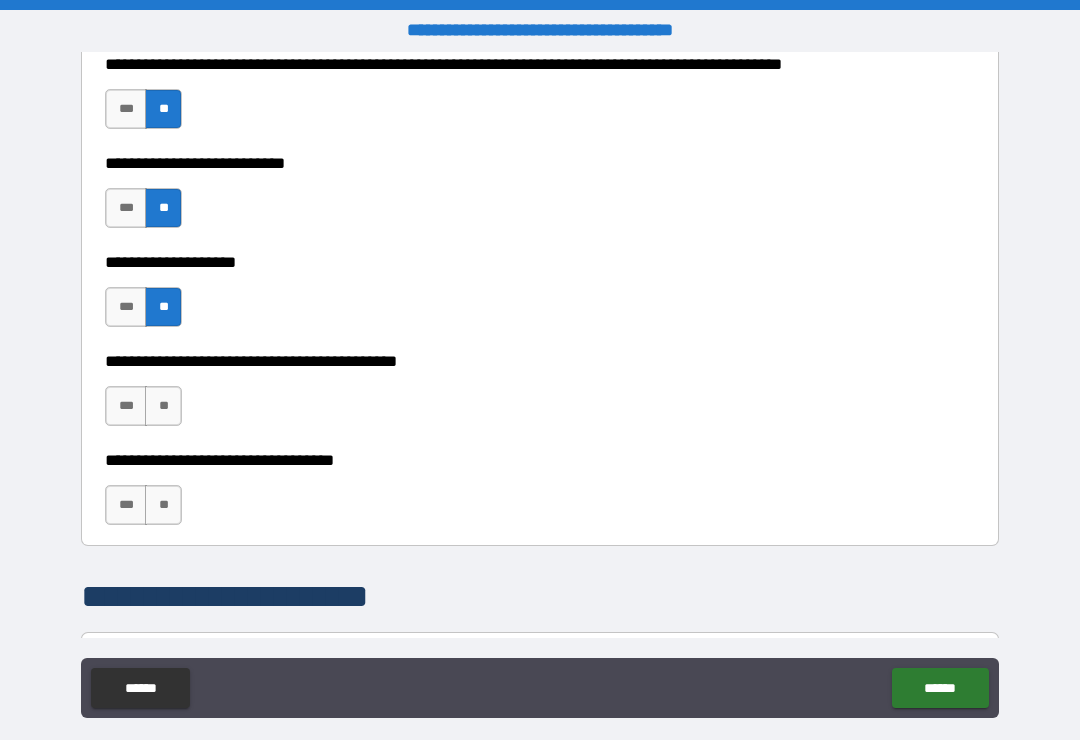scroll, scrollTop: 973, scrollLeft: 0, axis: vertical 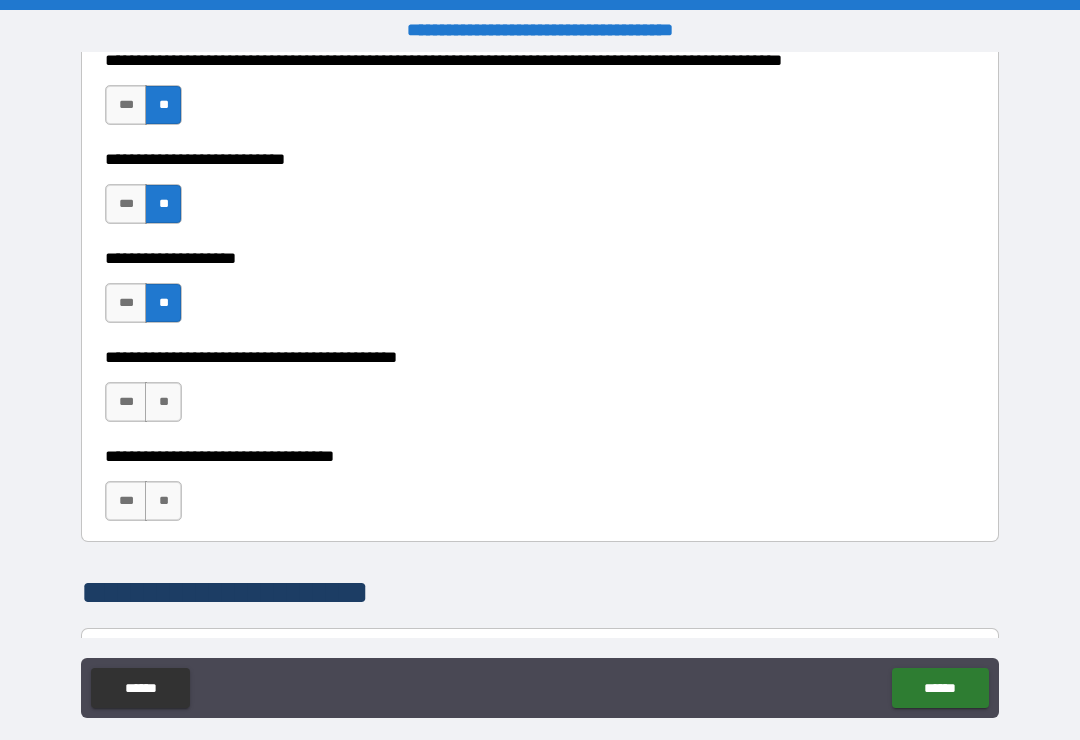 click on "**" at bounding box center (163, 402) 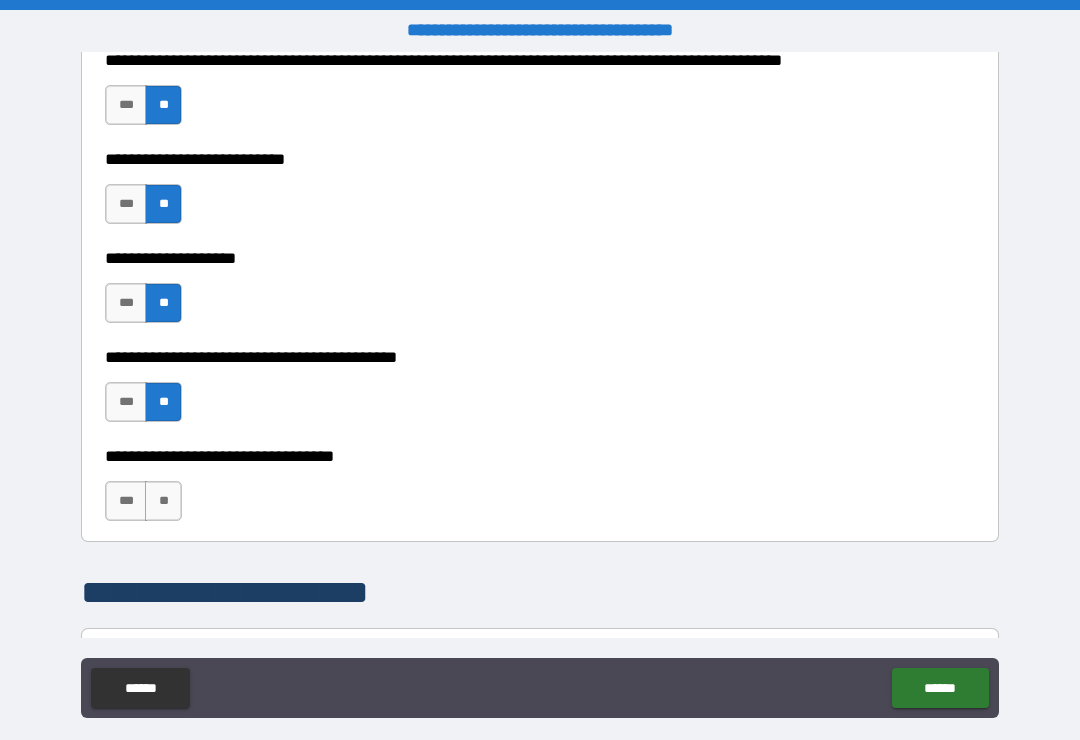 click on "**" at bounding box center [163, 501] 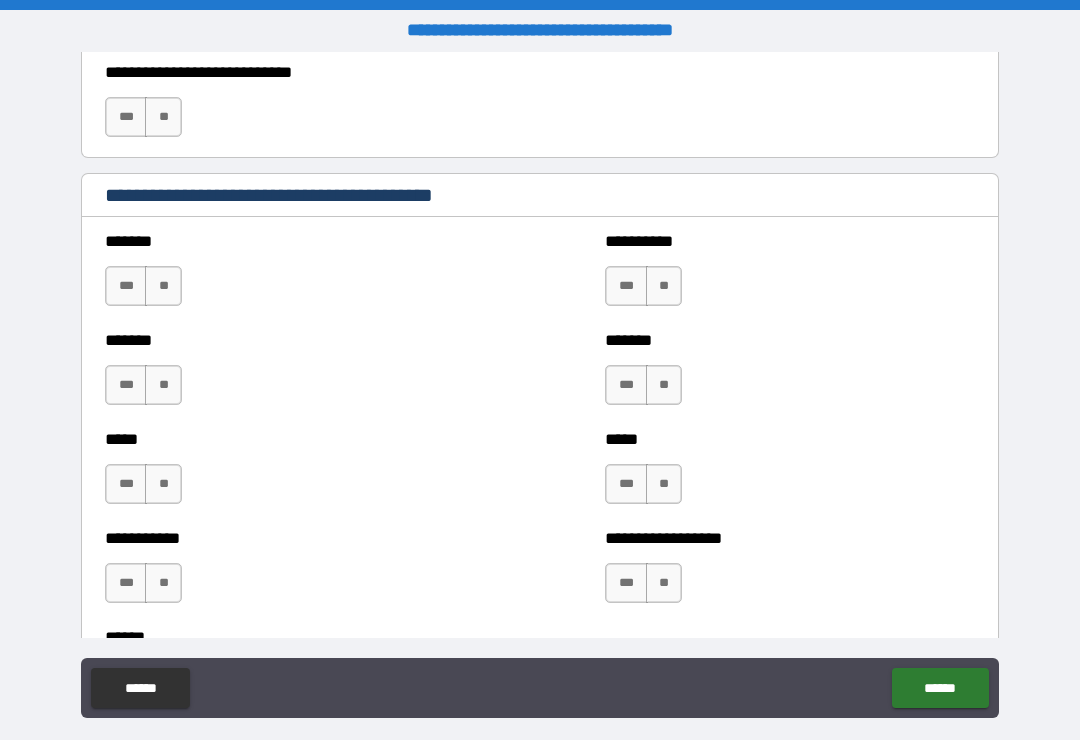 scroll, scrollTop: 1704, scrollLeft: 0, axis: vertical 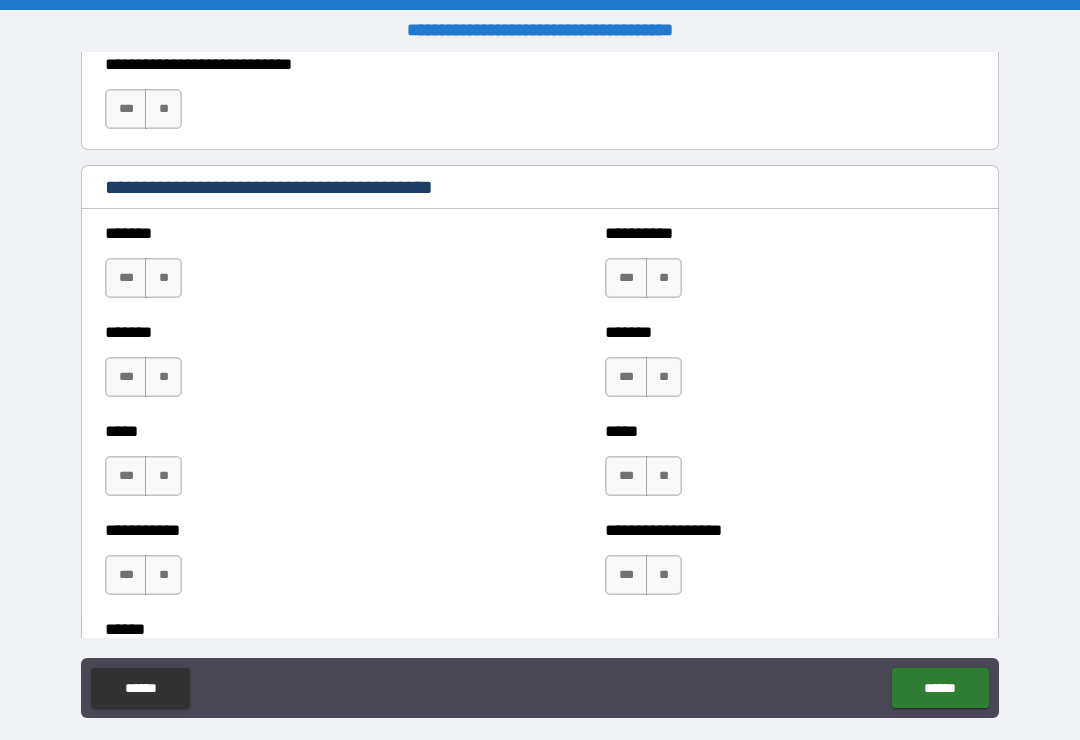 click on "******* *** **" at bounding box center [290, 268] 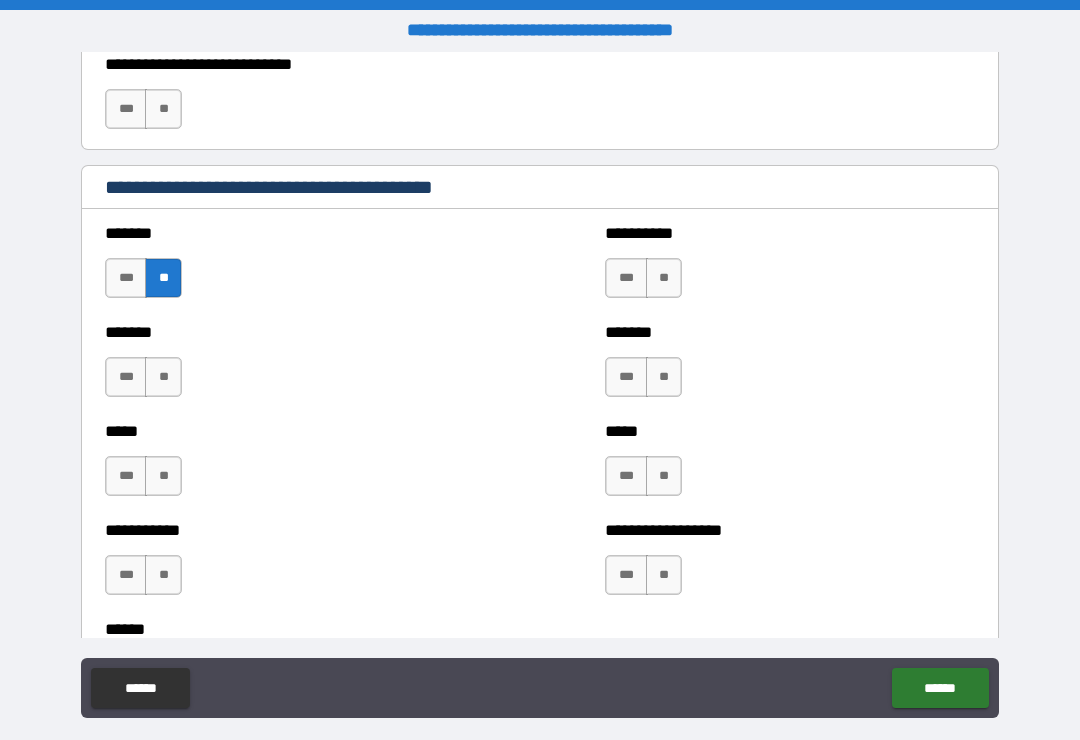 click on "**" at bounding box center (664, 278) 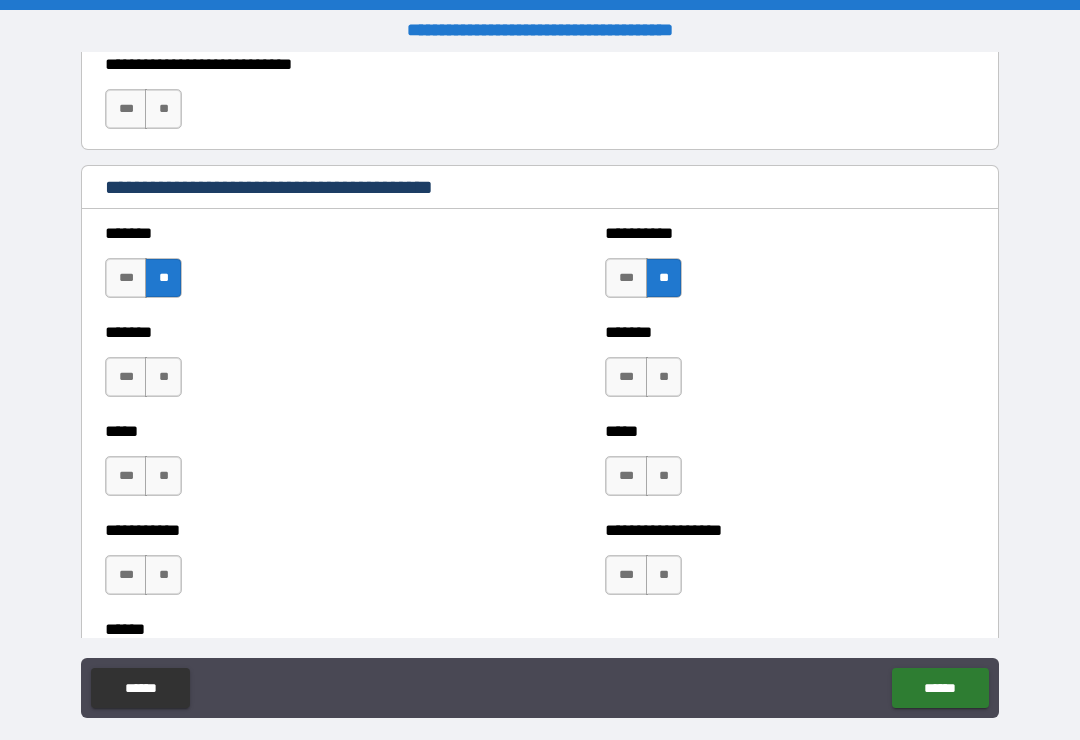 click on "**" at bounding box center [163, 377] 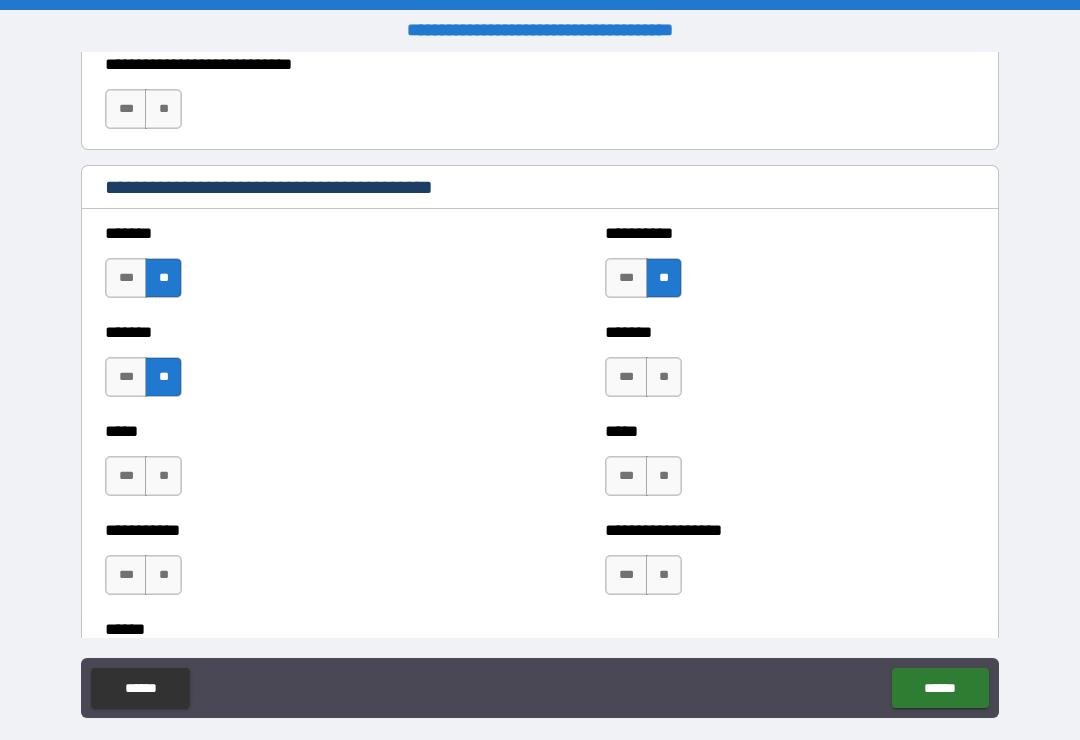 click on "**" at bounding box center (664, 377) 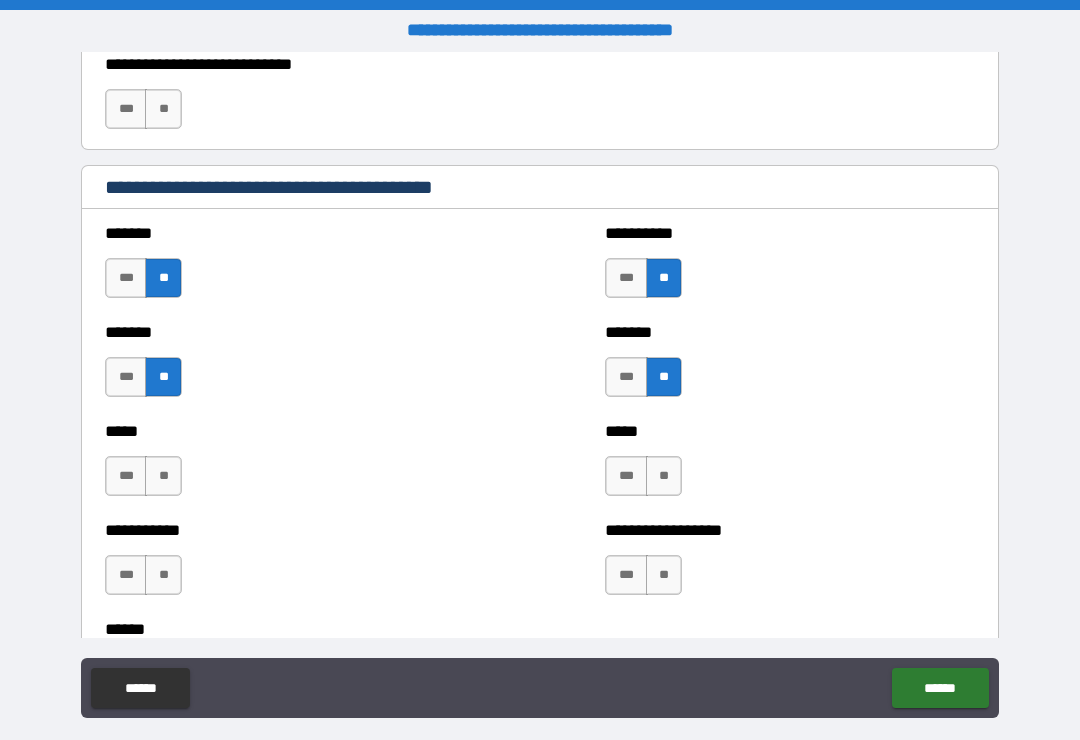 click on "**" at bounding box center [163, 476] 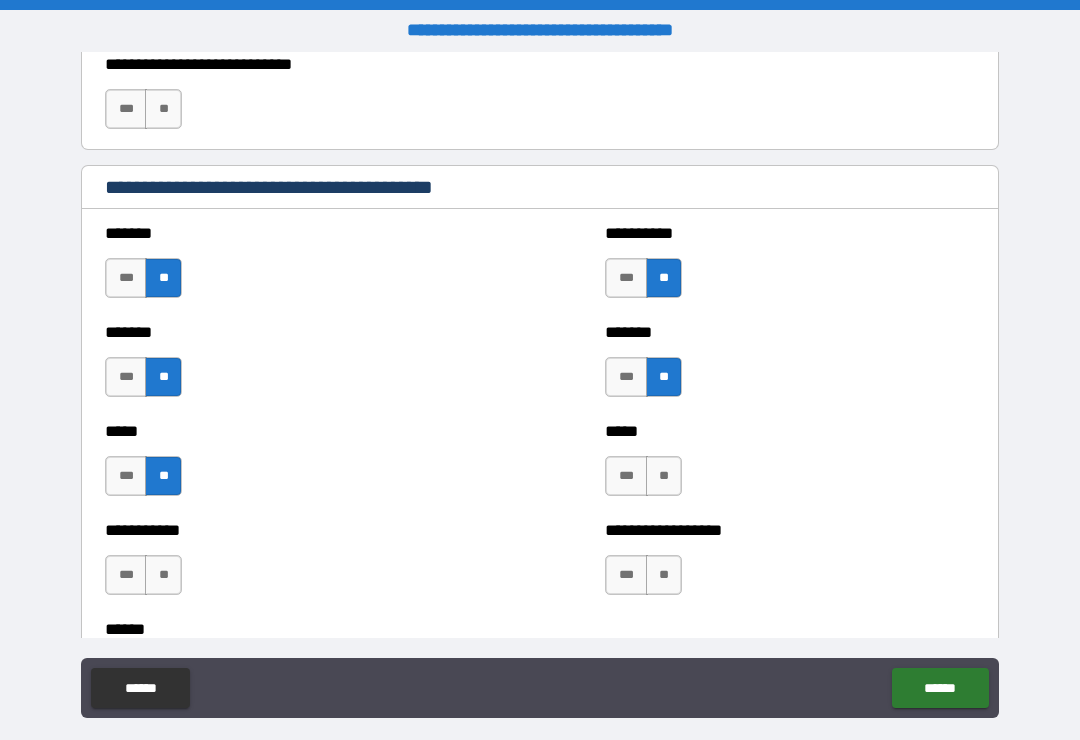 click on "***** *** **" at bounding box center [790, 466] 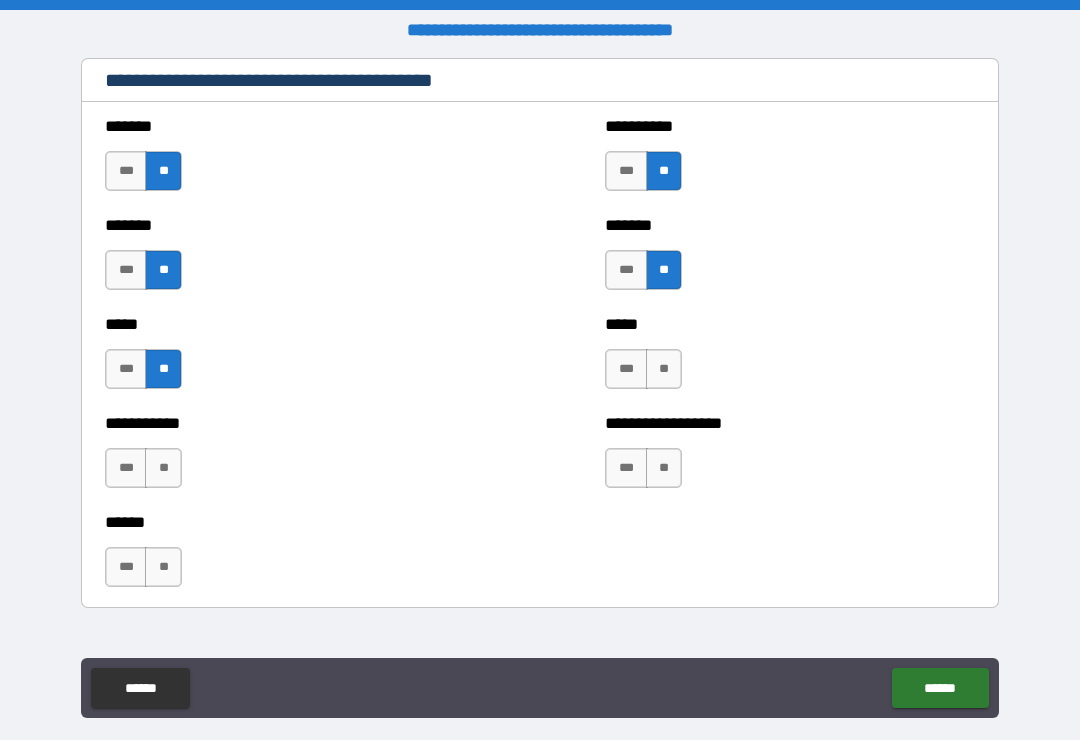 scroll, scrollTop: 1829, scrollLeft: 0, axis: vertical 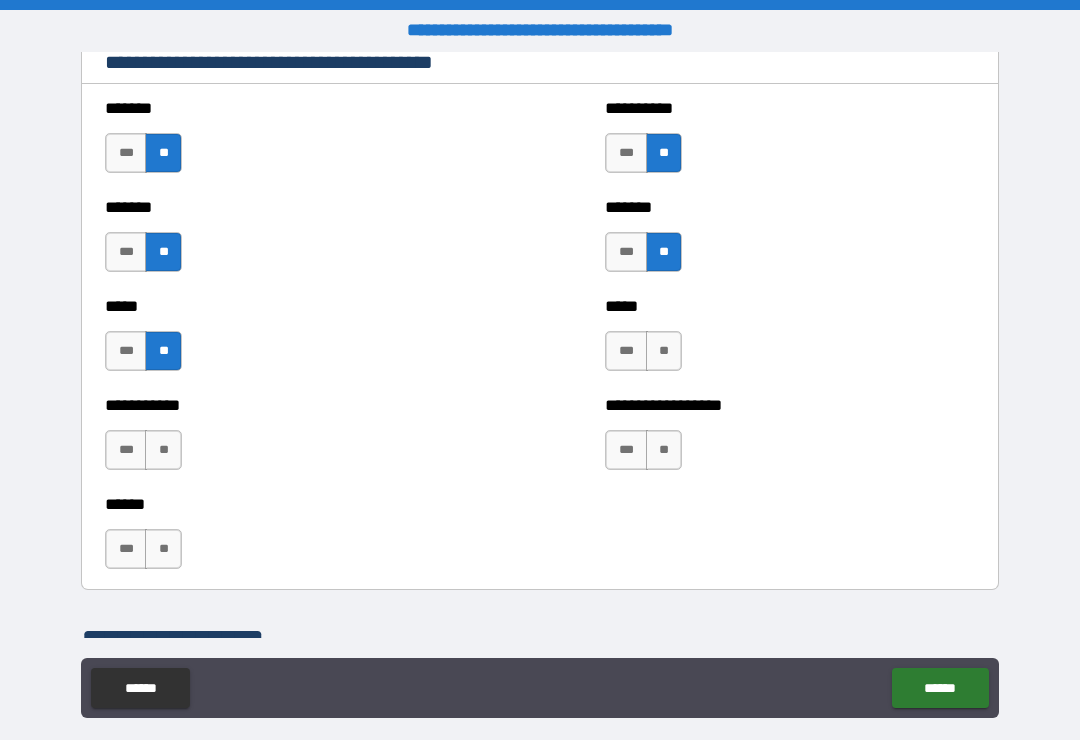 click on "**" at bounding box center (664, 351) 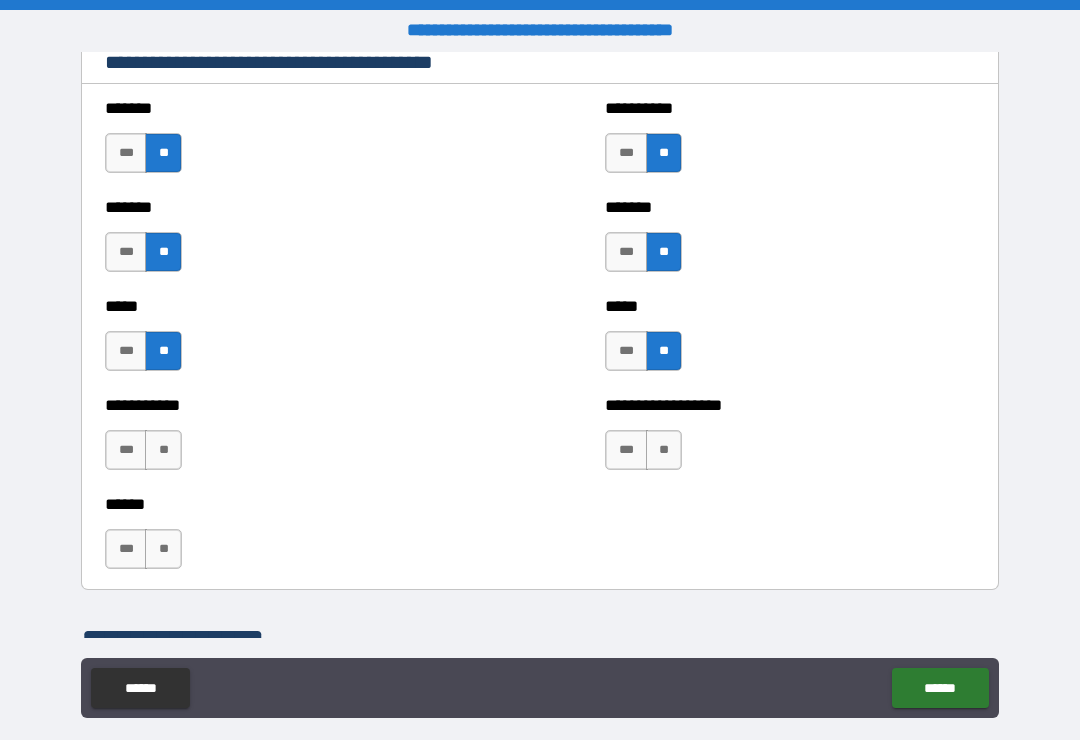 click on "**" at bounding box center [163, 450] 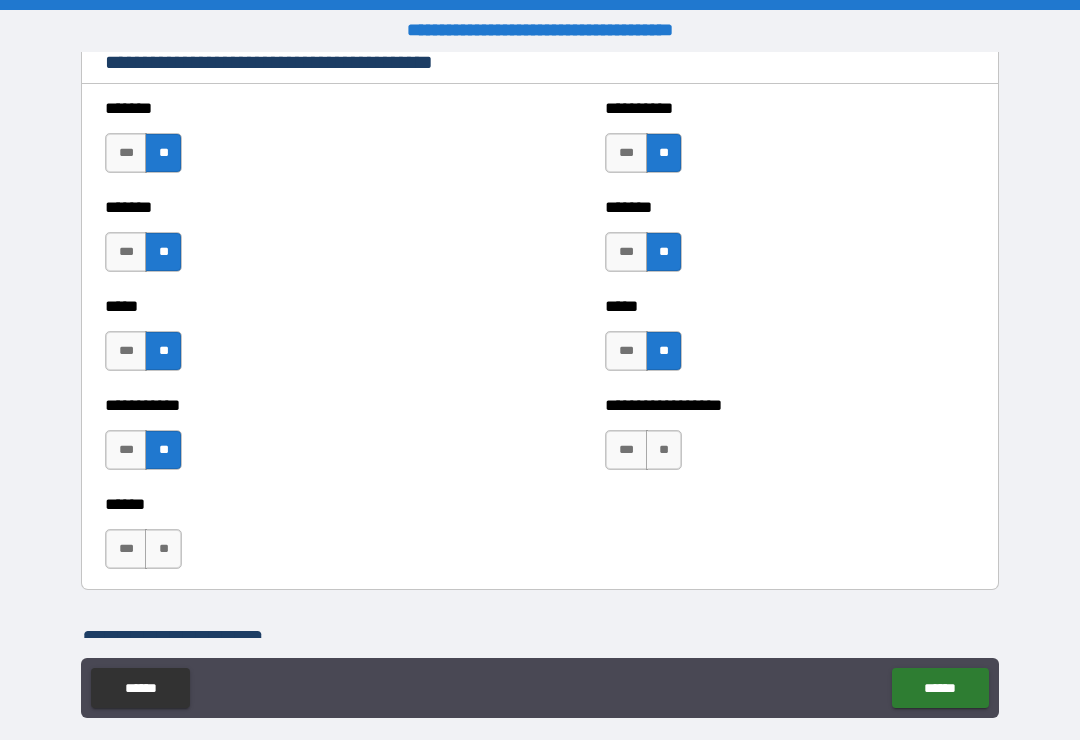 click on "**" at bounding box center [664, 450] 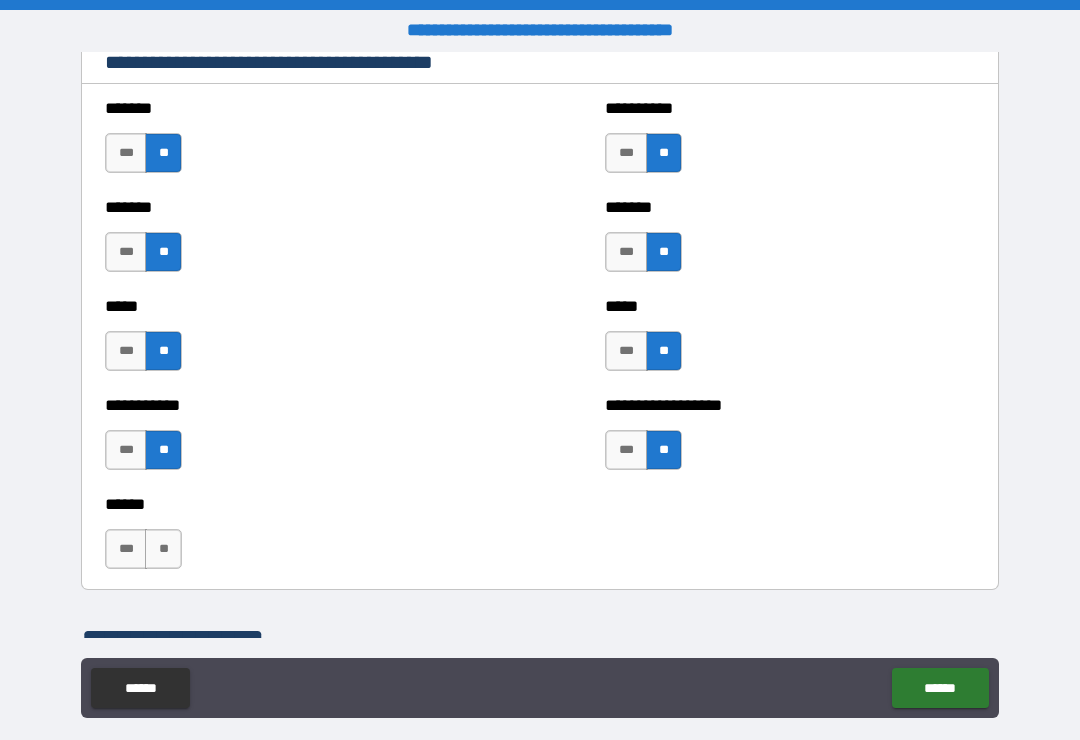 click on "**" at bounding box center (163, 549) 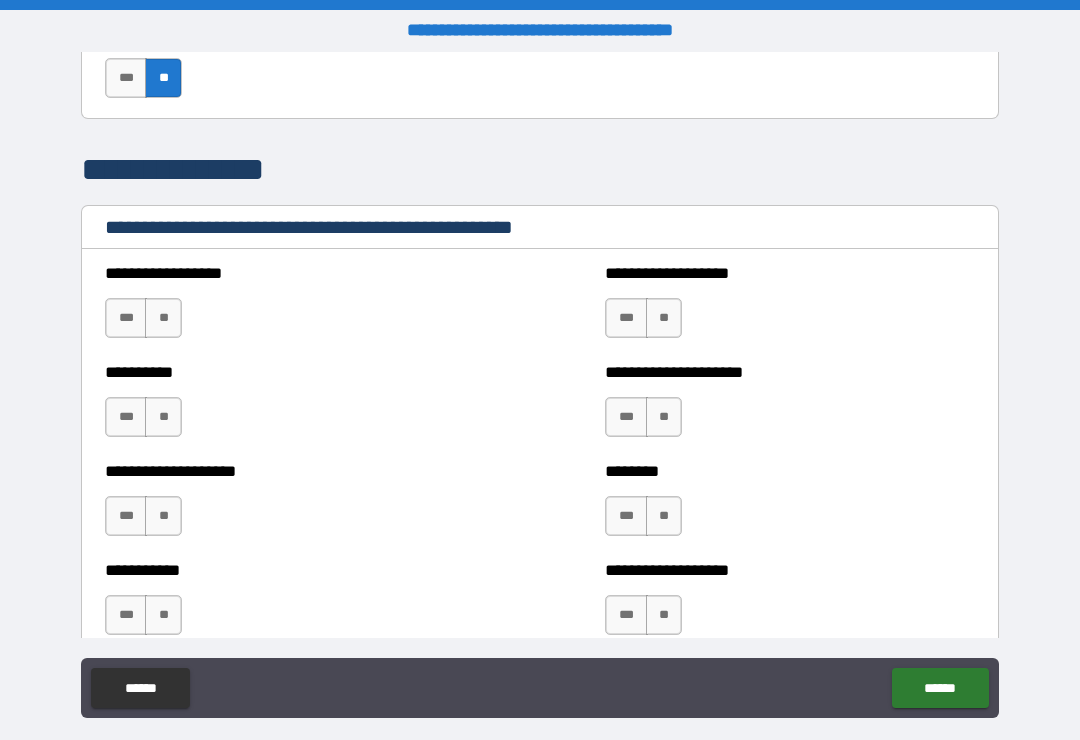 scroll, scrollTop: 2301, scrollLeft: 0, axis: vertical 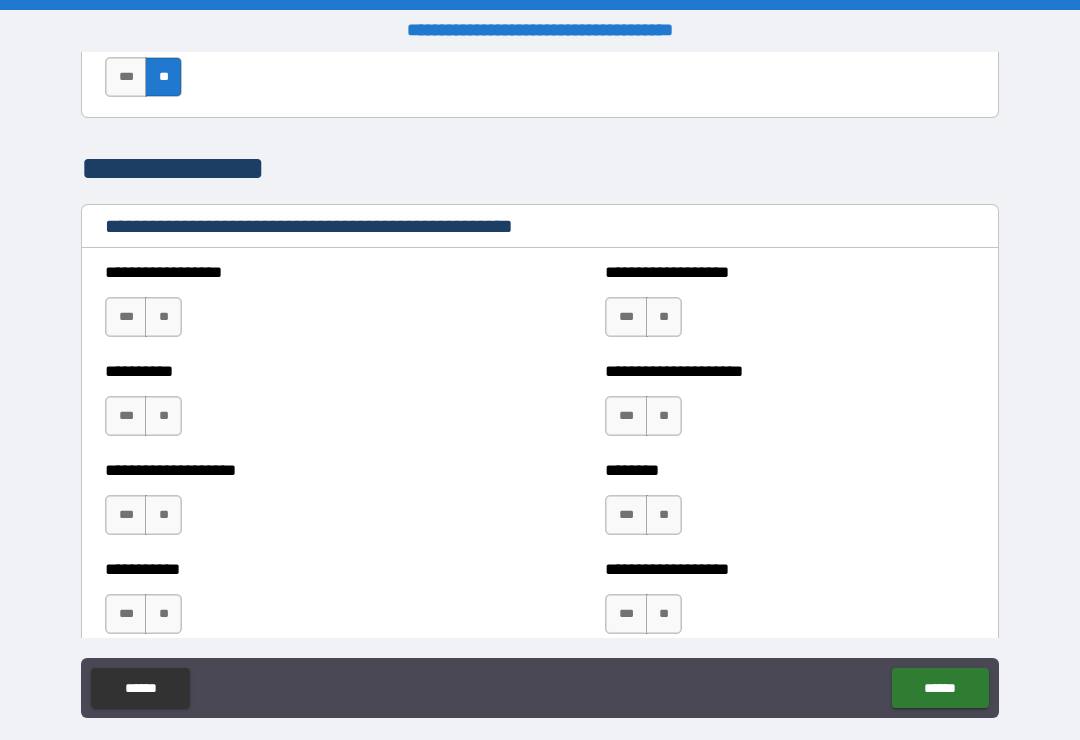 click on "**" at bounding box center (163, 317) 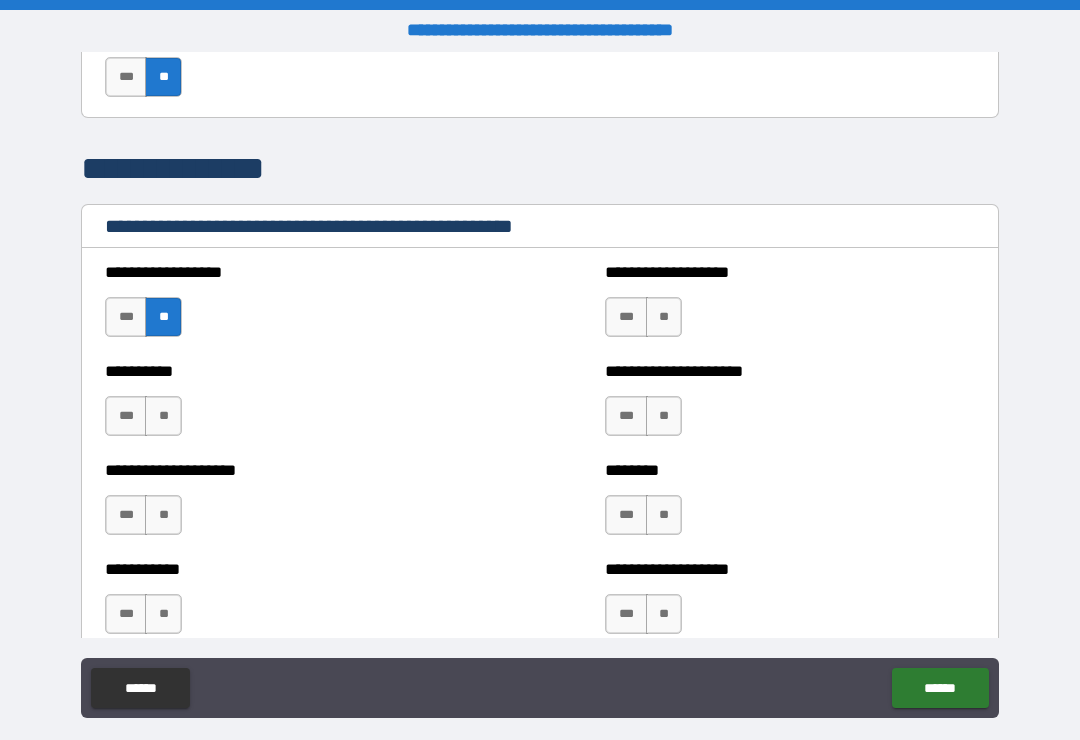 click on "**" at bounding box center (664, 317) 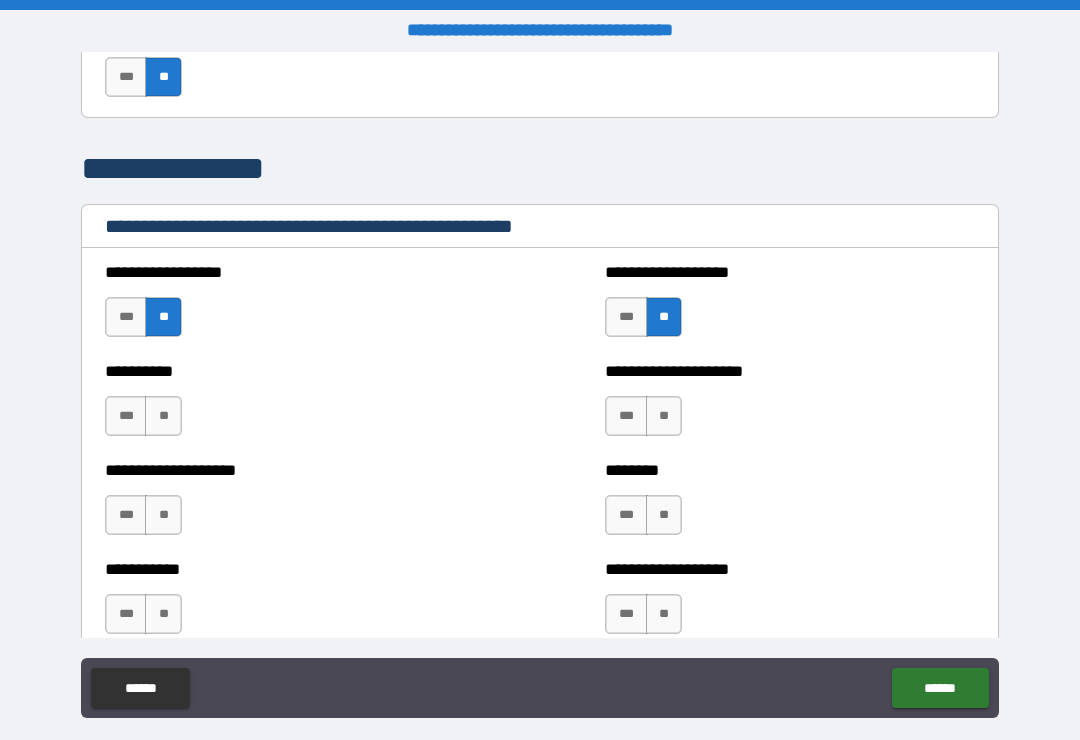 click on "**" at bounding box center [163, 416] 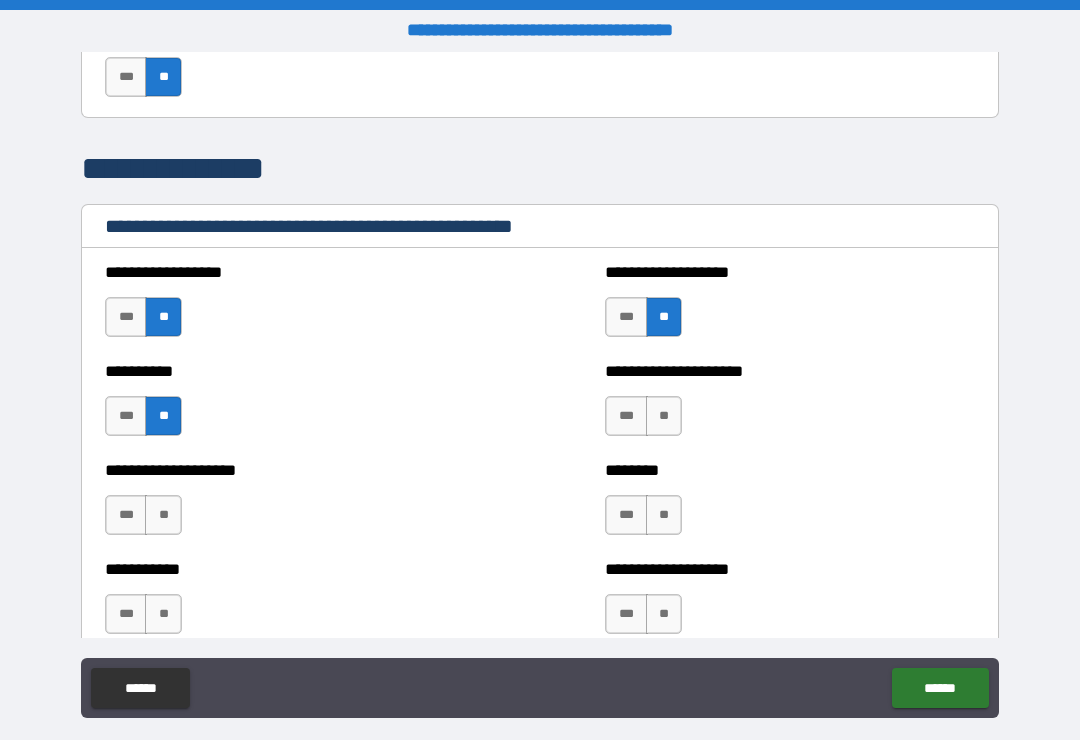 click on "**" at bounding box center [664, 416] 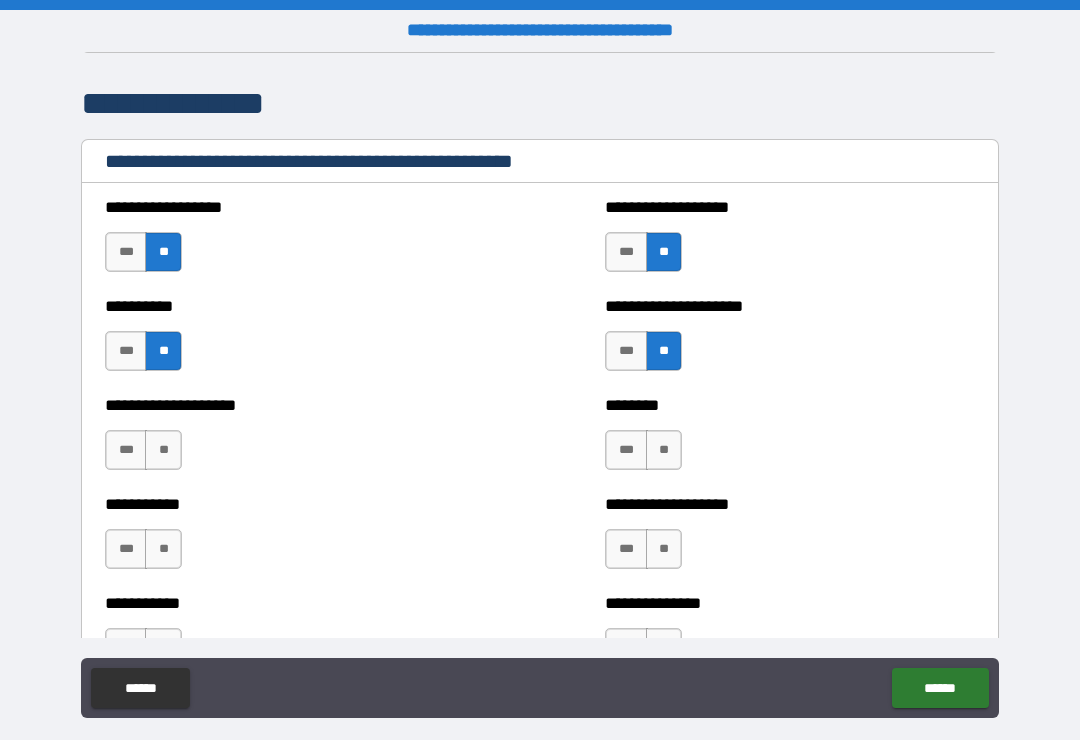 scroll, scrollTop: 2379, scrollLeft: 0, axis: vertical 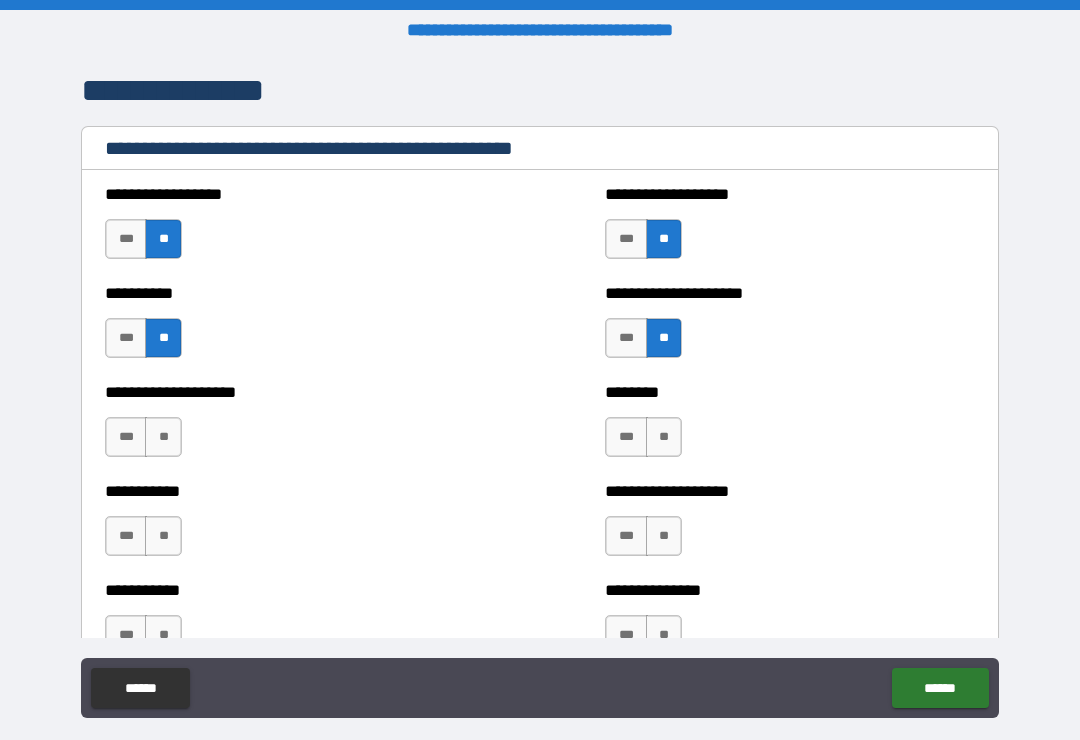 click on "**" at bounding box center (163, 437) 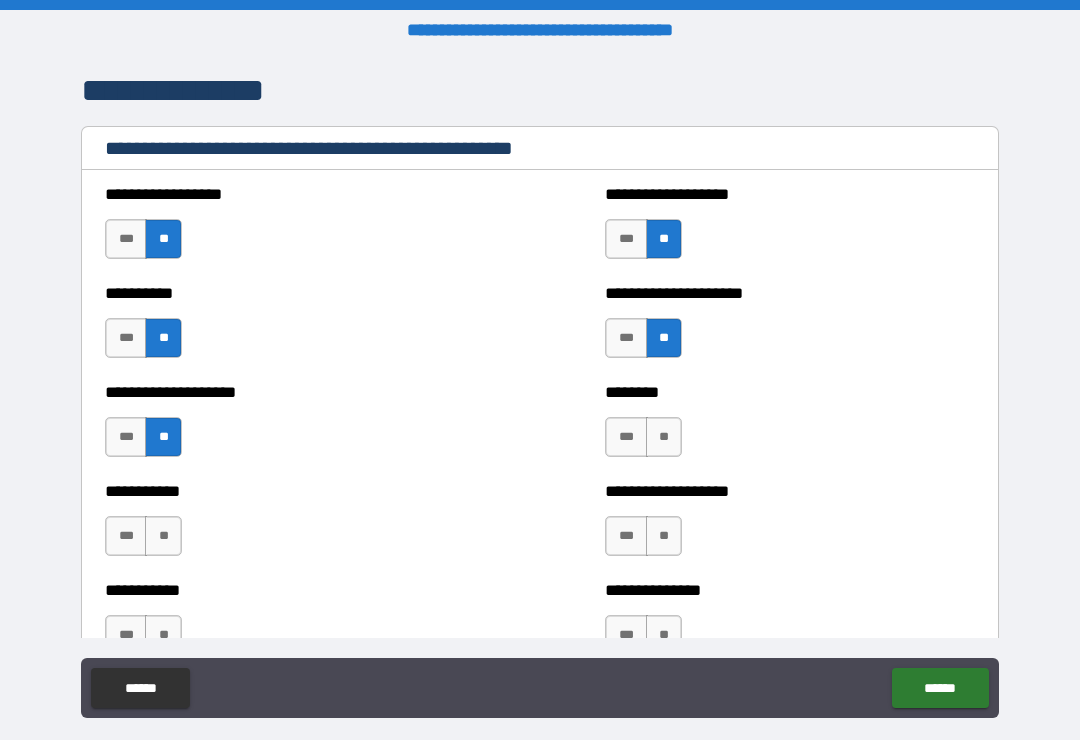 click on "**" at bounding box center (664, 437) 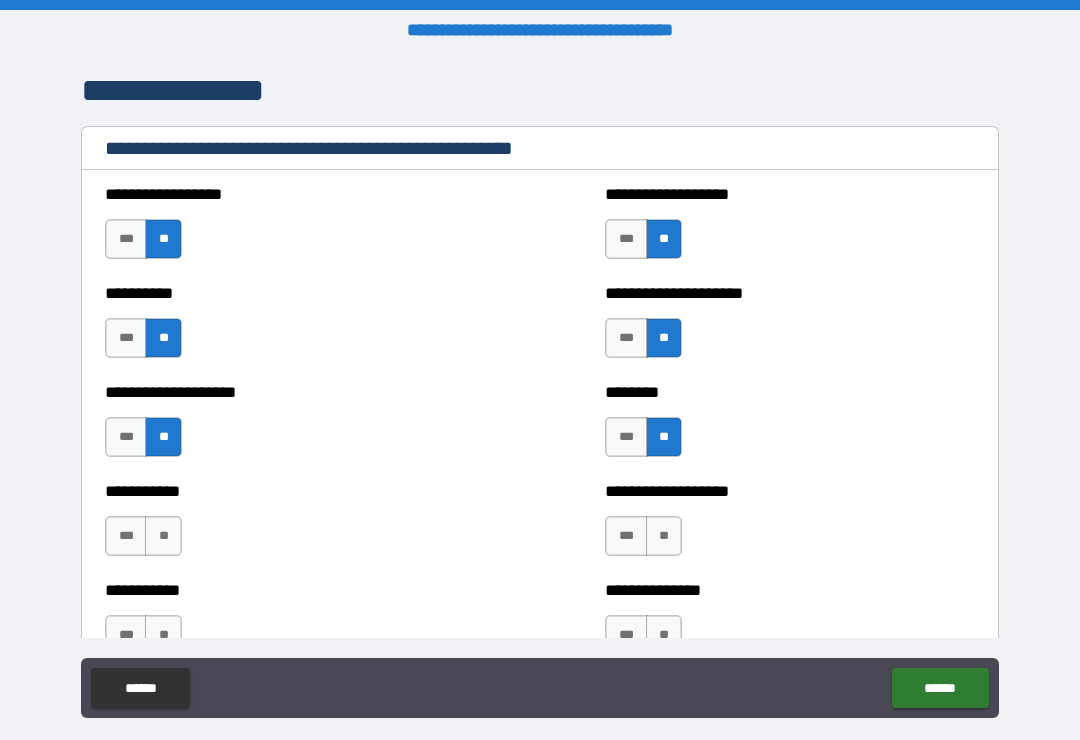 click on "**" at bounding box center (664, 536) 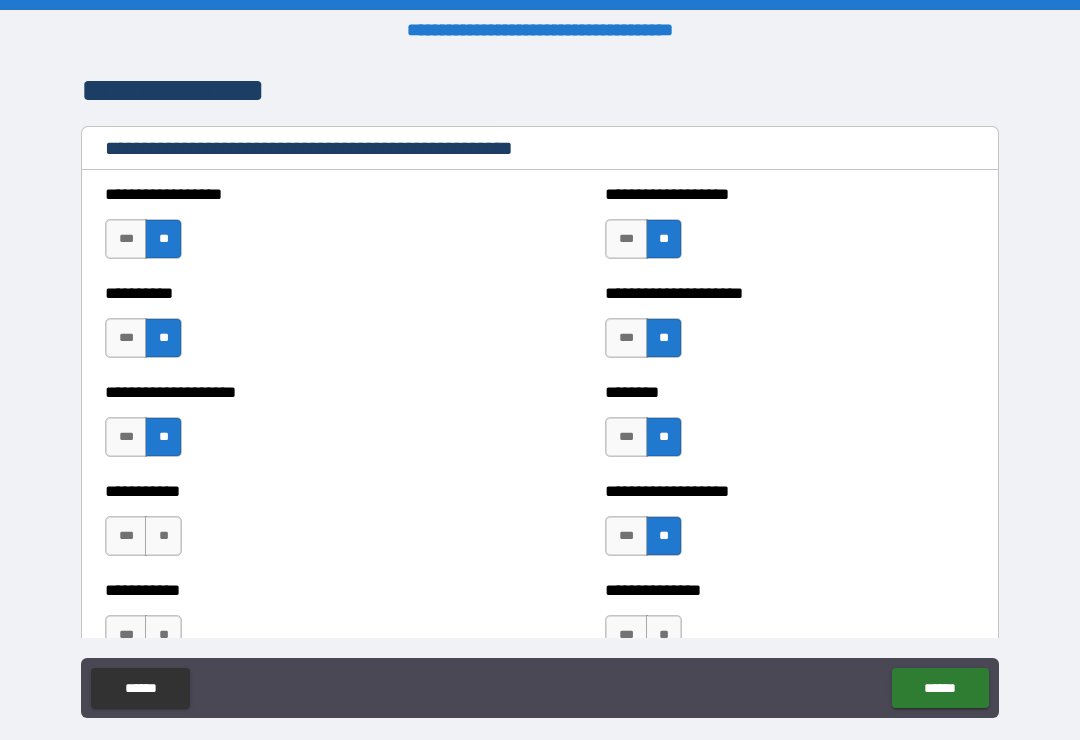 click on "**" at bounding box center (163, 536) 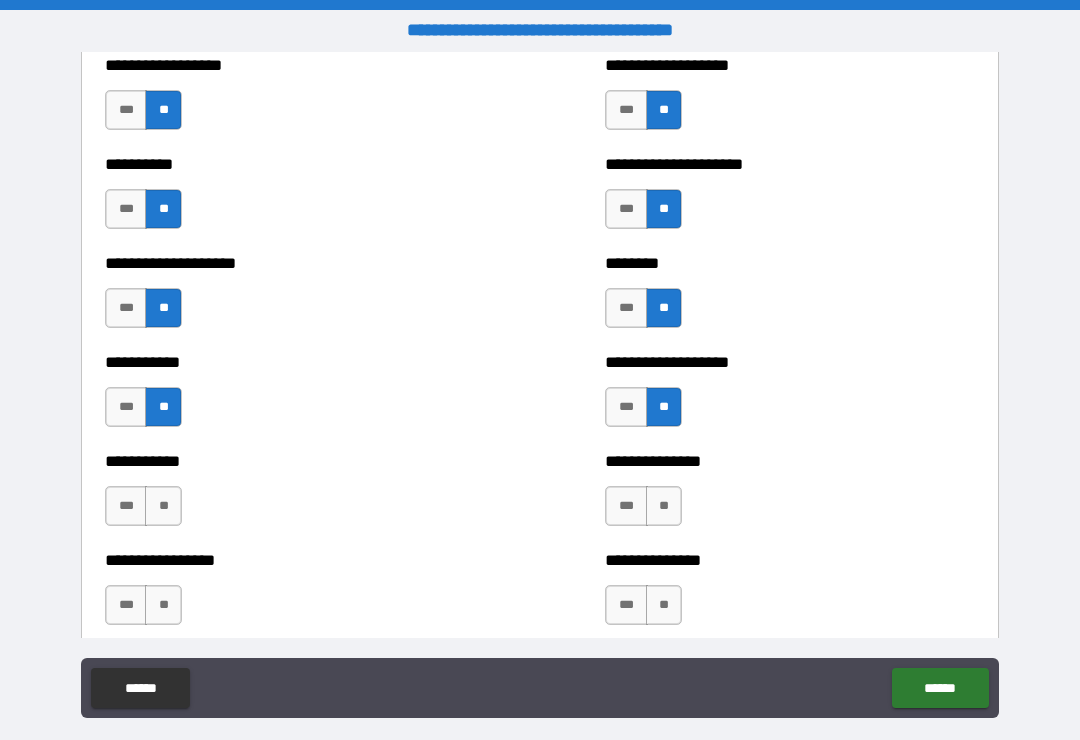 scroll, scrollTop: 2579, scrollLeft: 0, axis: vertical 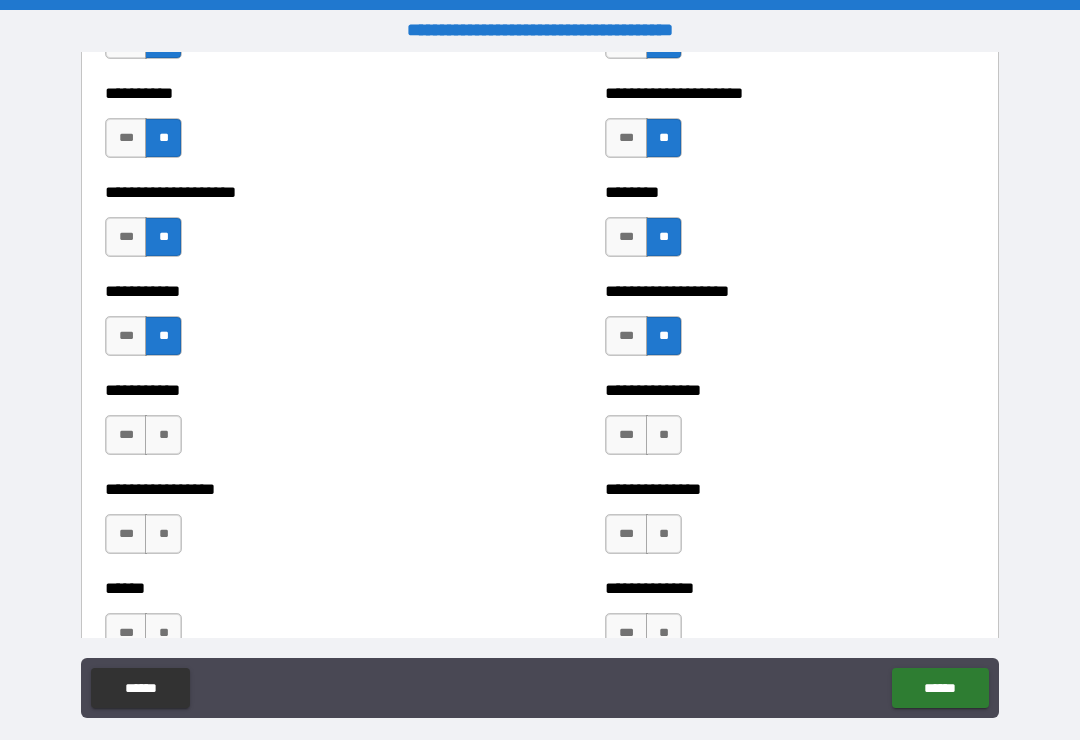click on "**" at bounding box center (163, 435) 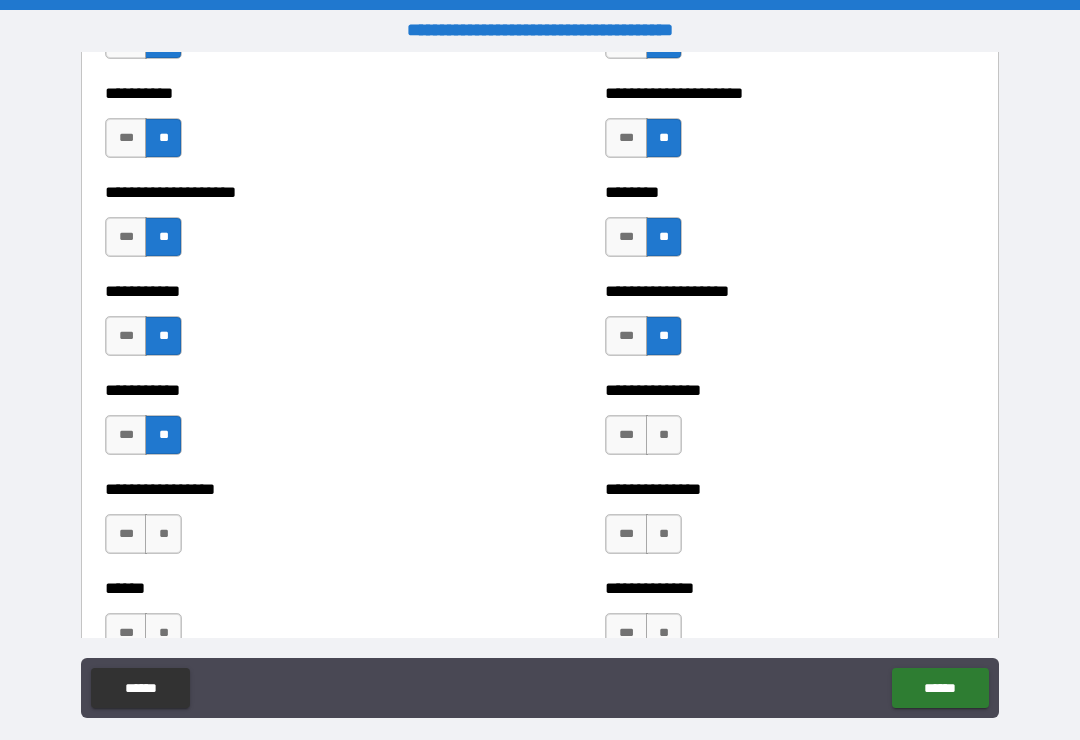 click on "**" at bounding box center [664, 435] 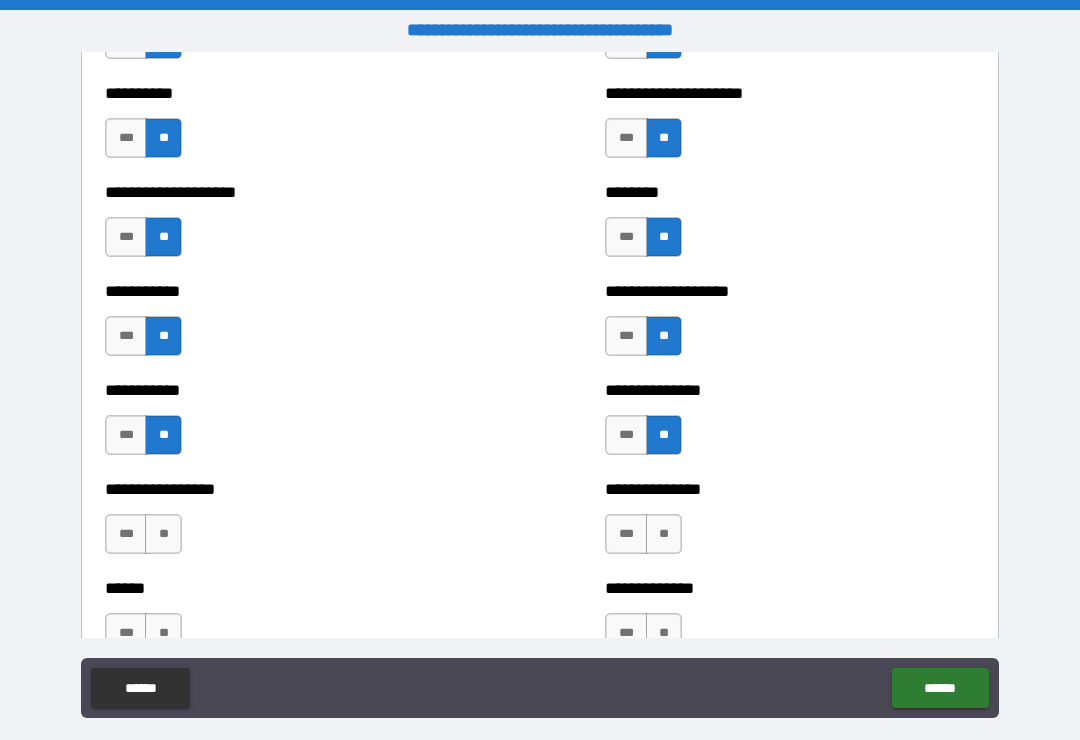 click on "**" at bounding box center [664, 534] 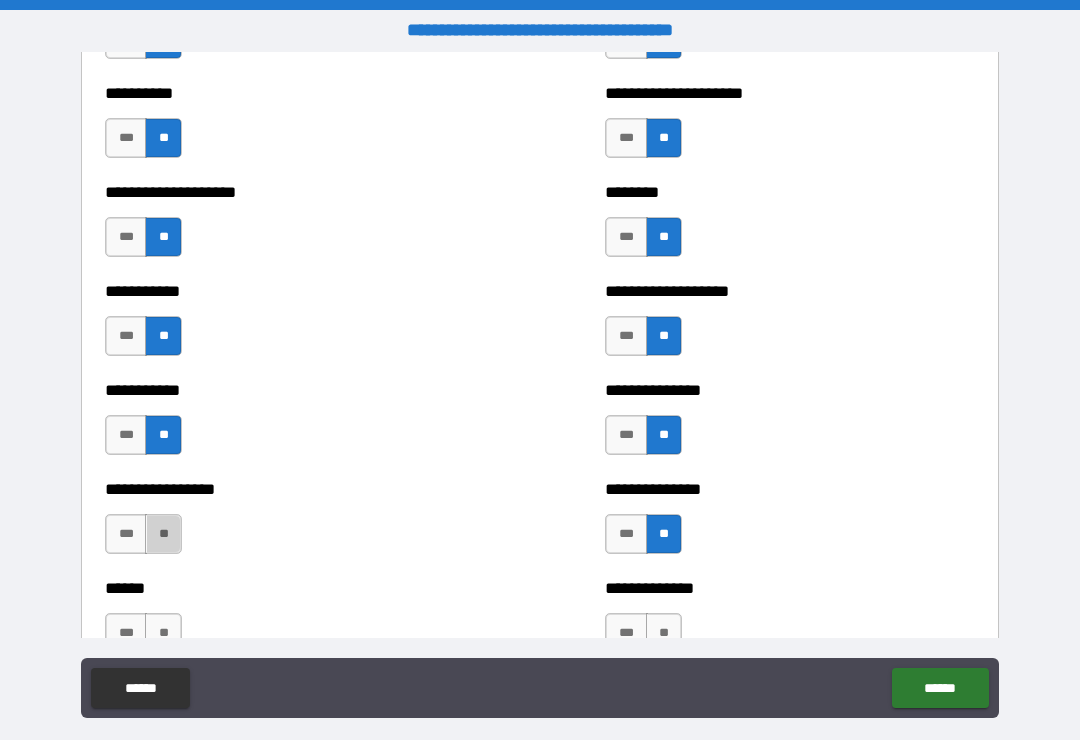 click on "**" at bounding box center [163, 534] 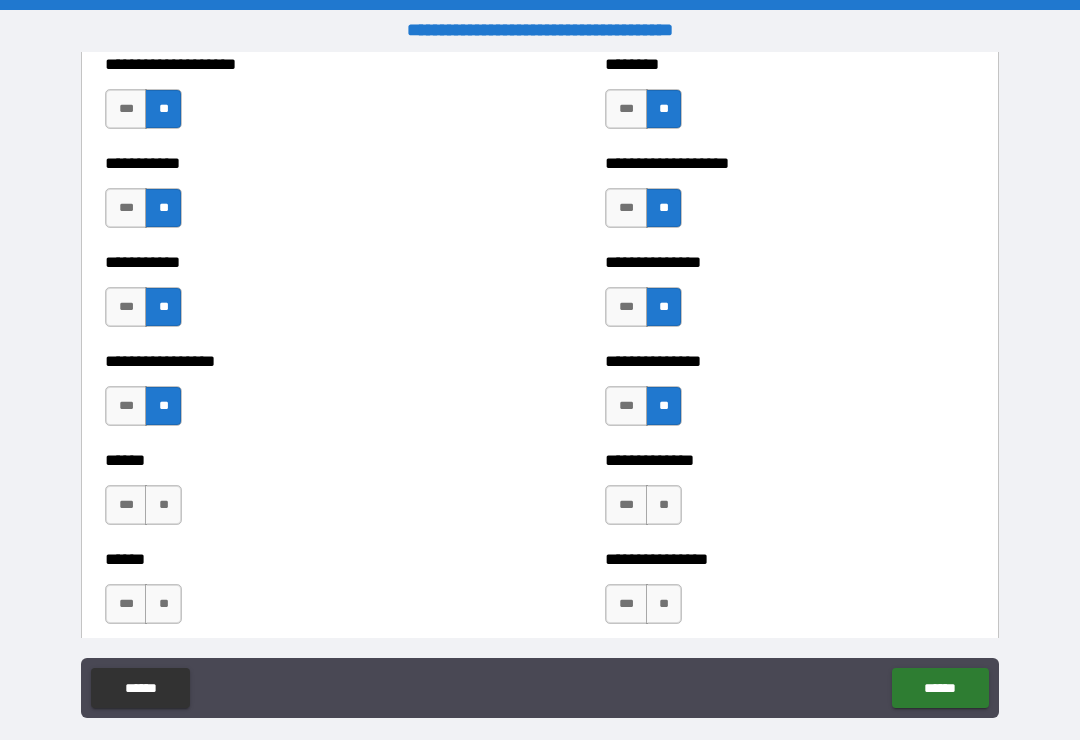 scroll, scrollTop: 2718, scrollLeft: 0, axis: vertical 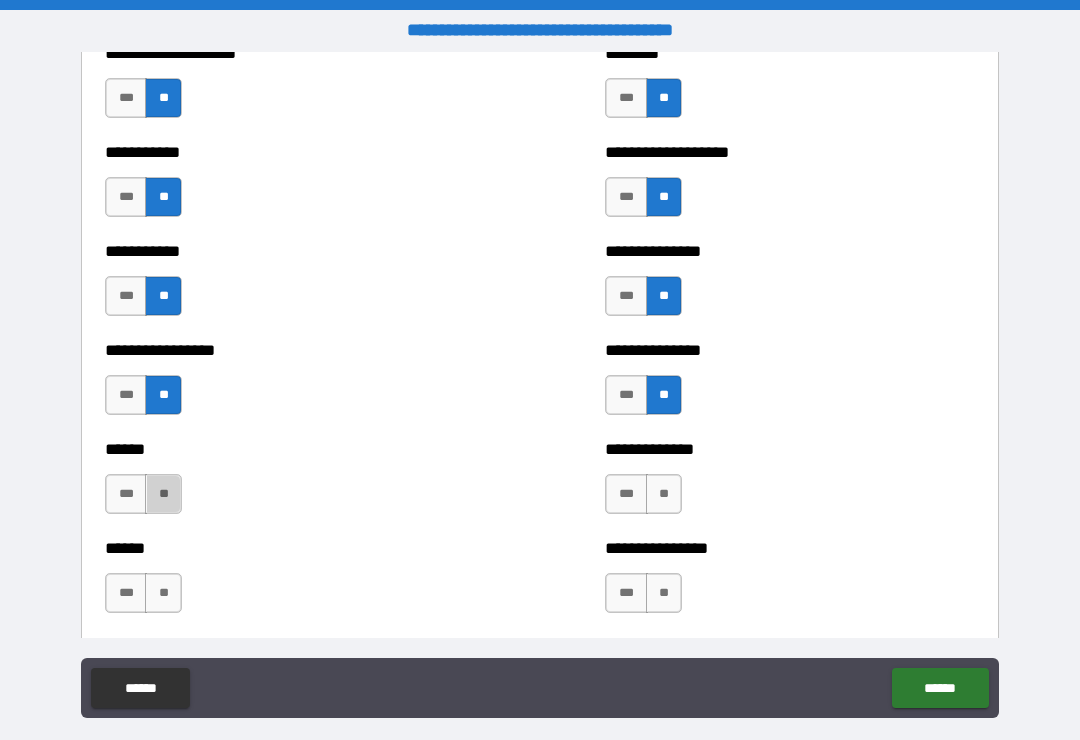 click on "**" at bounding box center [163, 494] 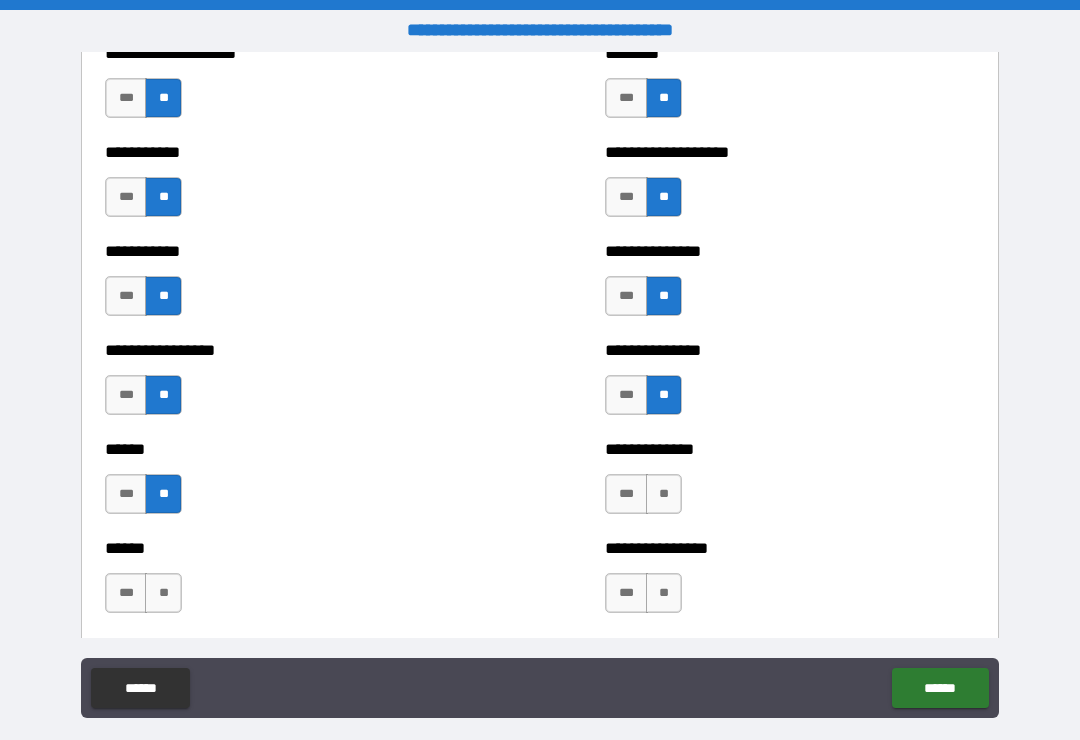 click on "**" at bounding box center (664, 494) 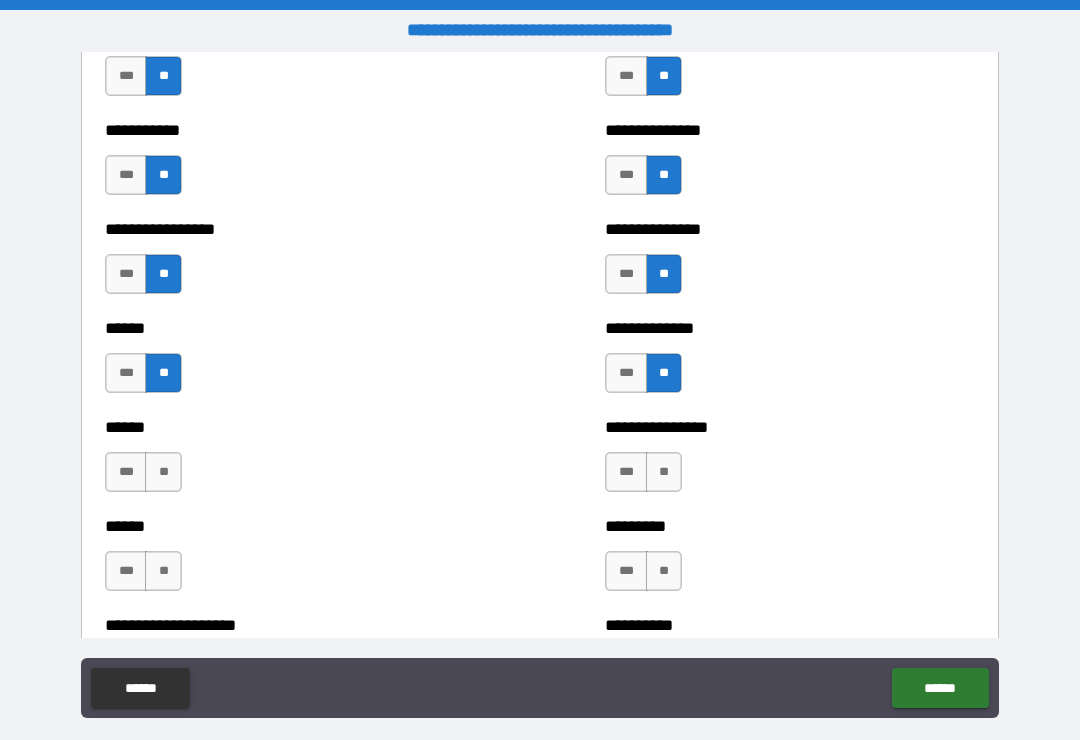 scroll, scrollTop: 2841, scrollLeft: 0, axis: vertical 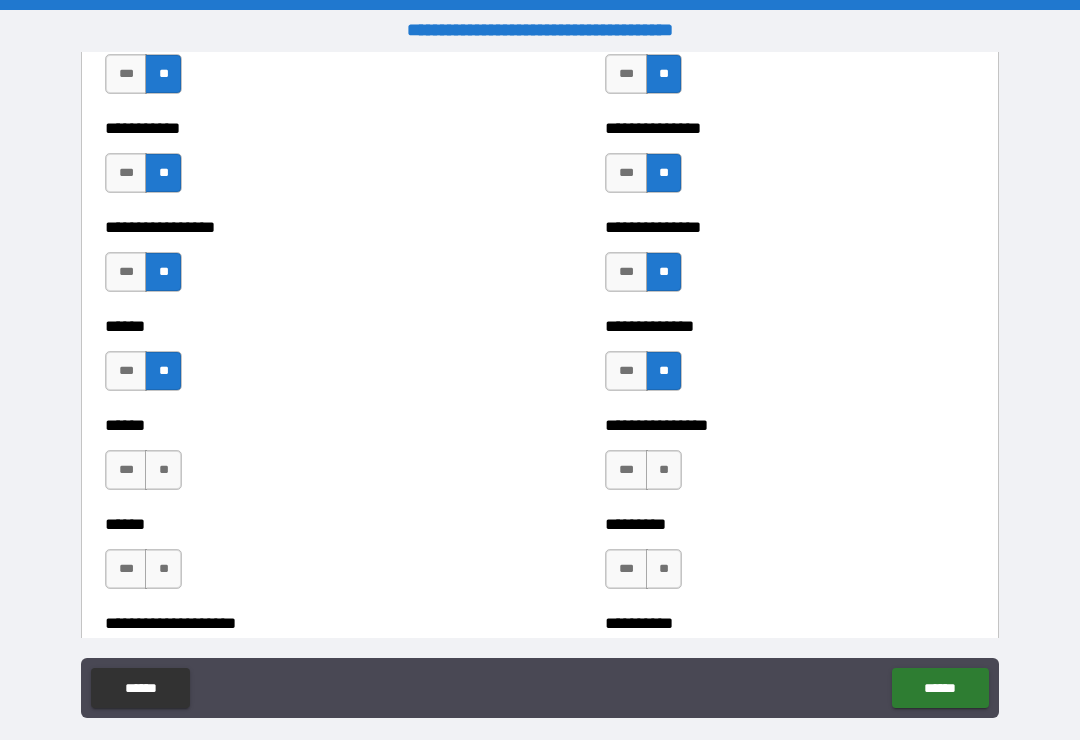 click on "**" at bounding box center (163, 470) 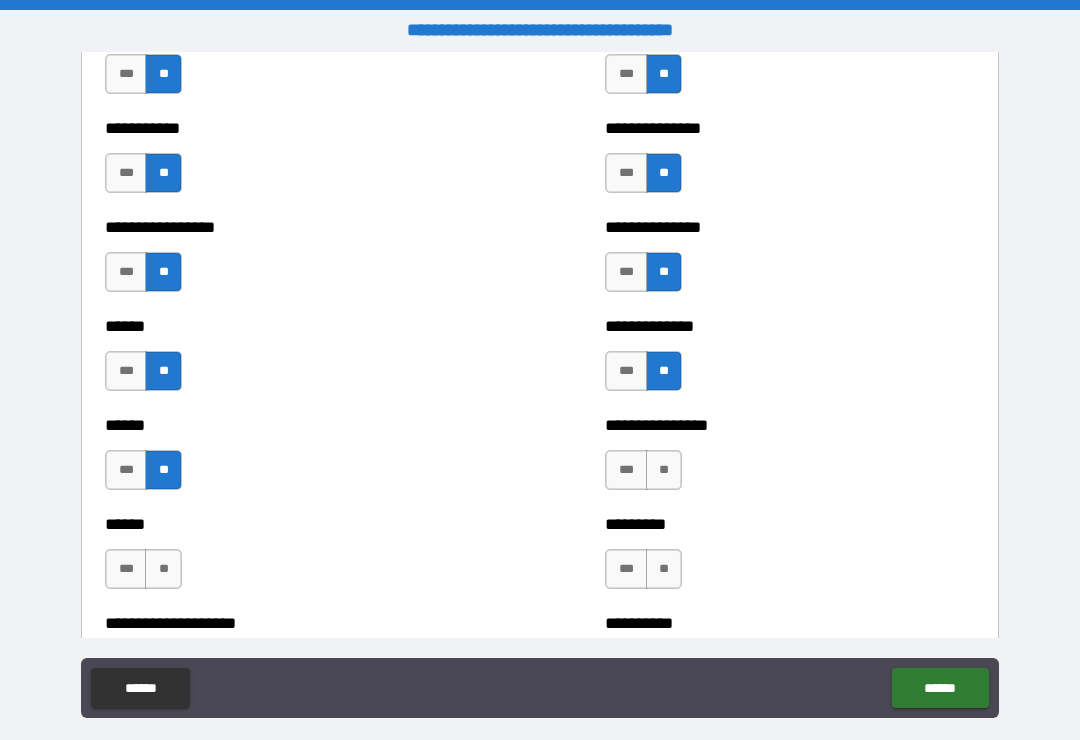 click on "**********" at bounding box center (790, 460) 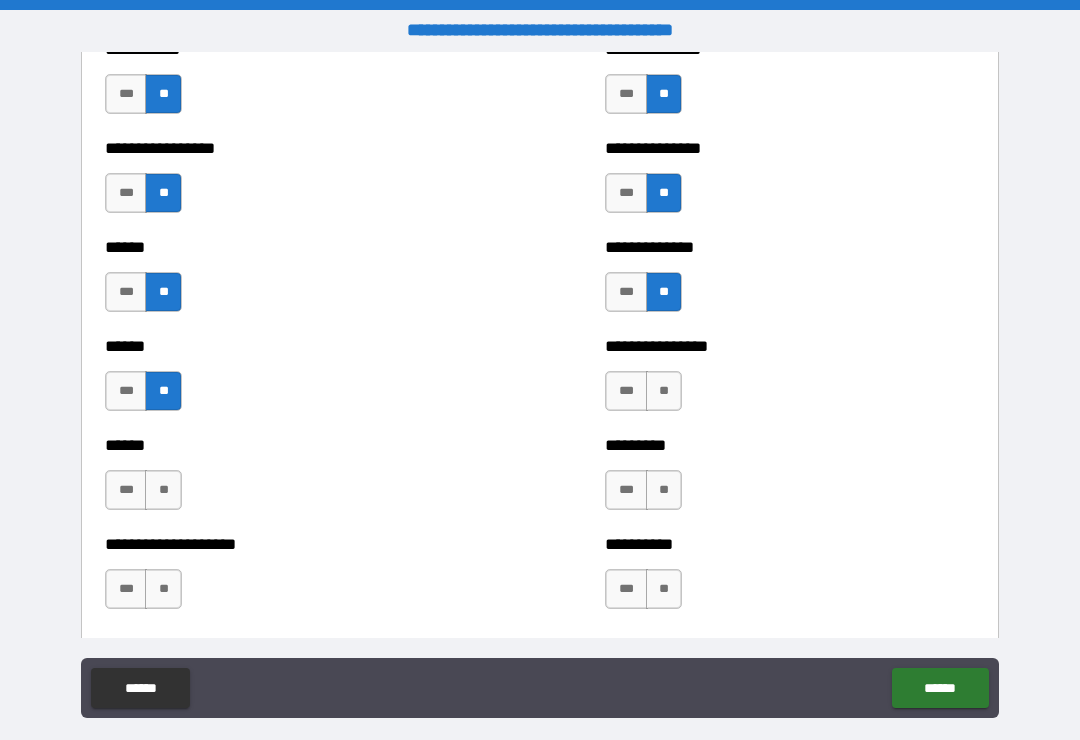 scroll, scrollTop: 2940, scrollLeft: 0, axis: vertical 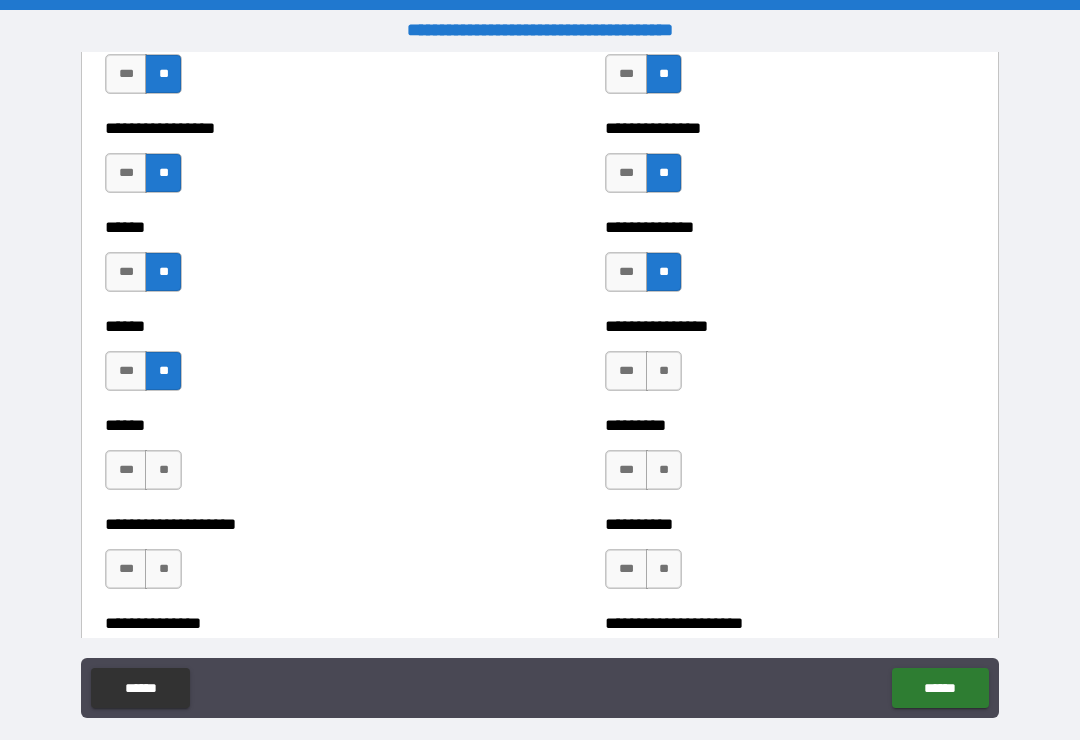 click on "**" at bounding box center [664, 371] 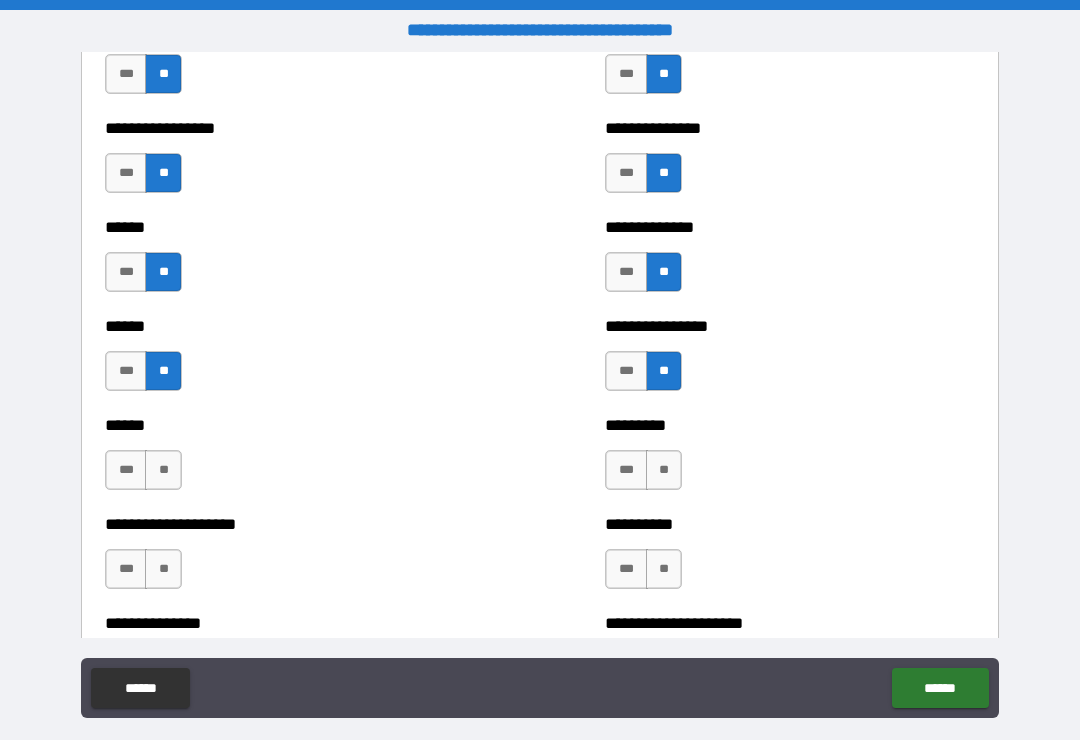 click on "**" at bounding box center [664, 470] 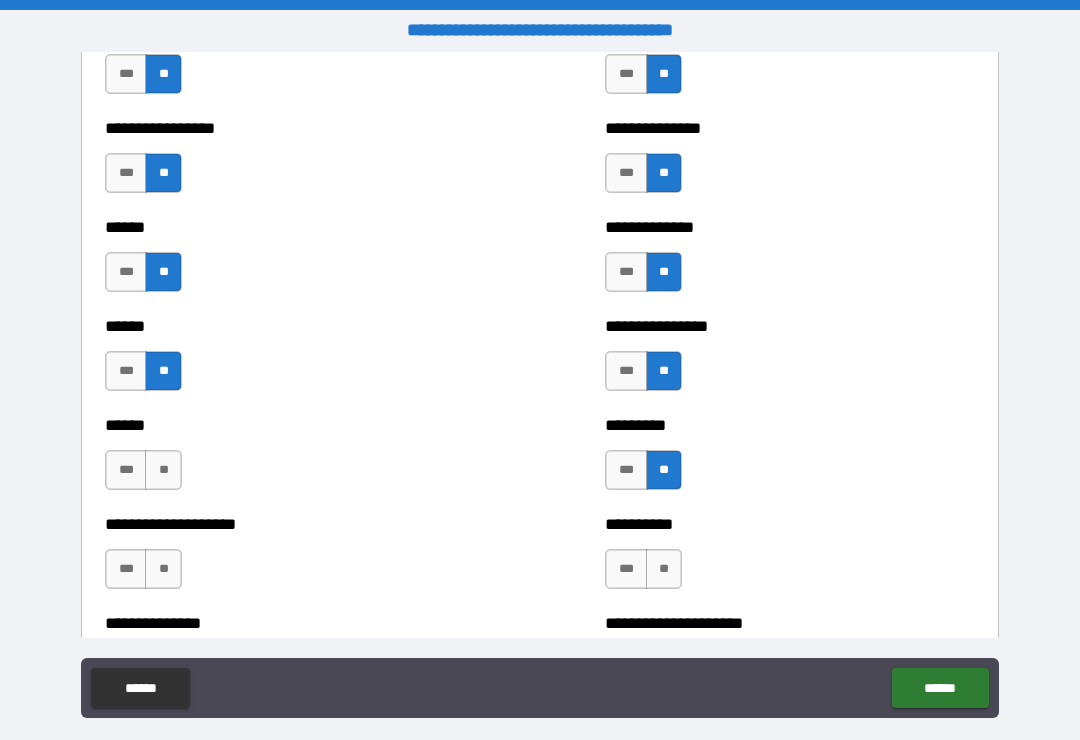 click on "**" at bounding box center (163, 470) 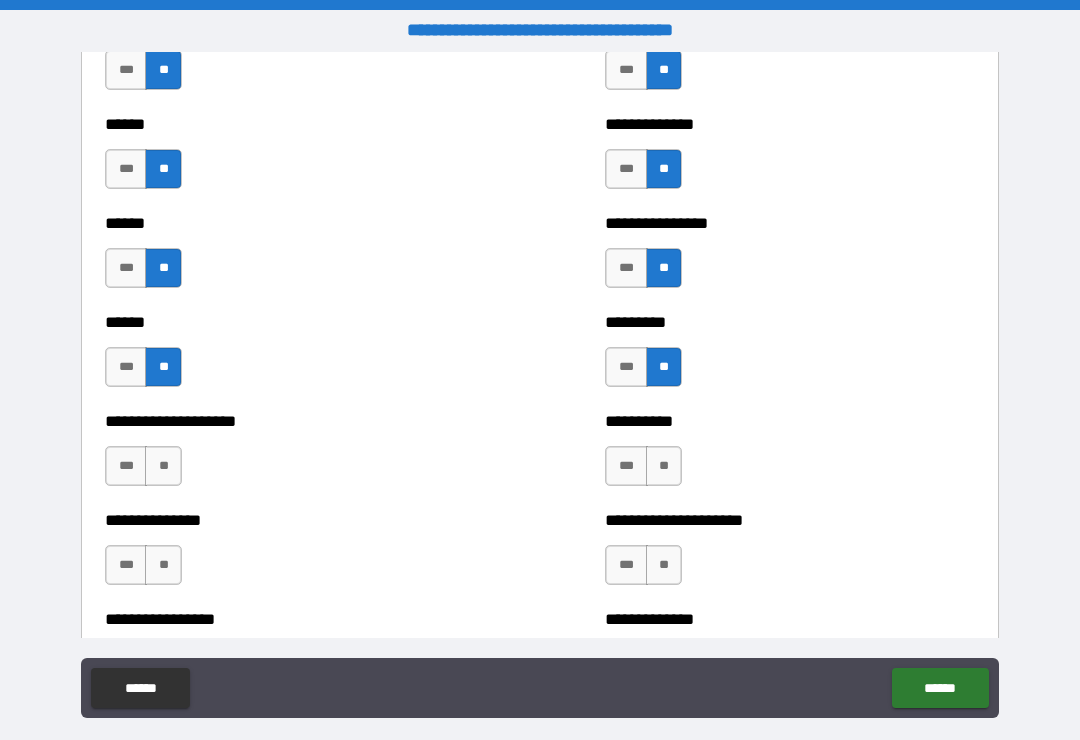 scroll, scrollTop: 3045, scrollLeft: 0, axis: vertical 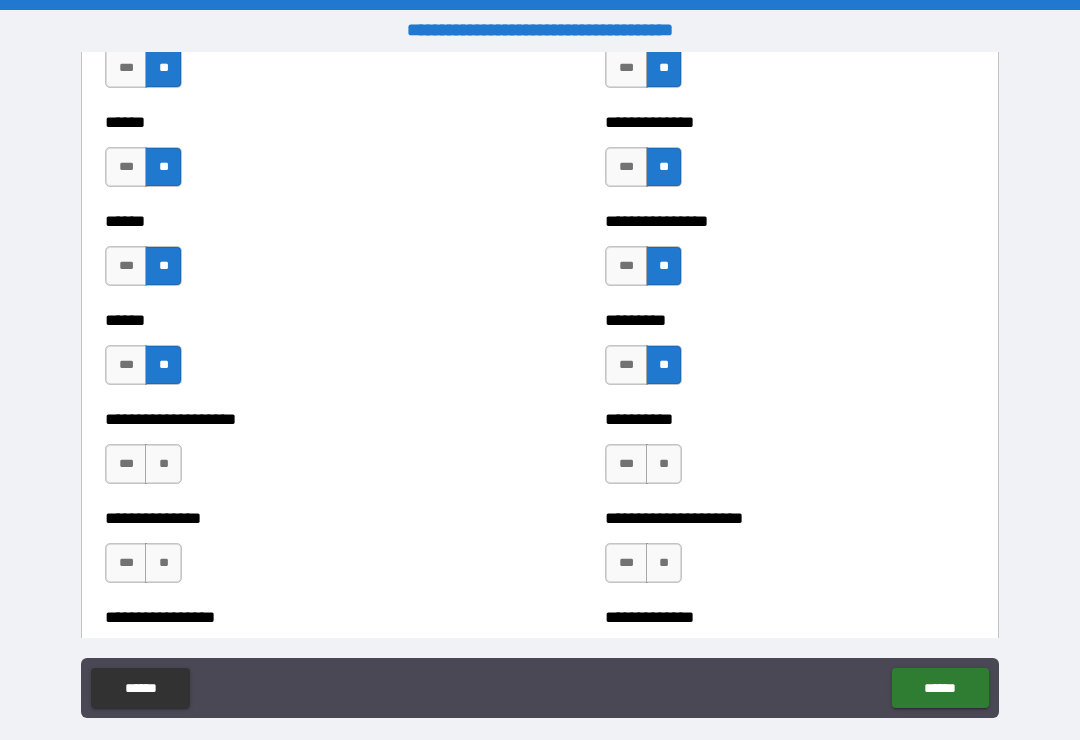 click on "**" at bounding box center [163, 464] 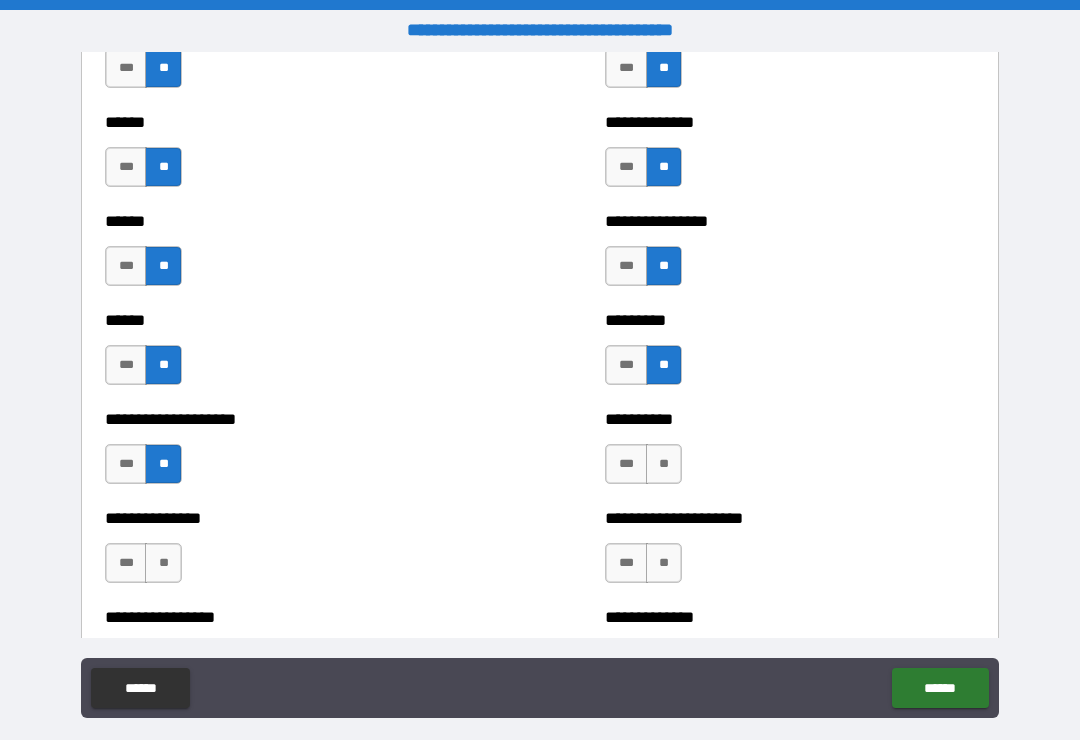 click on "**" at bounding box center (664, 464) 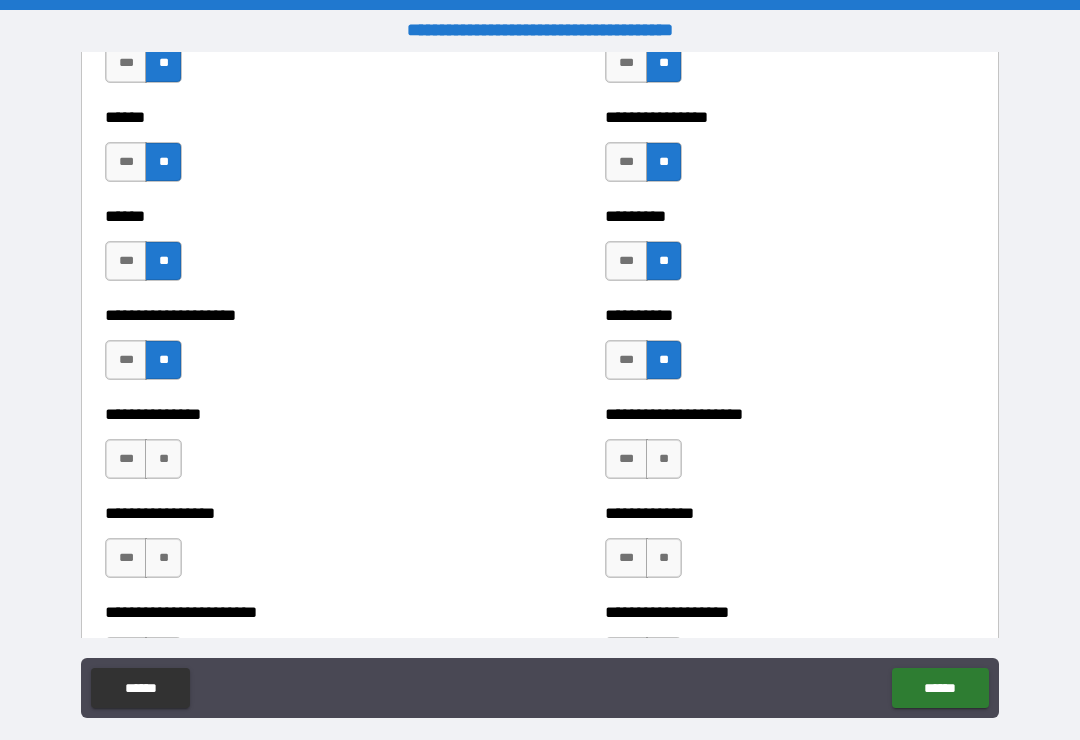 scroll, scrollTop: 3150, scrollLeft: 0, axis: vertical 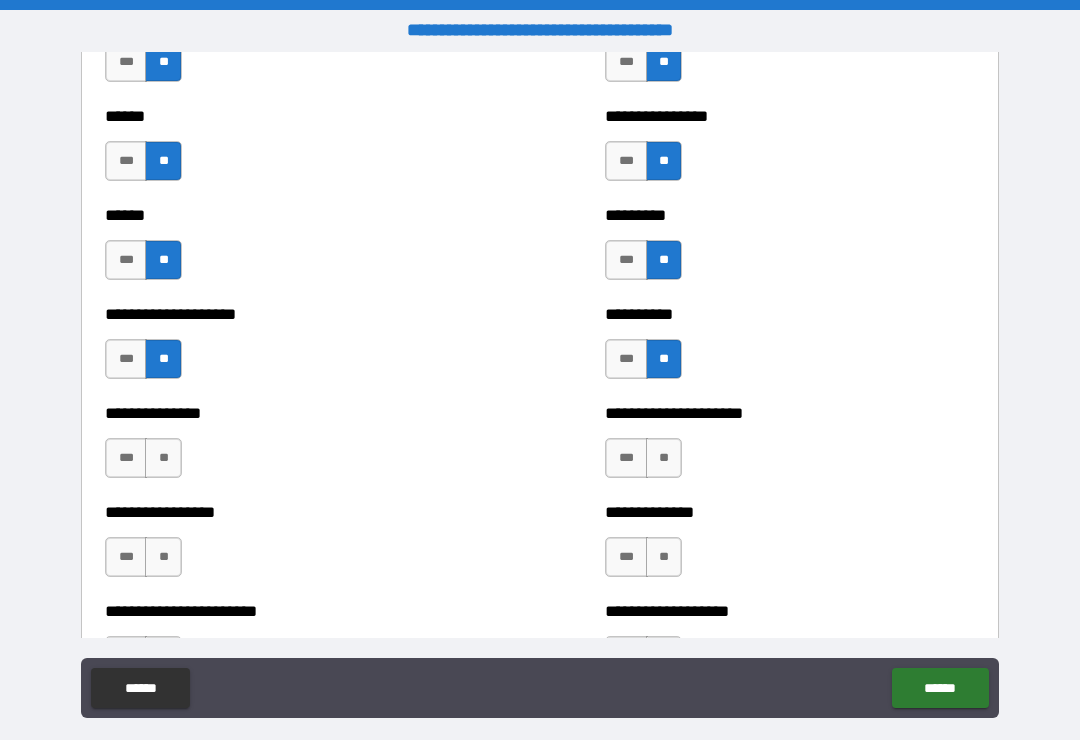 click on "**" at bounding box center [163, 458] 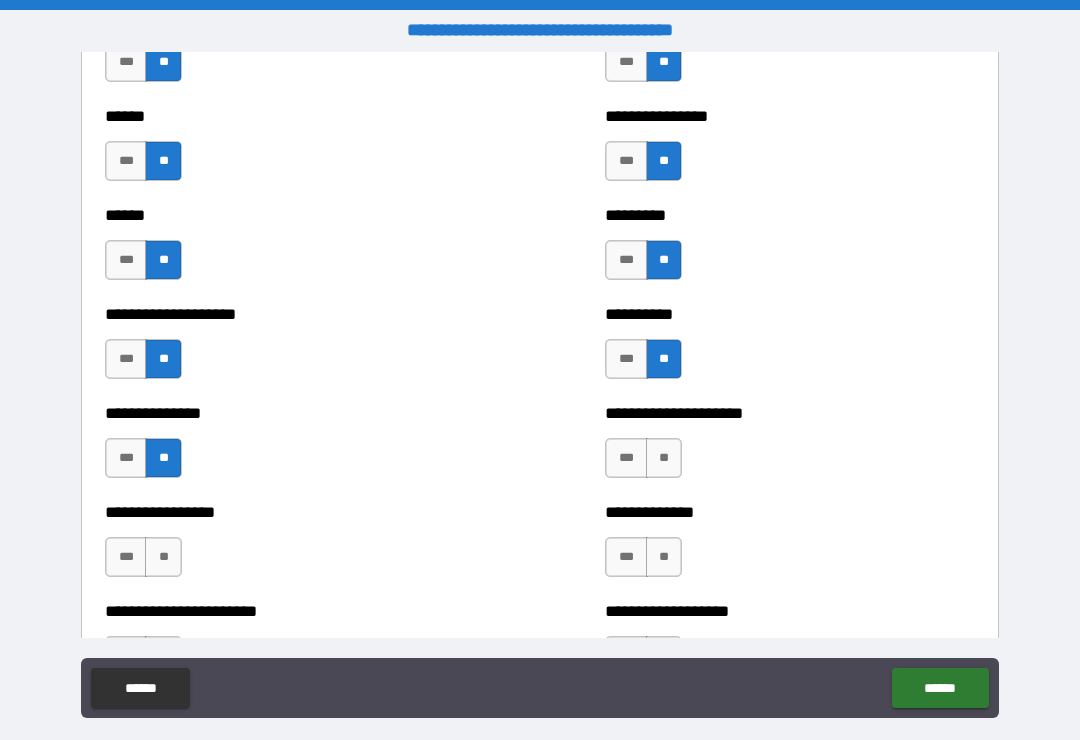 click on "**" at bounding box center [664, 458] 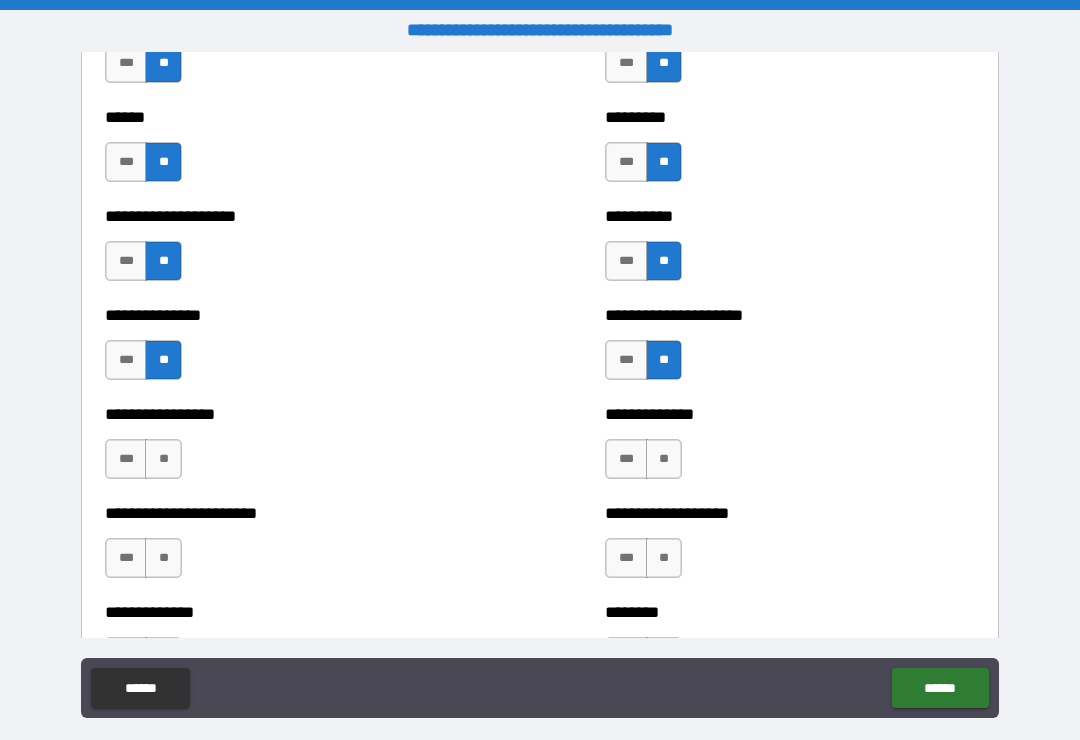 scroll, scrollTop: 3267, scrollLeft: 0, axis: vertical 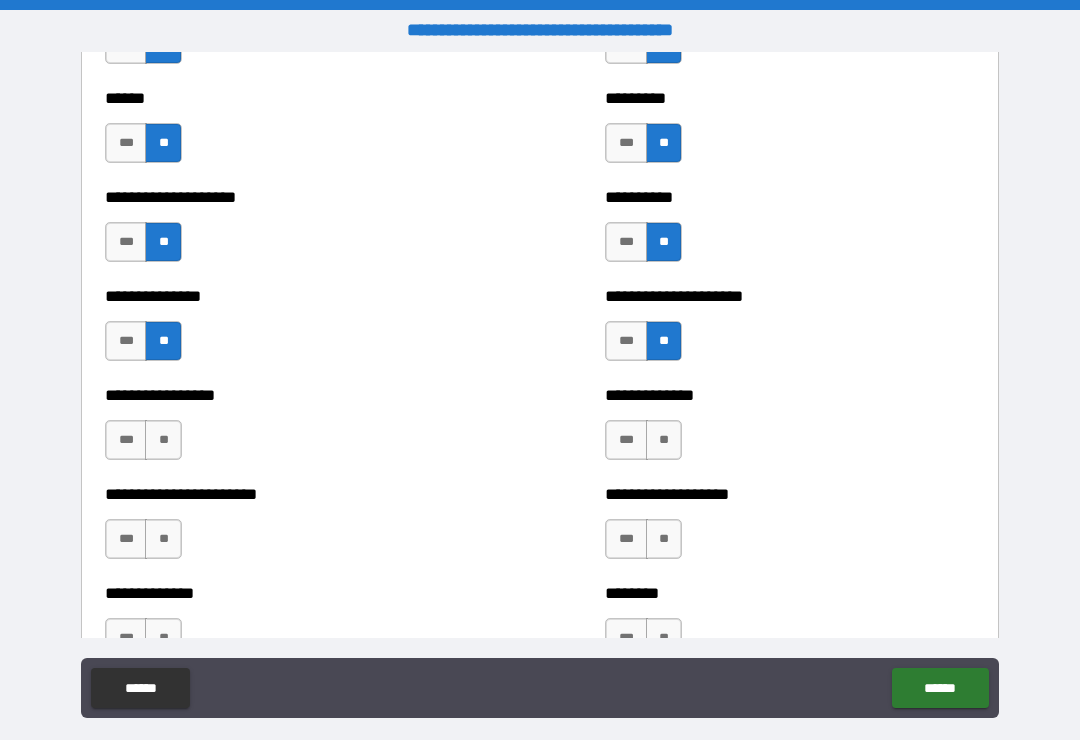 click on "**" at bounding box center (163, 440) 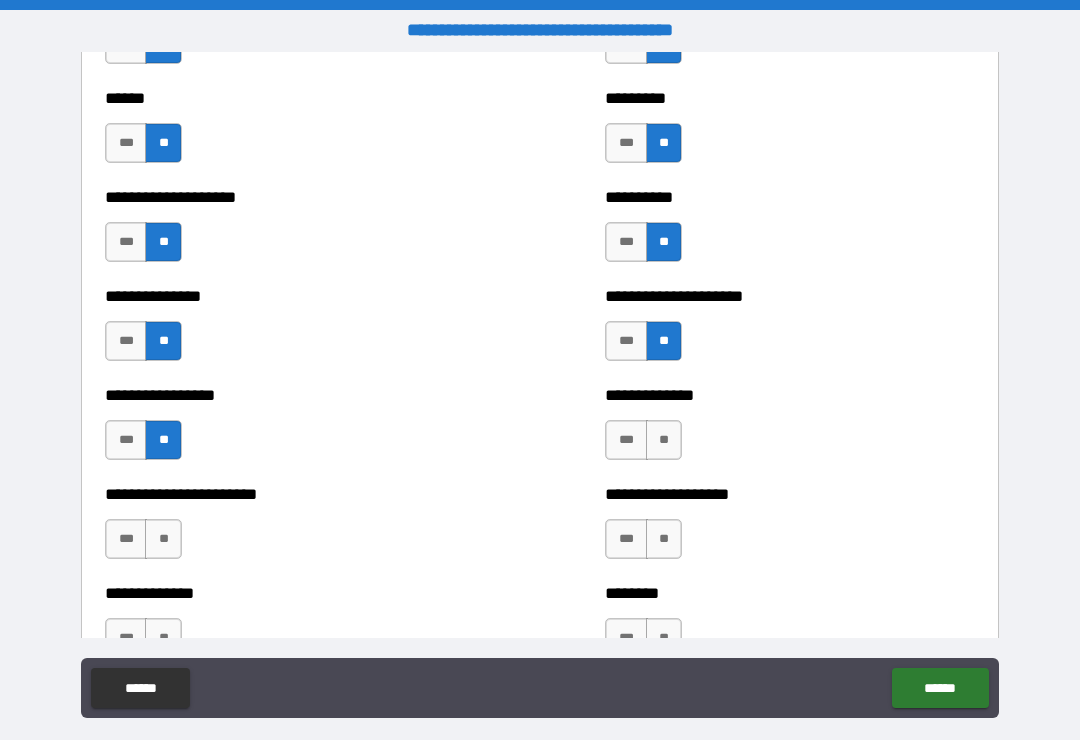 click on "**" at bounding box center [664, 440] 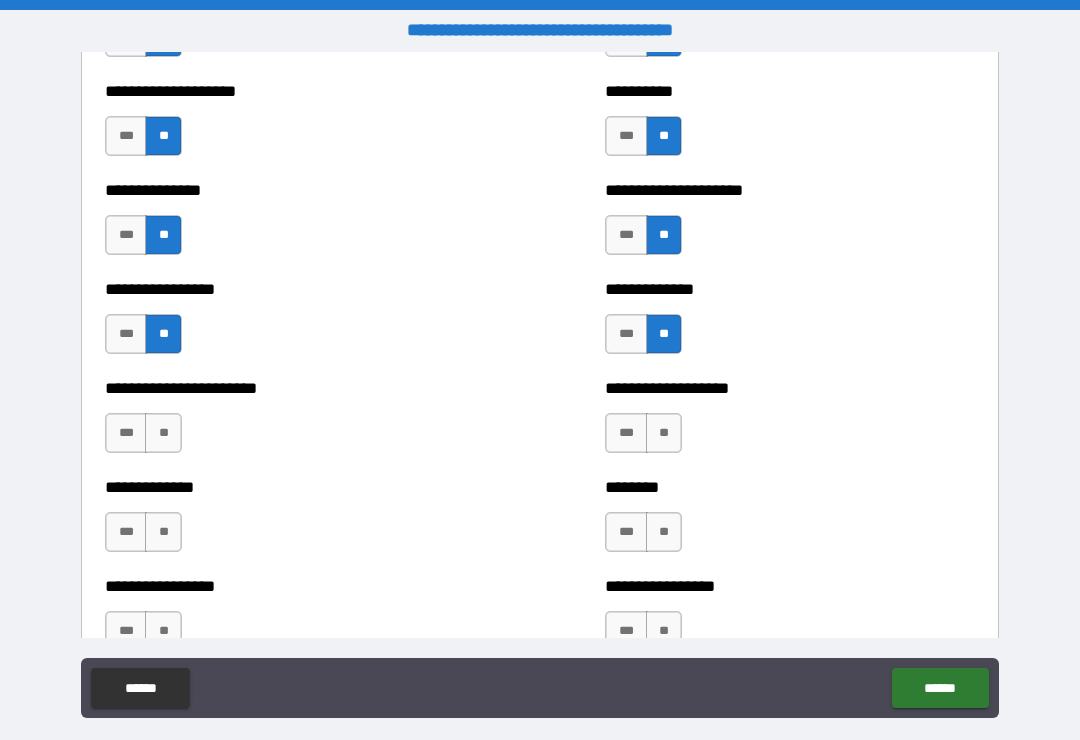 scroll, scrollTop: 3374, scrollLeft: 0, axis: vertical 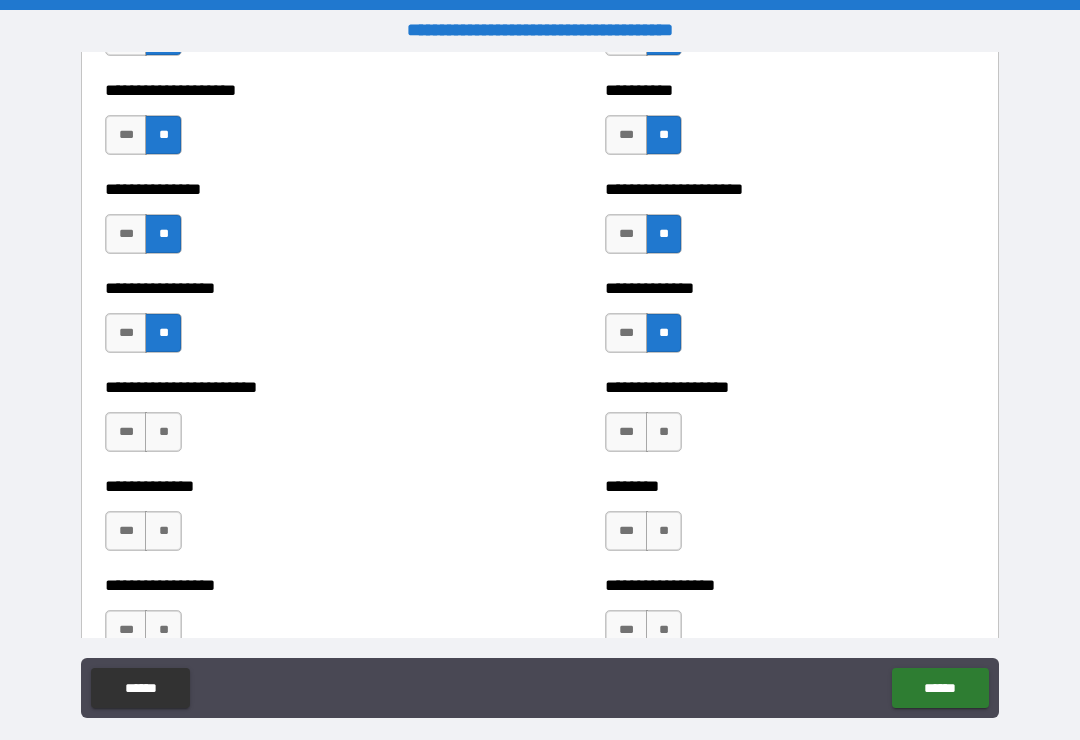 click on "**" at bounding box center [664, 432] 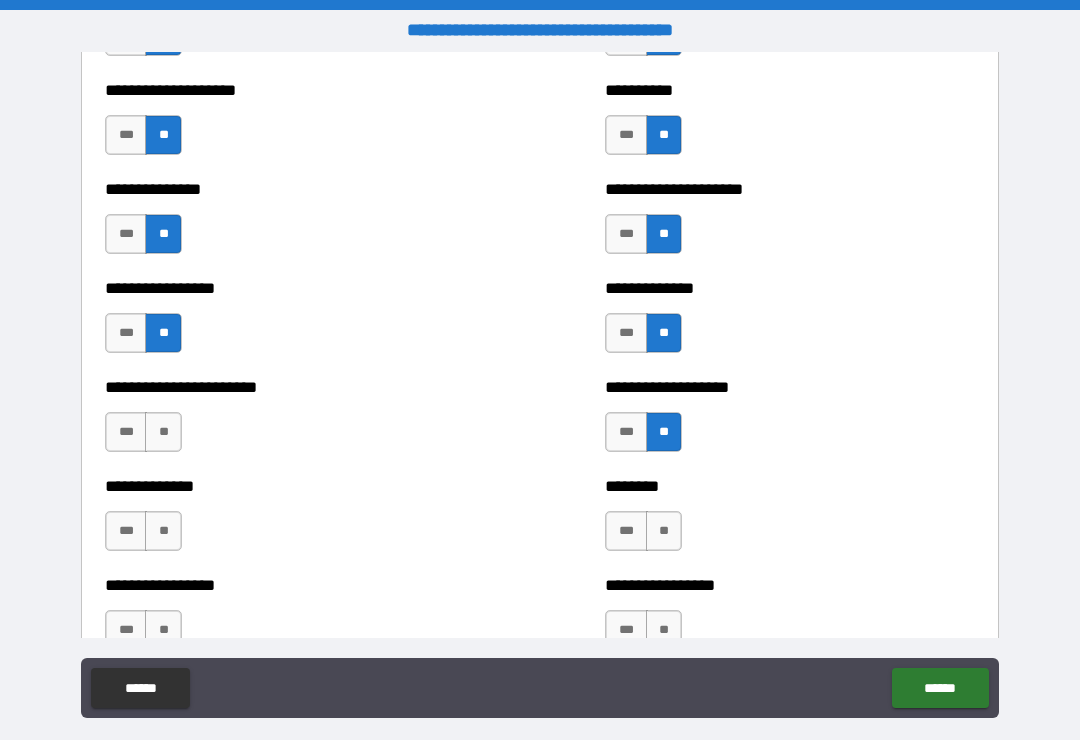 click on "**" at bounding box center [163, 432] 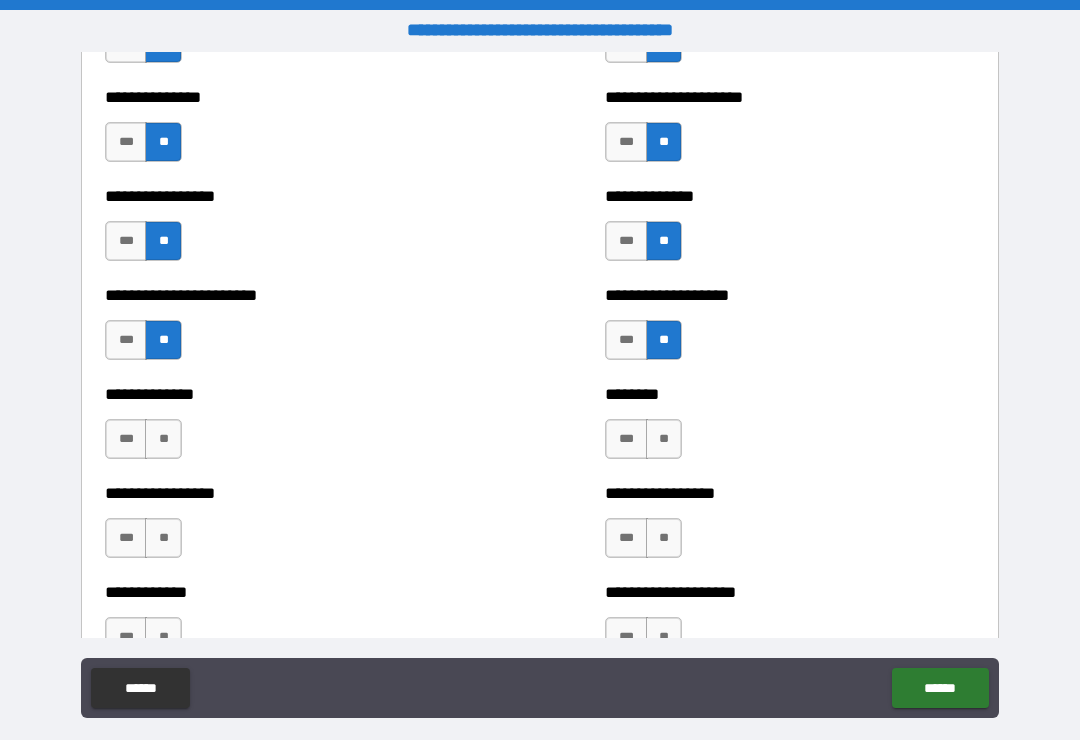 scroll, scrollTop: 3485, scrollLeft: 0, axis: vertical 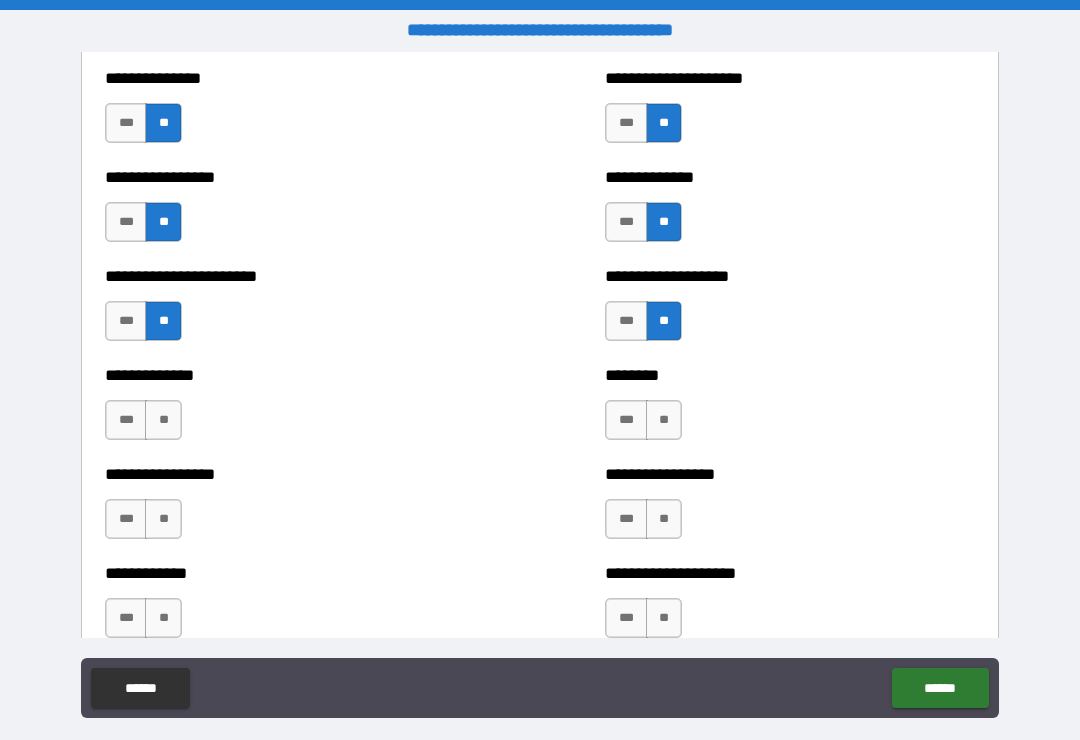 click on "**" at bounding box center [163, 420] 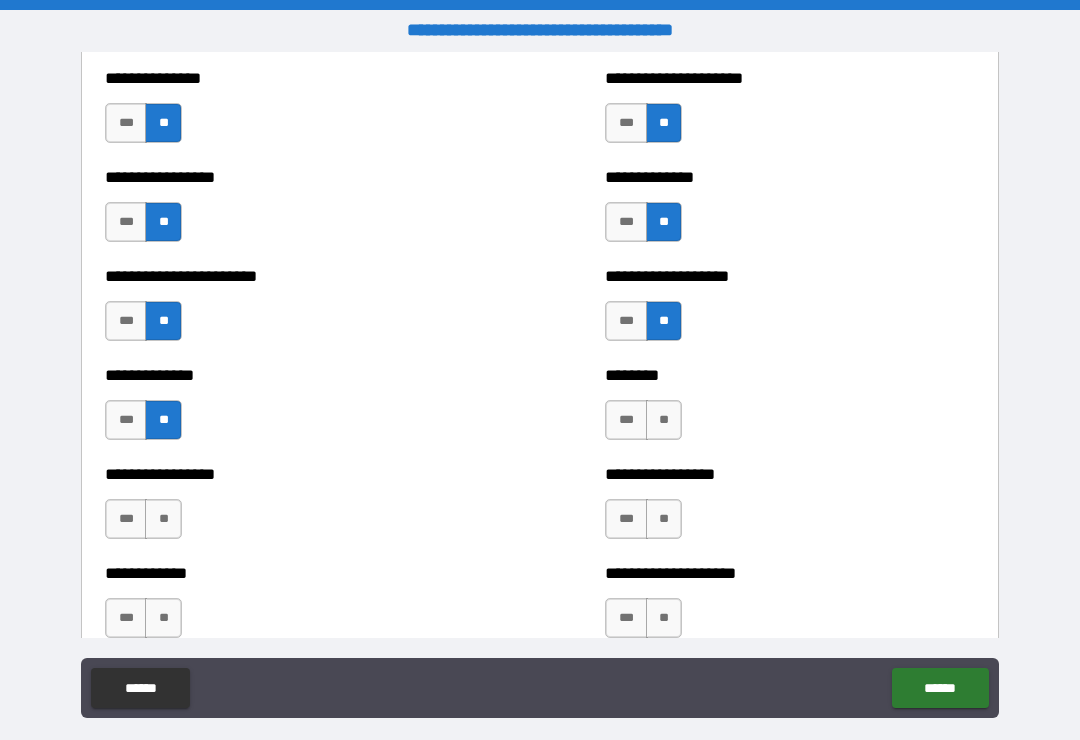 click on "******** *** **" at bounding box center [790, 410] 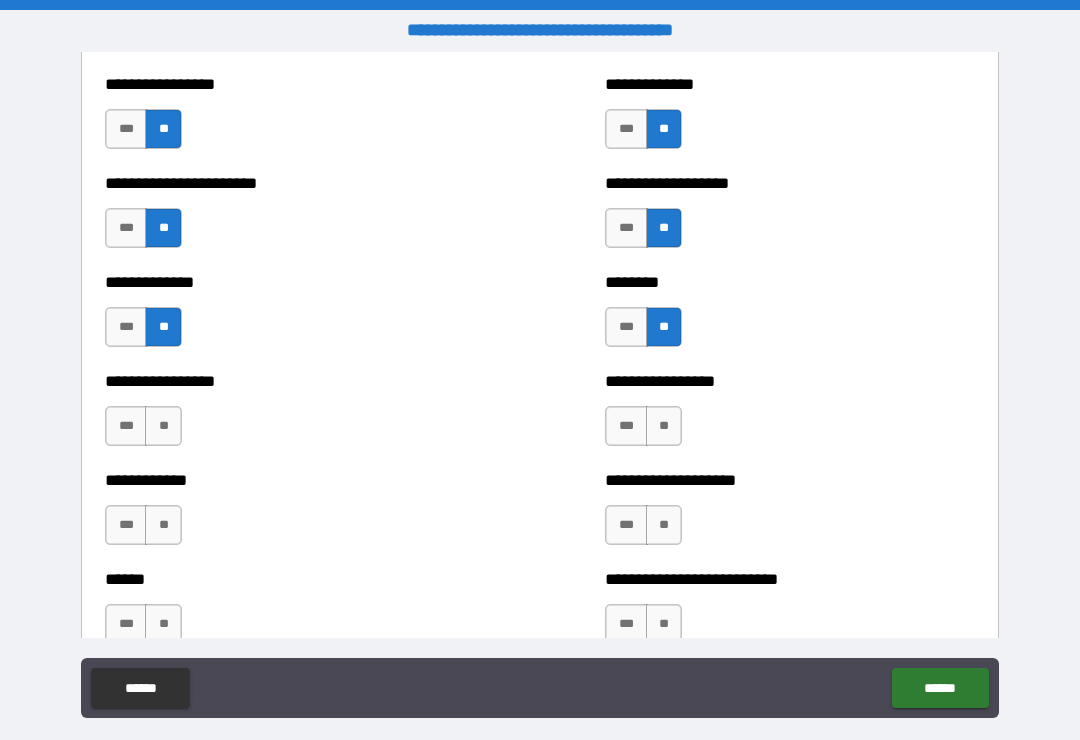 scroll, scrollTop: 3581, scrollLeft: 0, axis: vertical 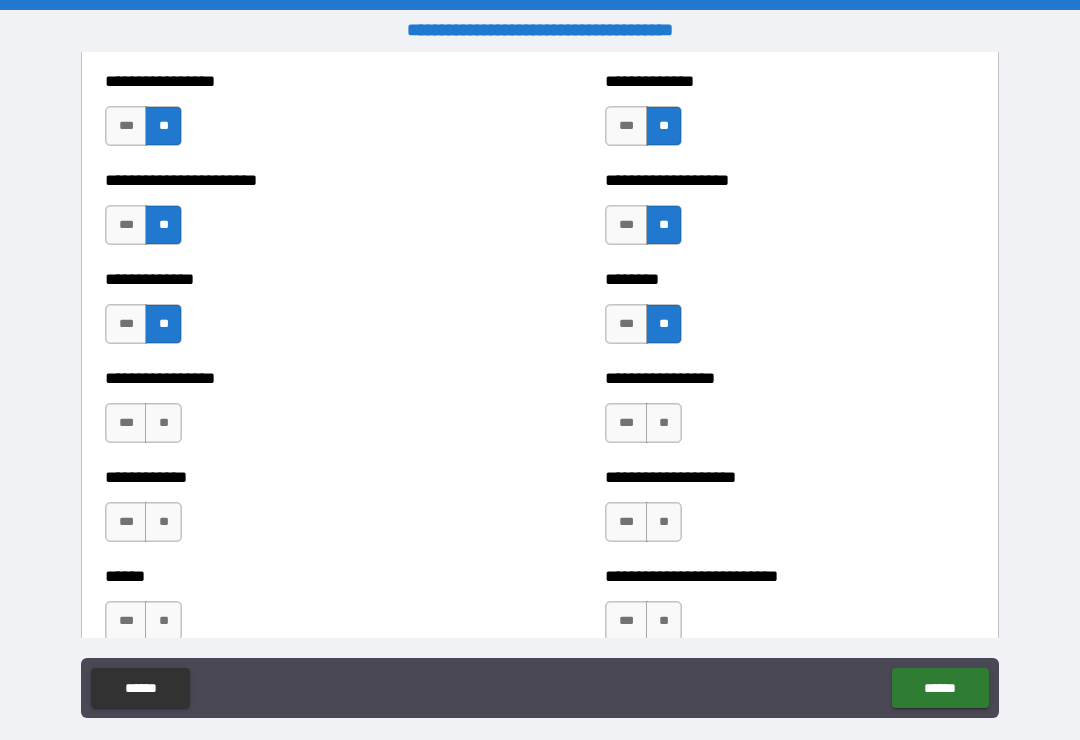 click on "**" at bounding box center (163, 423) 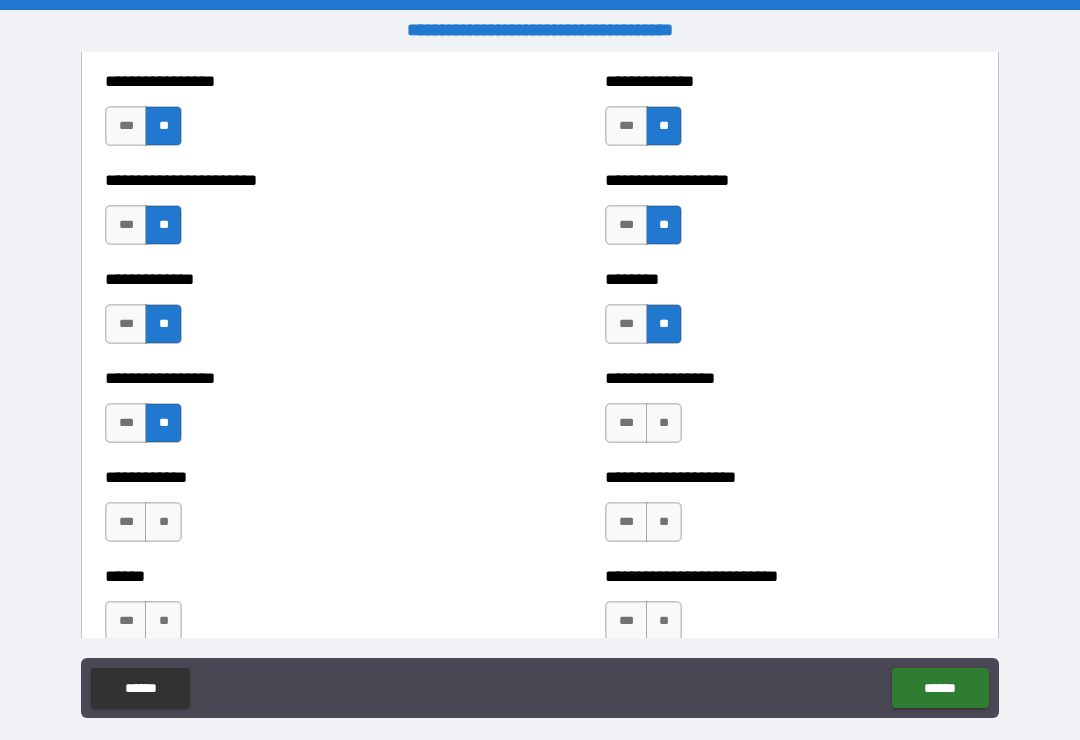 click on "**" at bounding box center [664, 423] 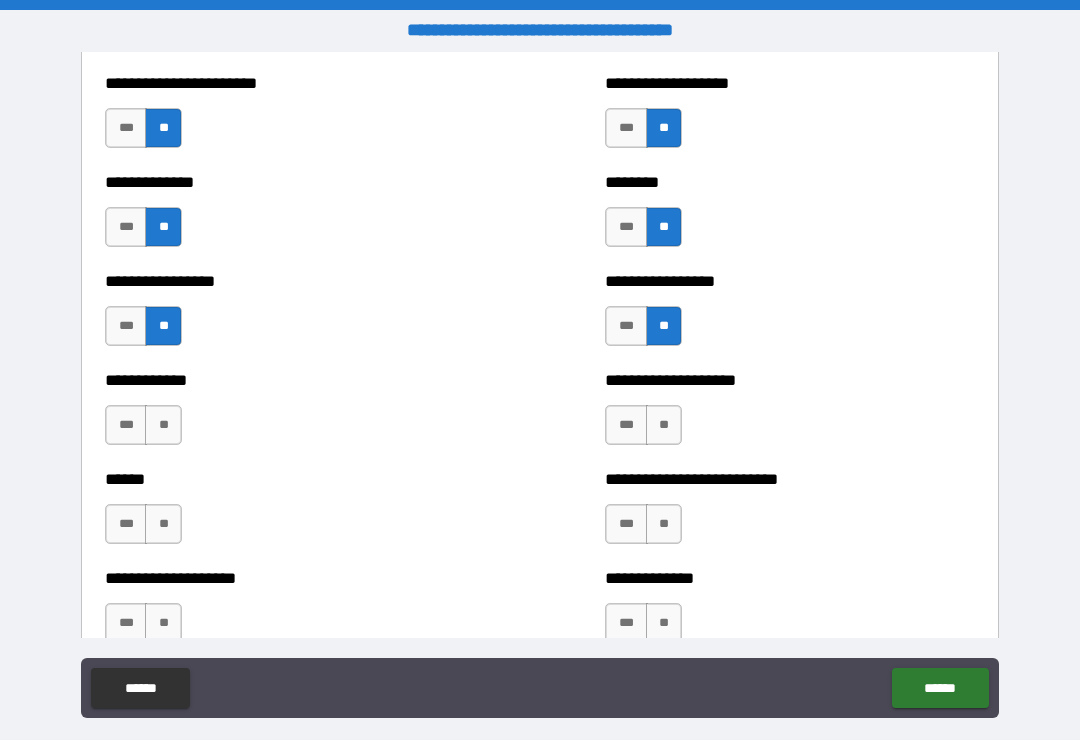 scroll, scrollTop: 3680, scrollLeft: 0, axis: vertical 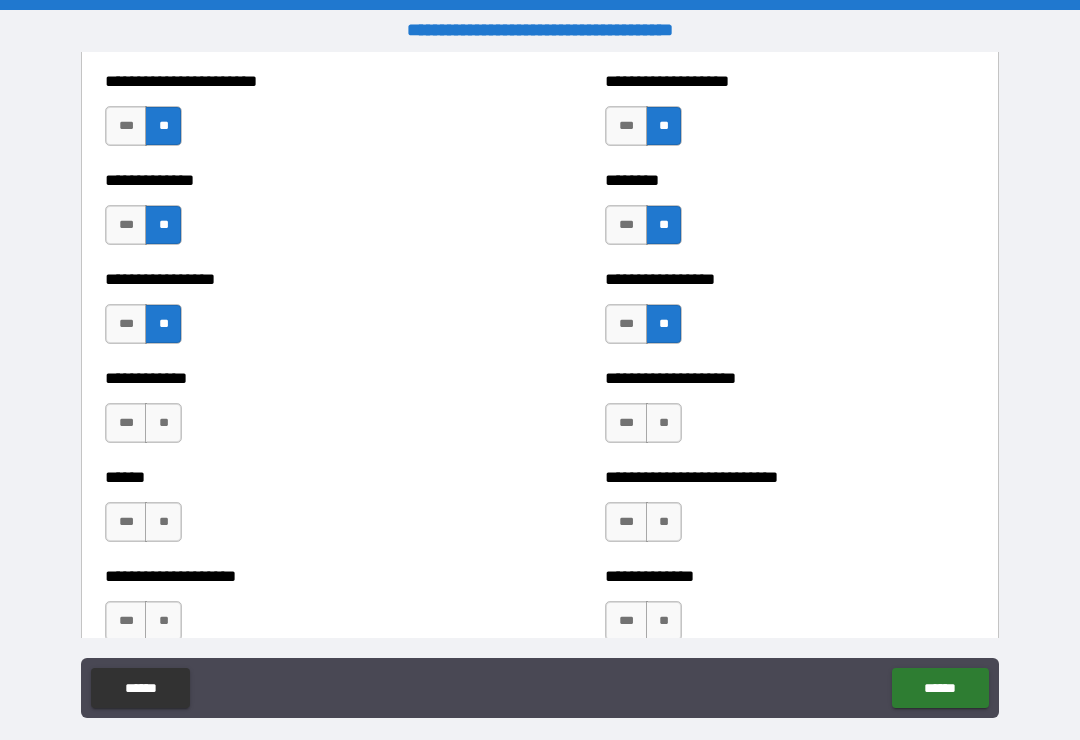 click on "**" at bounding box center [163, 423] 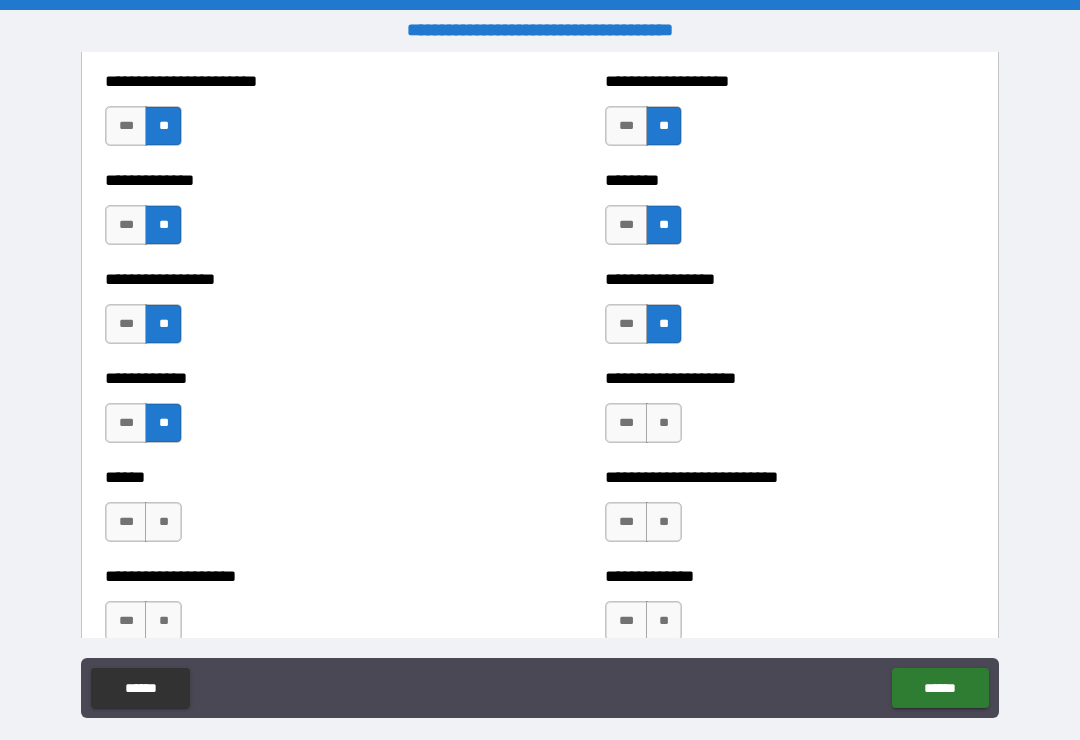 click on "**" at bounding box center (664, 423) 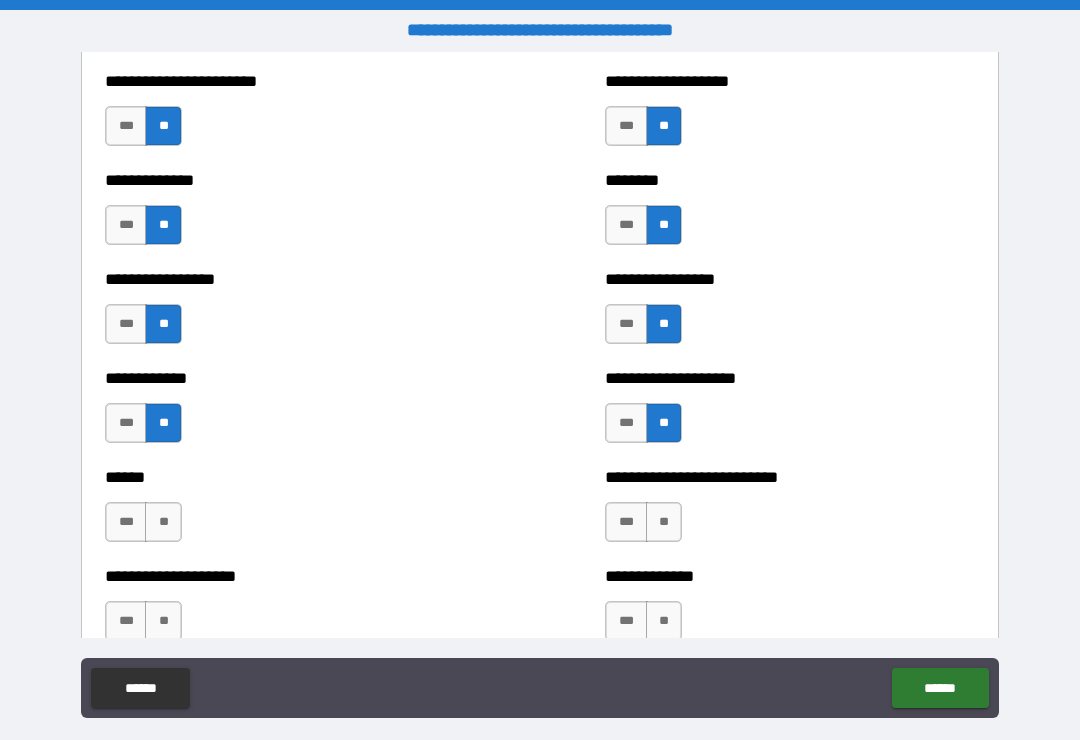 click on "**" at bounding box center [664, 522] 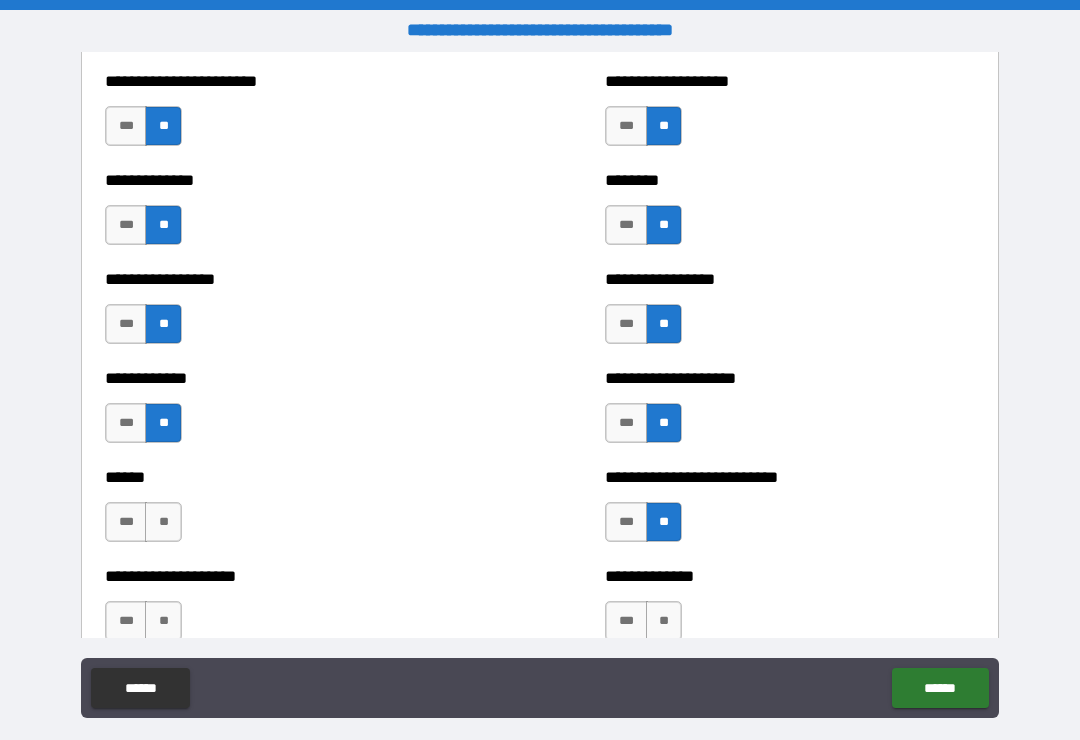 click on "**" at bounding box center (163, 522) 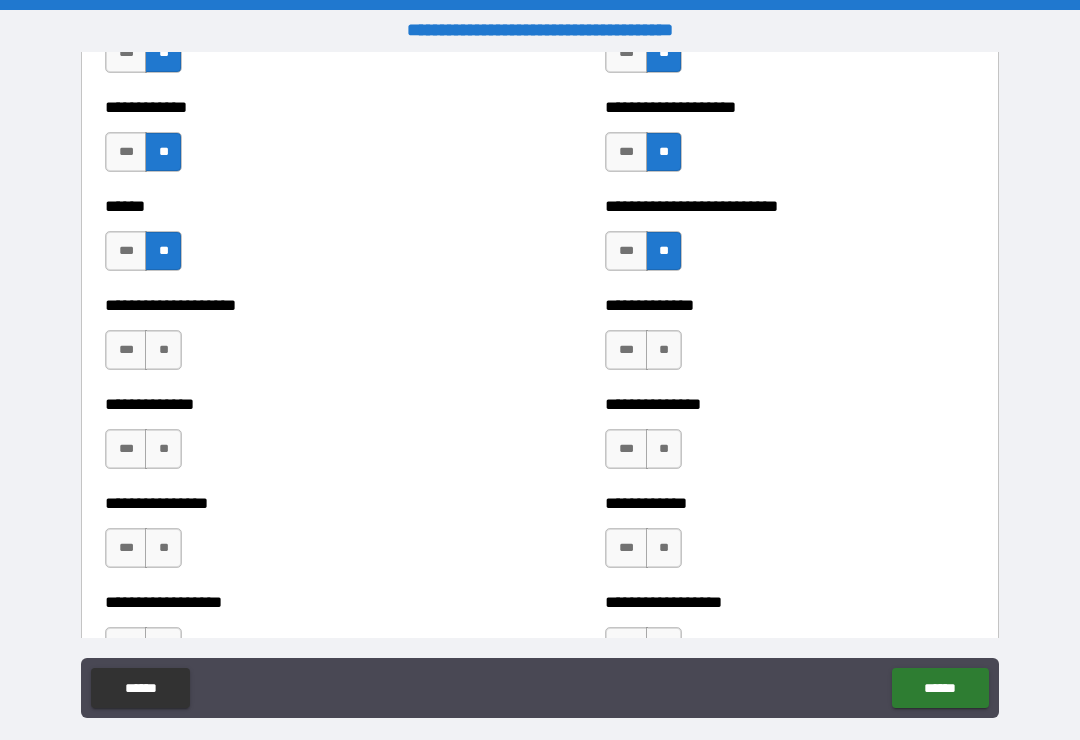 scroll, scrollTop: 3957, scrollLeft: 0, axis: vertical 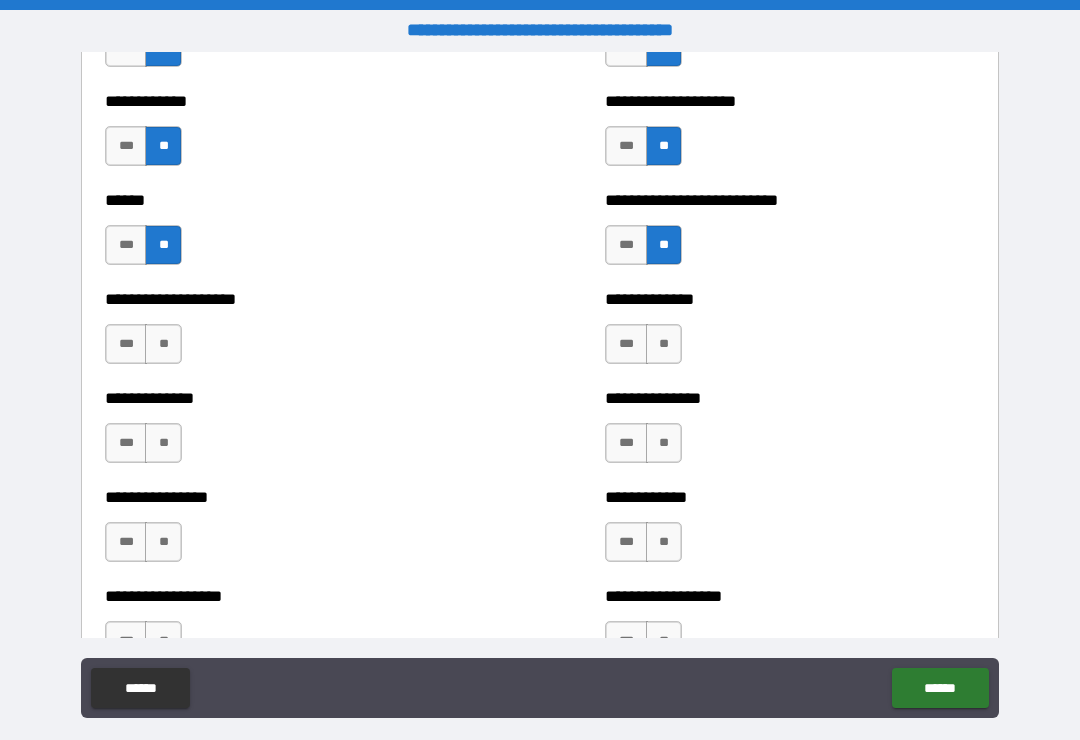 click on "**" at bounding box center (664, 344) 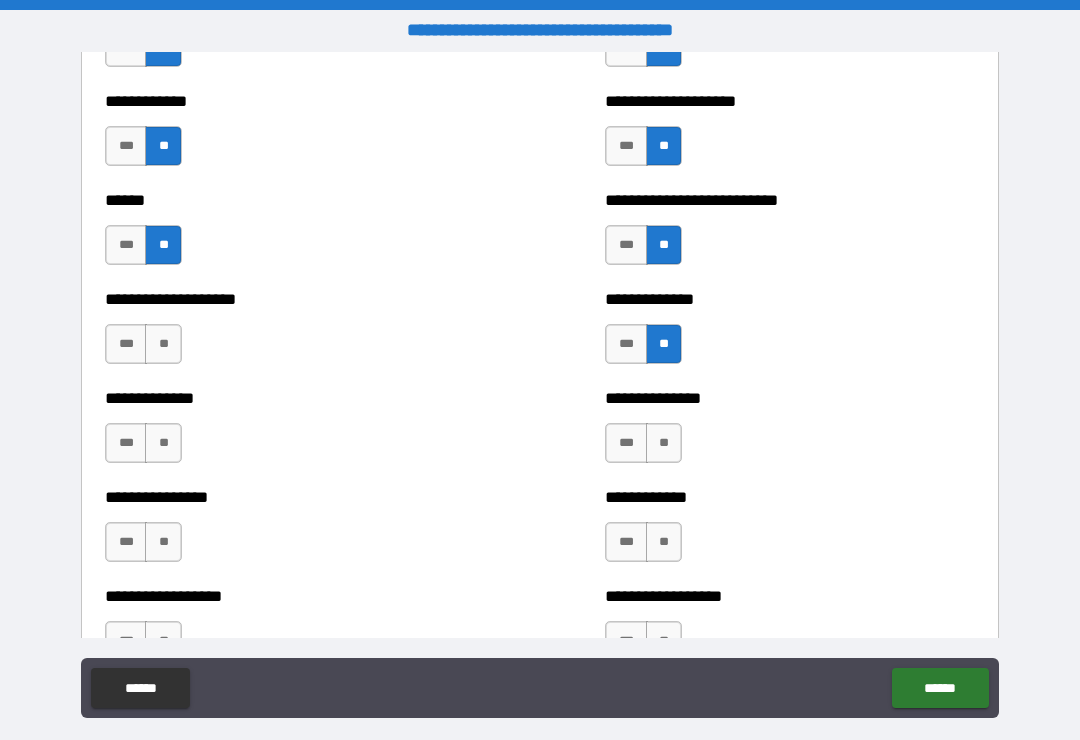 click on "**" at bounding box center [163, 344] 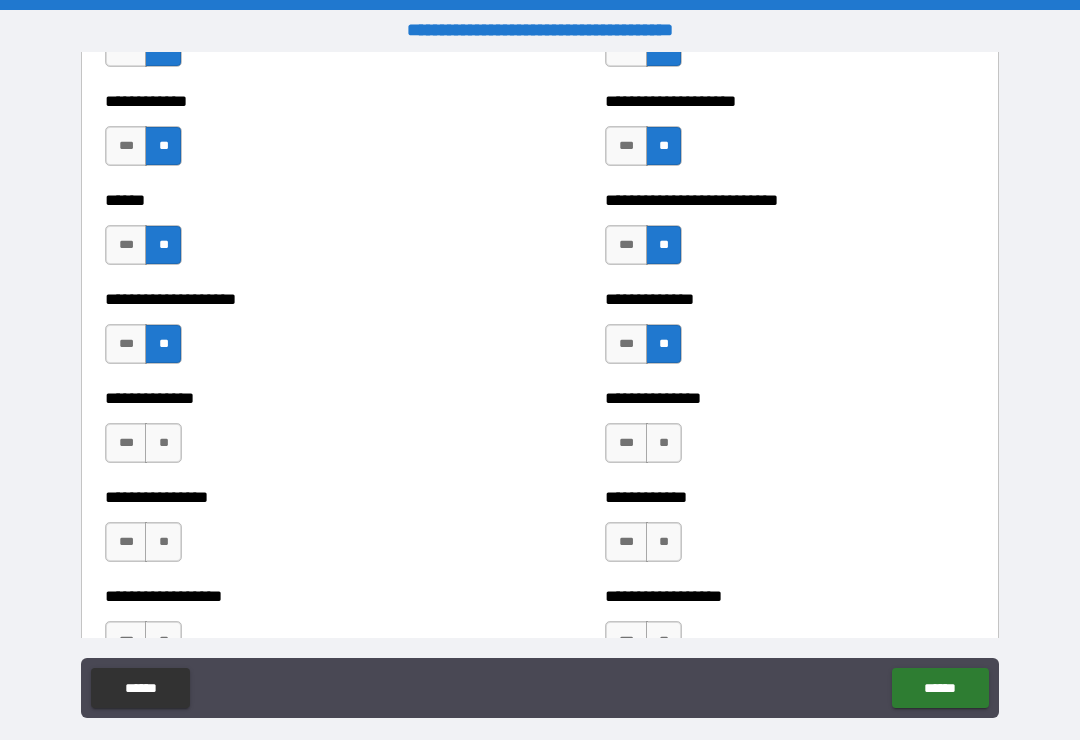 click on "**" at bounding box center [664, 443] 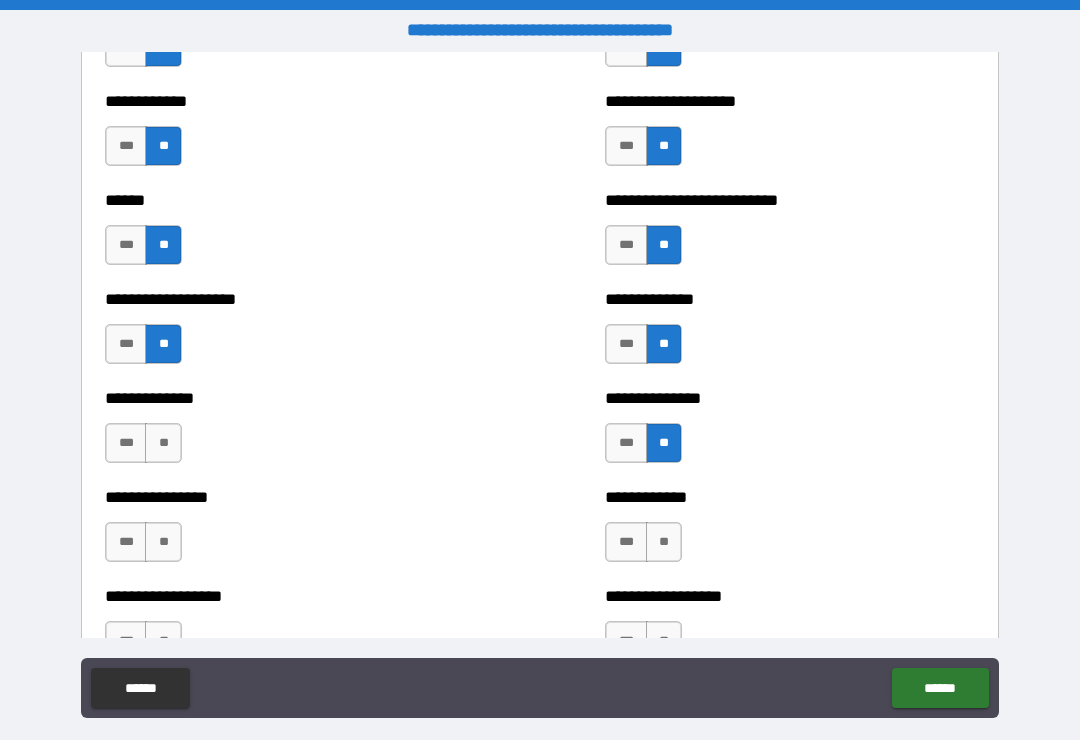 click on "**" at bounding box center [163, 443] 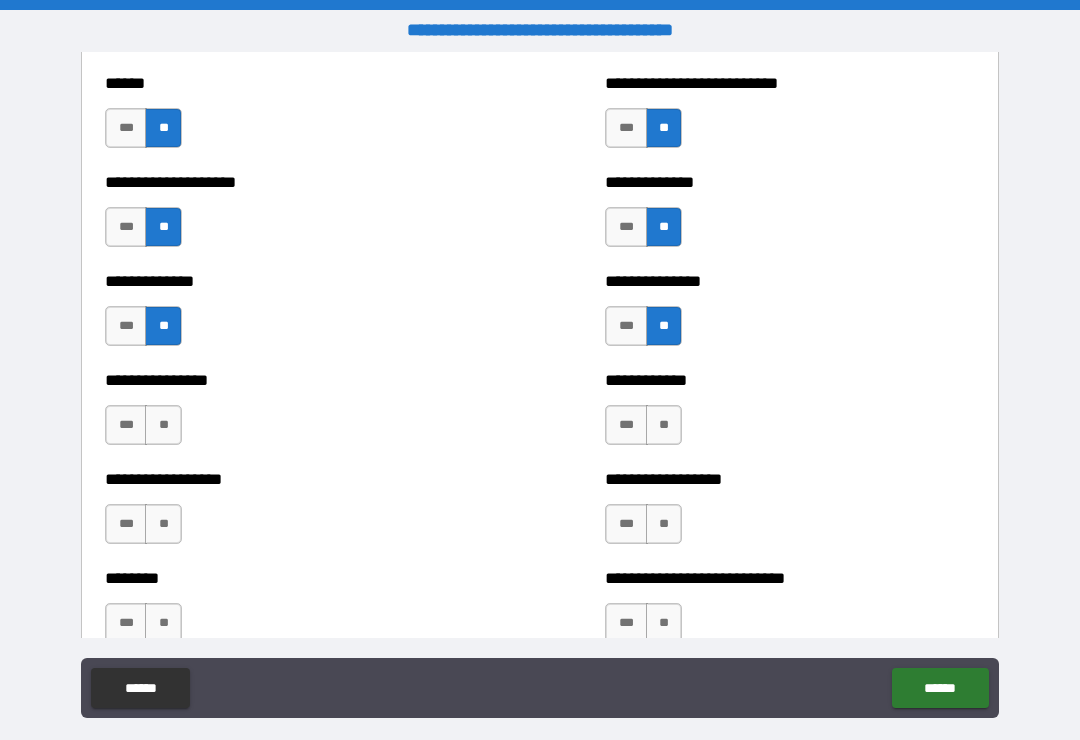 scroll, scrollTop: 4075, scrollLeft: 0, axis: vertical 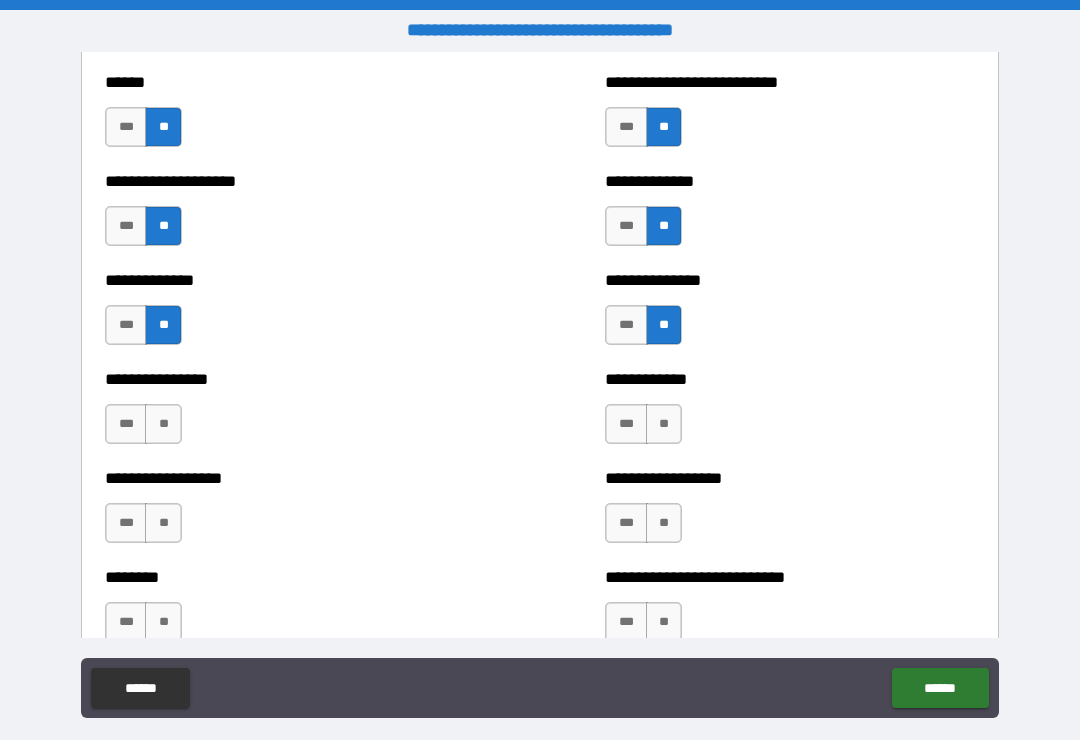 click on "**" at bounding box center (163, 424) 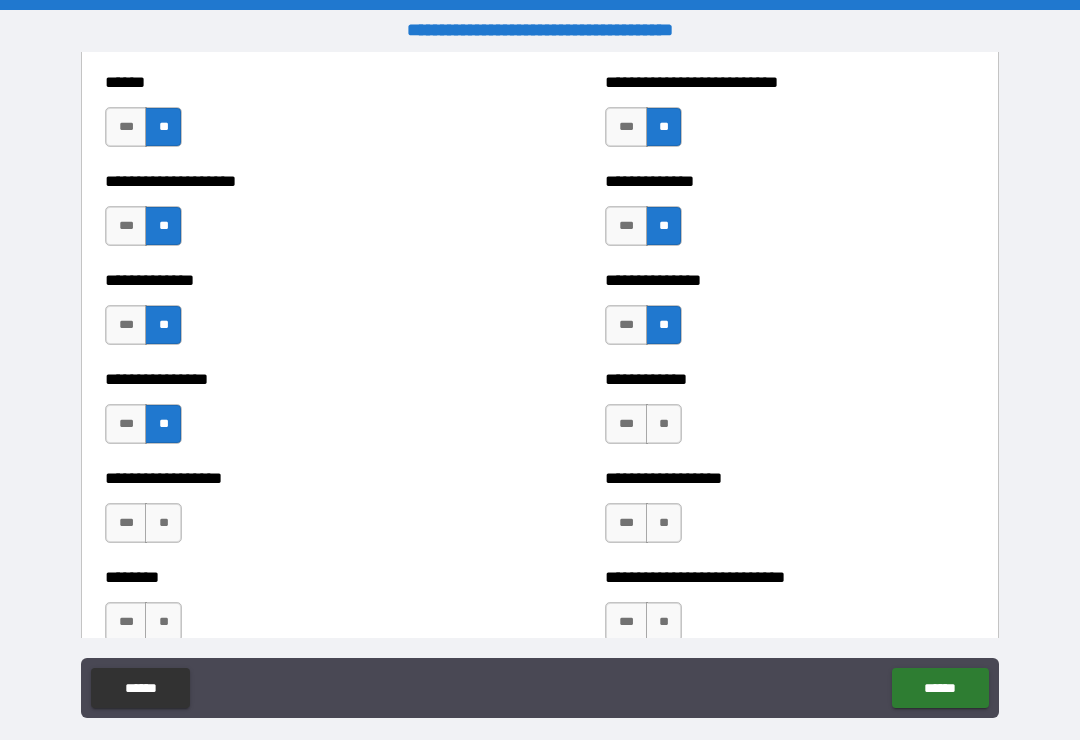 click on "**" at bounding box center (664, 424) 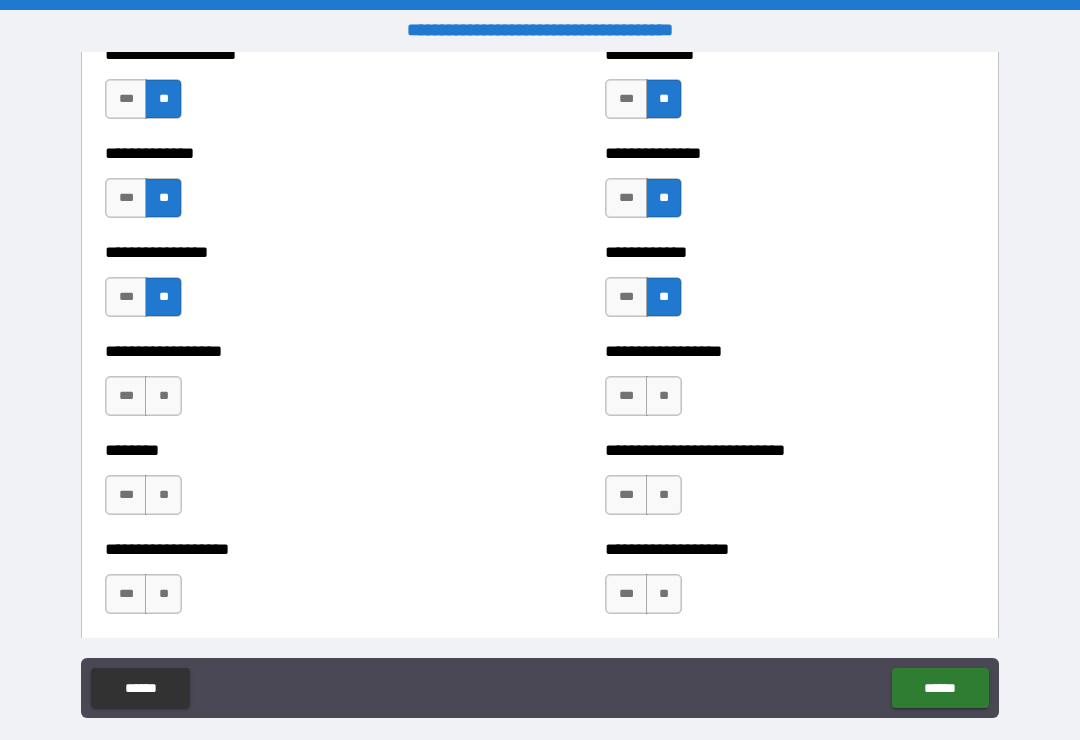 scroll, scrollTop: 4204, scrollLeft: 0, axis: vertical 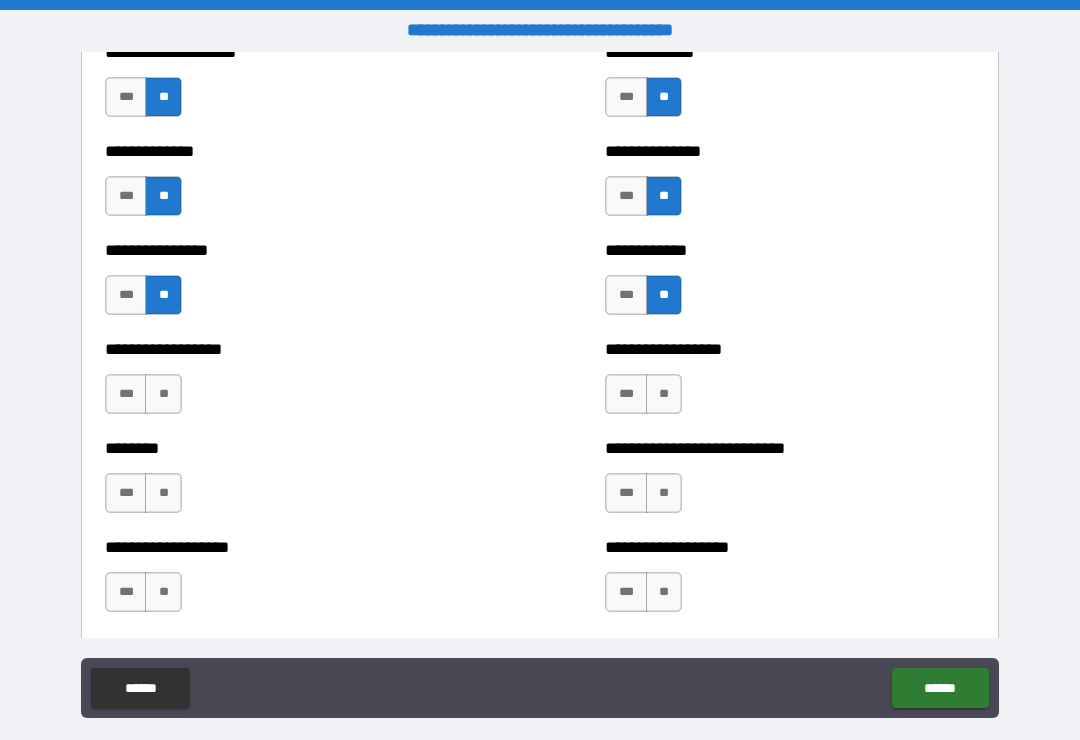 click on "**" at bounding box center [163, 394] 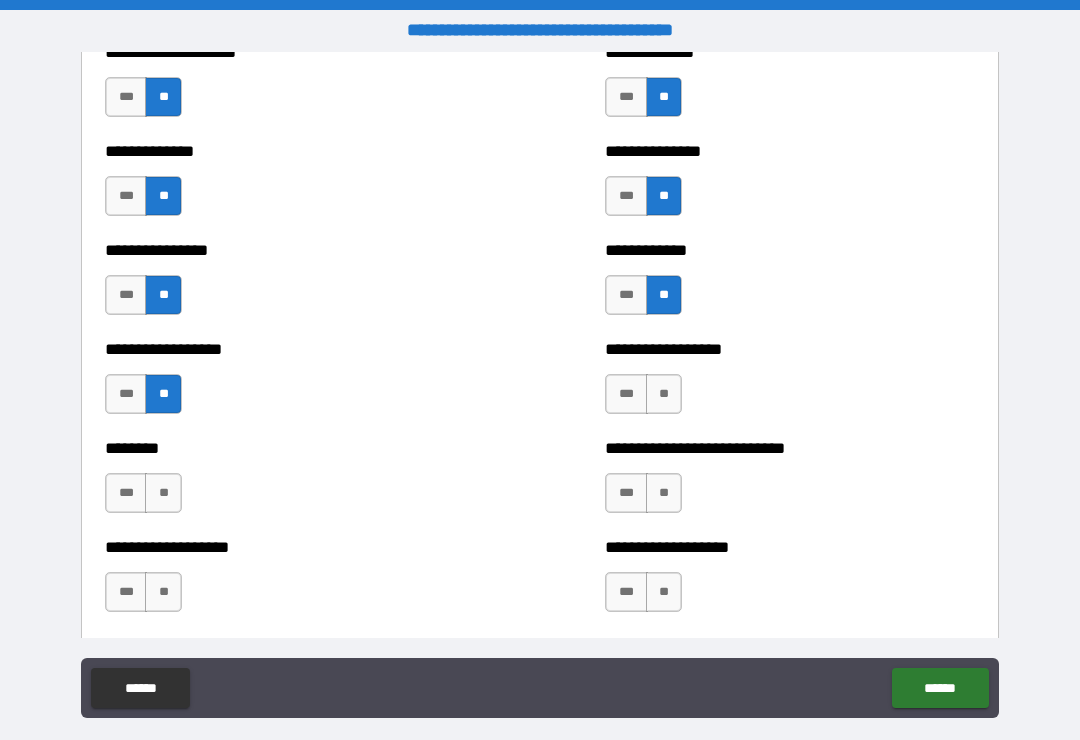 click on "**********" at bounding box center (790, 384) 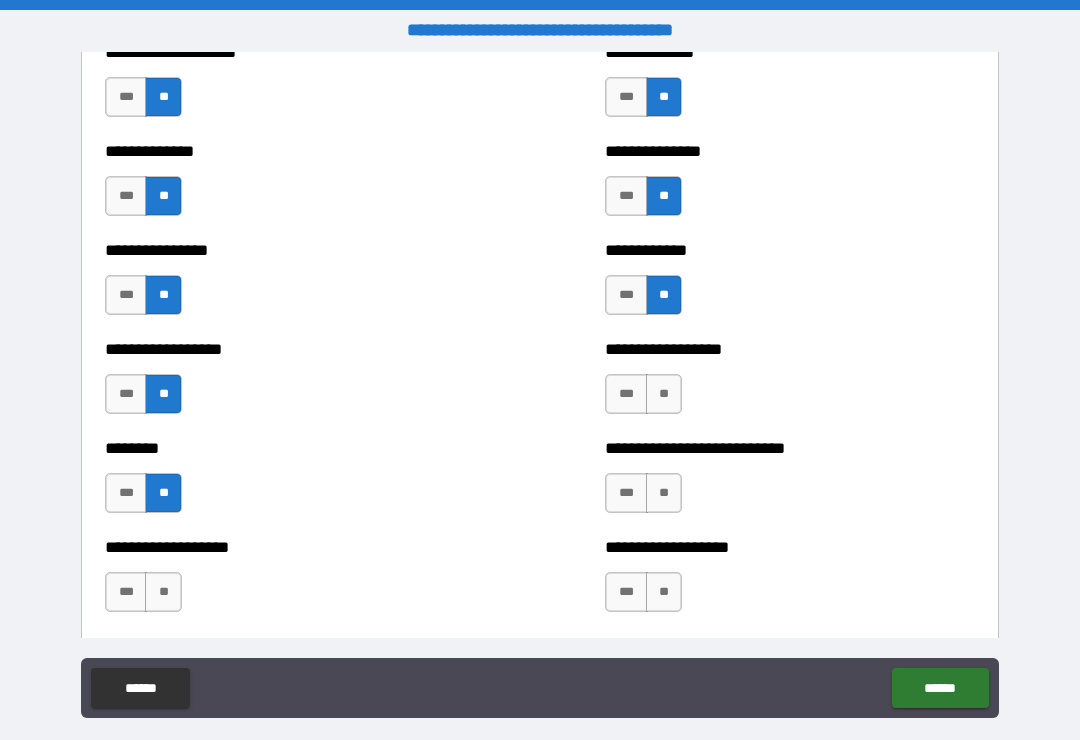 click on "**" at bounding box center (664, 493) 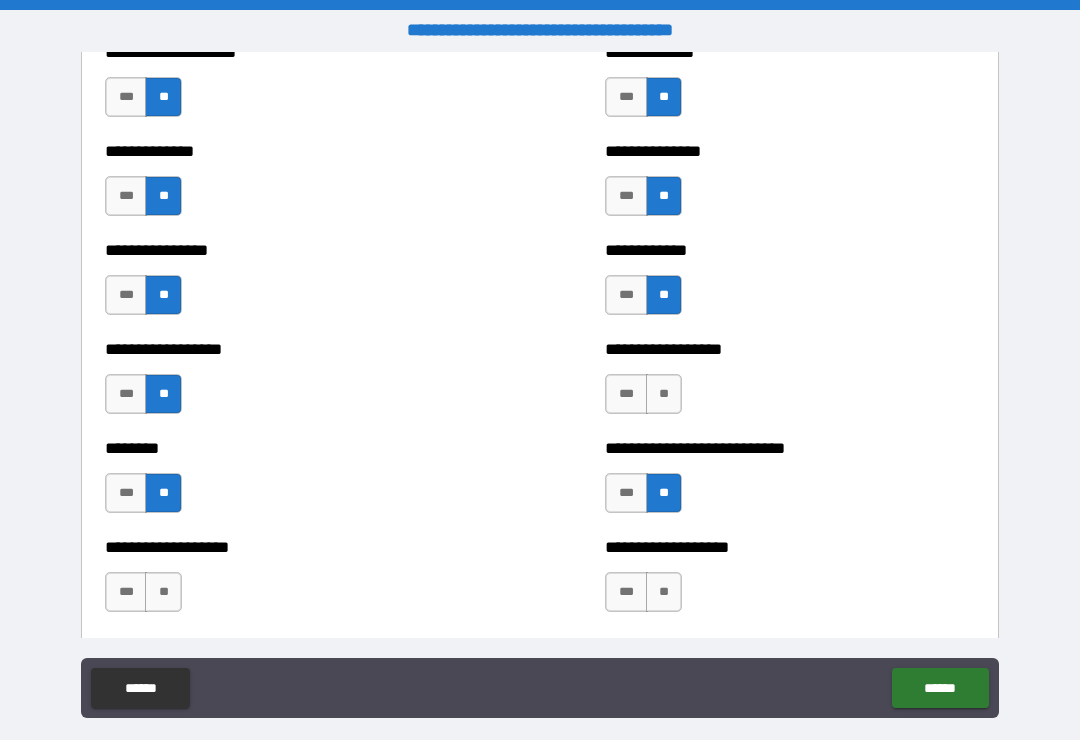click on "**" at bounding box center [664, 394] 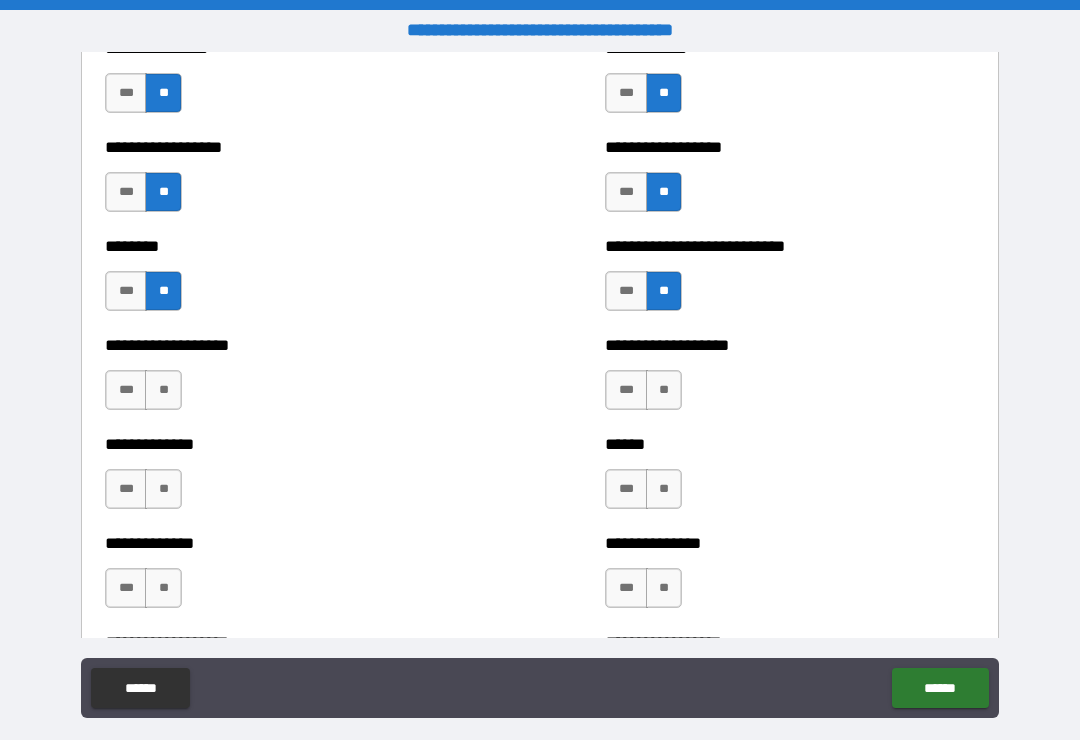 scroll, scrollTop: 4409, scrollLeft: 0, axis: vertical 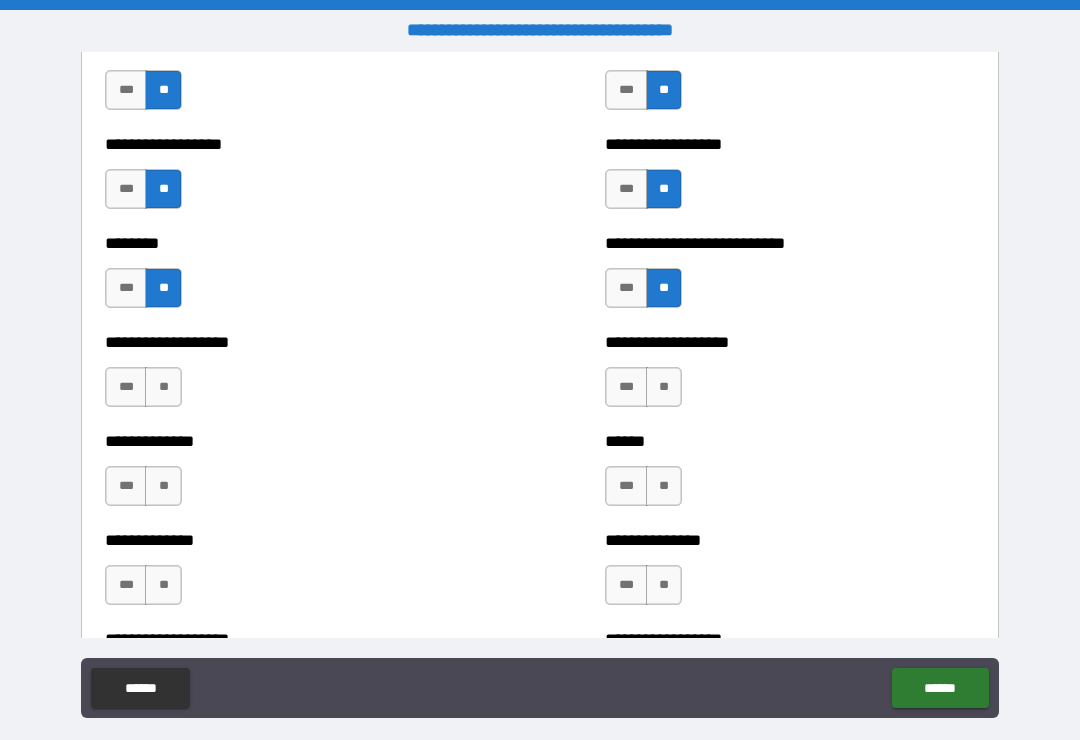 click on "**" at bounding box center (664, 387) 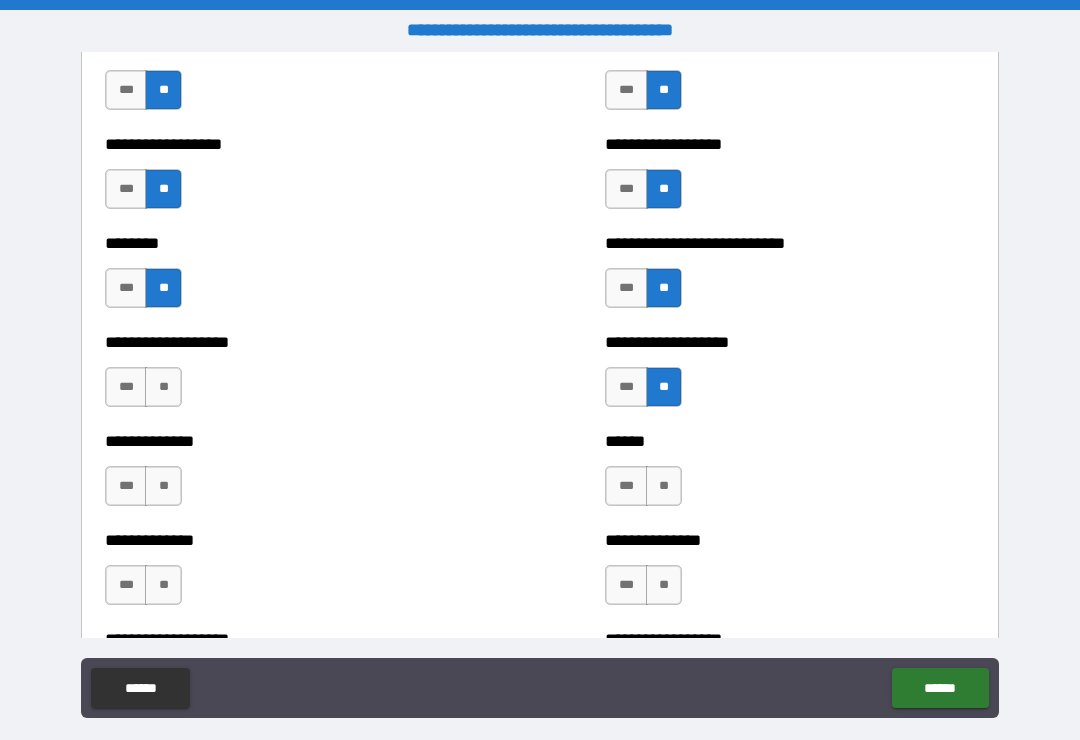 click on "**" at bounding box center [163, 387] 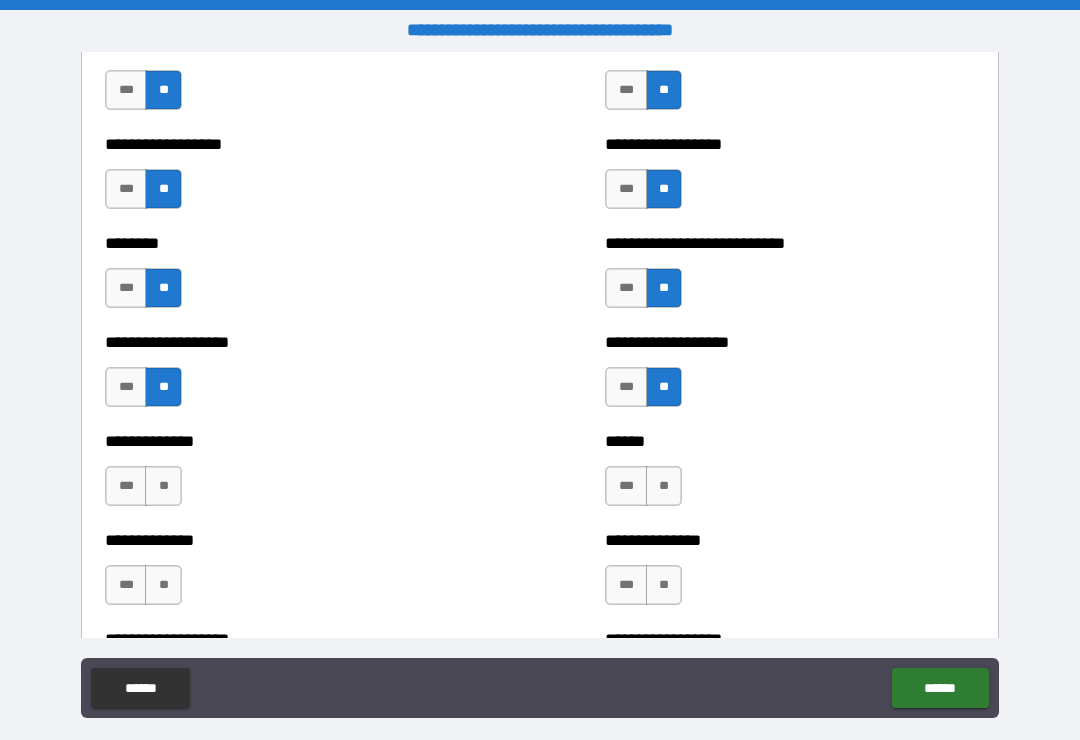 click on "**" at bounding box center [163, 486] 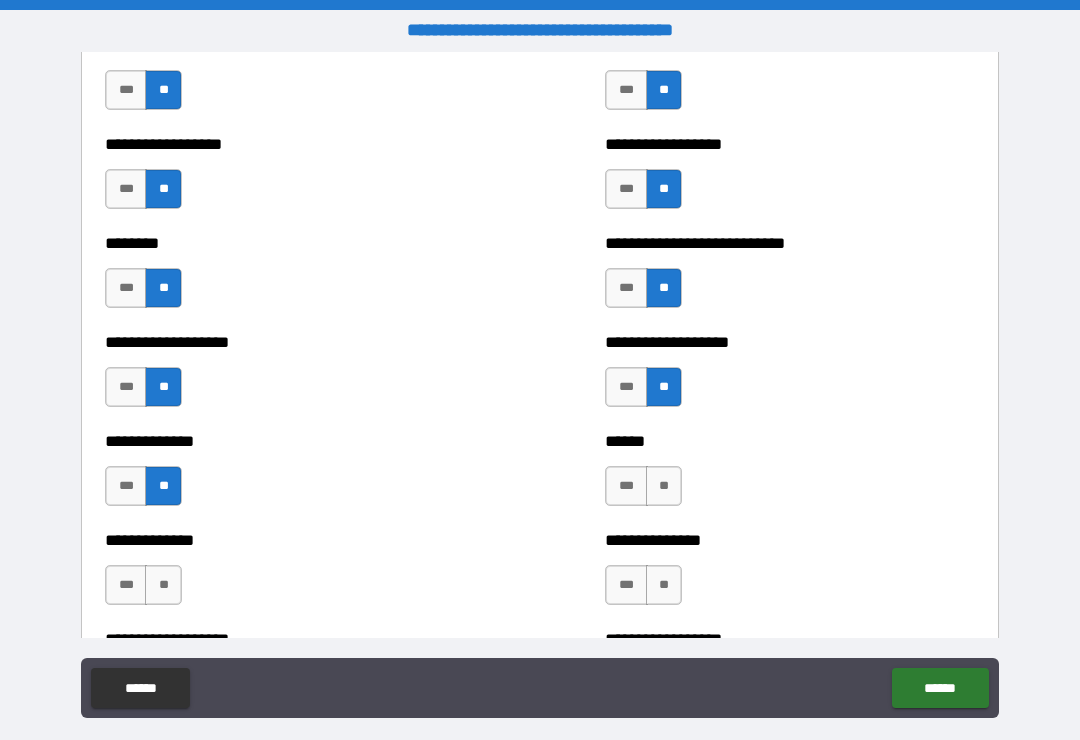 click on "**" at bounding box center (664, 486) 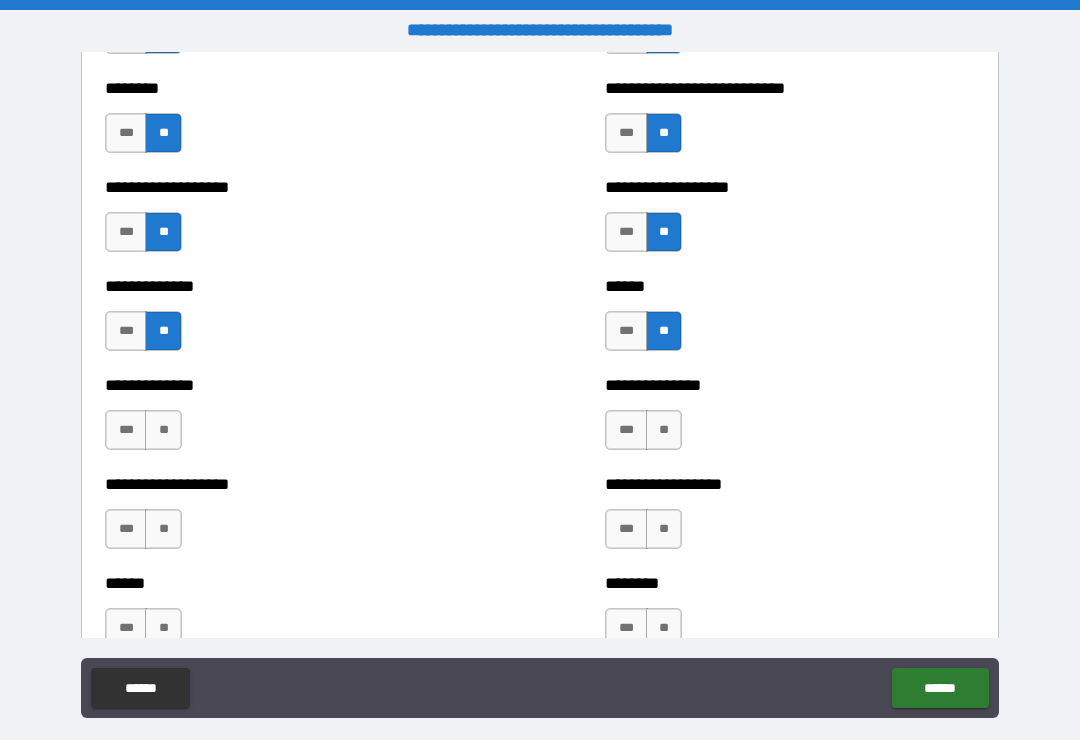 scroll, scrollTop: 4560, scrollLeft: 0, axis: vertical 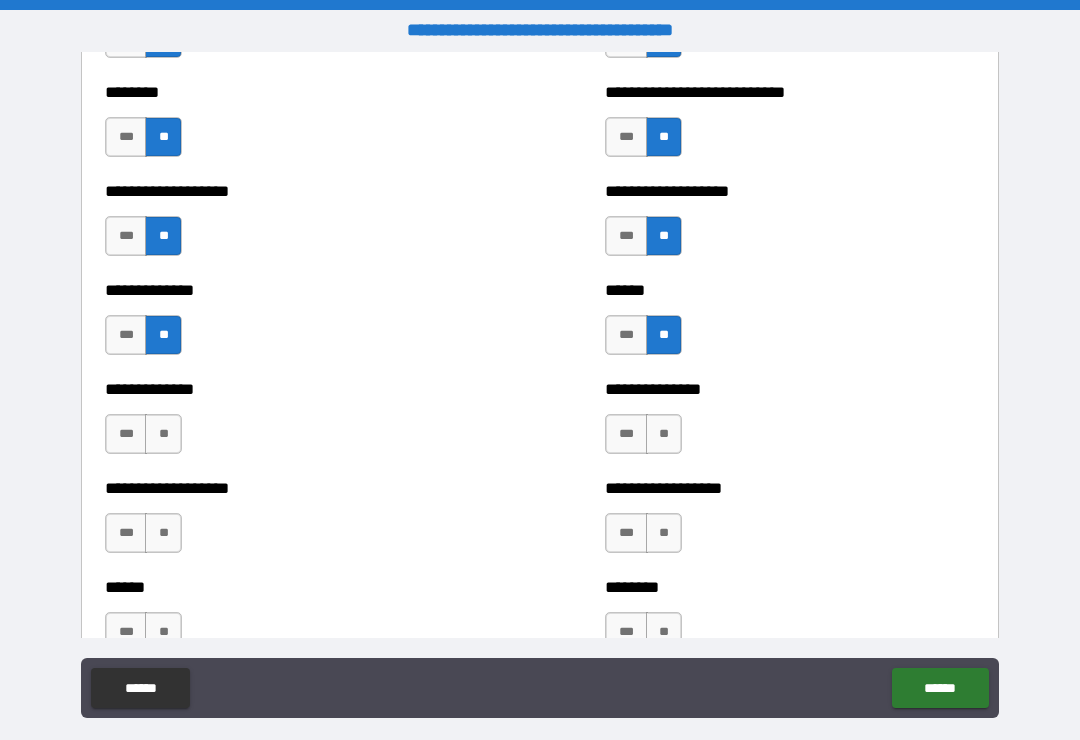 click on "**" at bounding box center [163, 434] 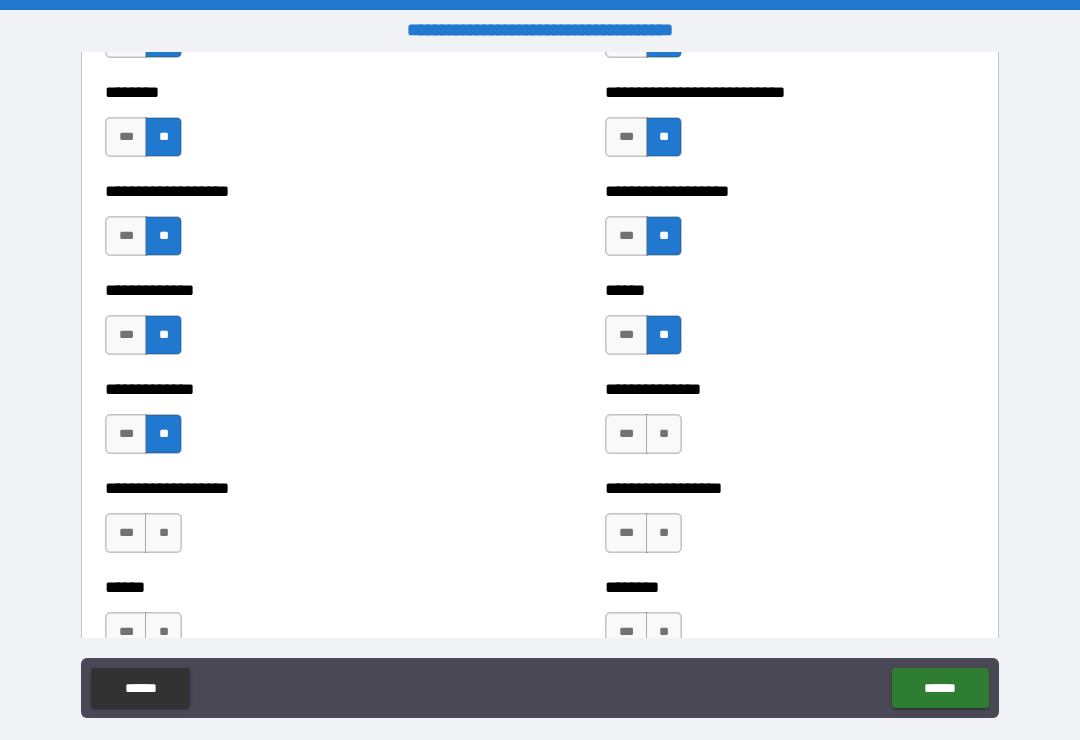 click on "**" at bounding box center [664, 434] 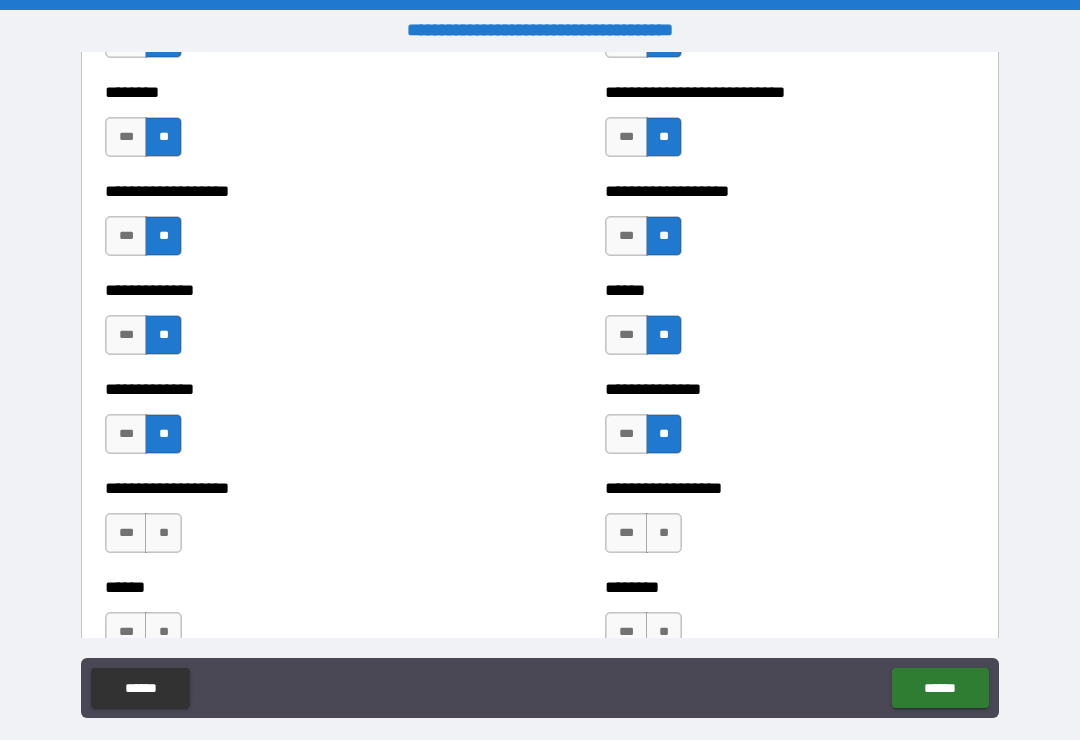 click on "*** **" at bounding box center [646, 538] 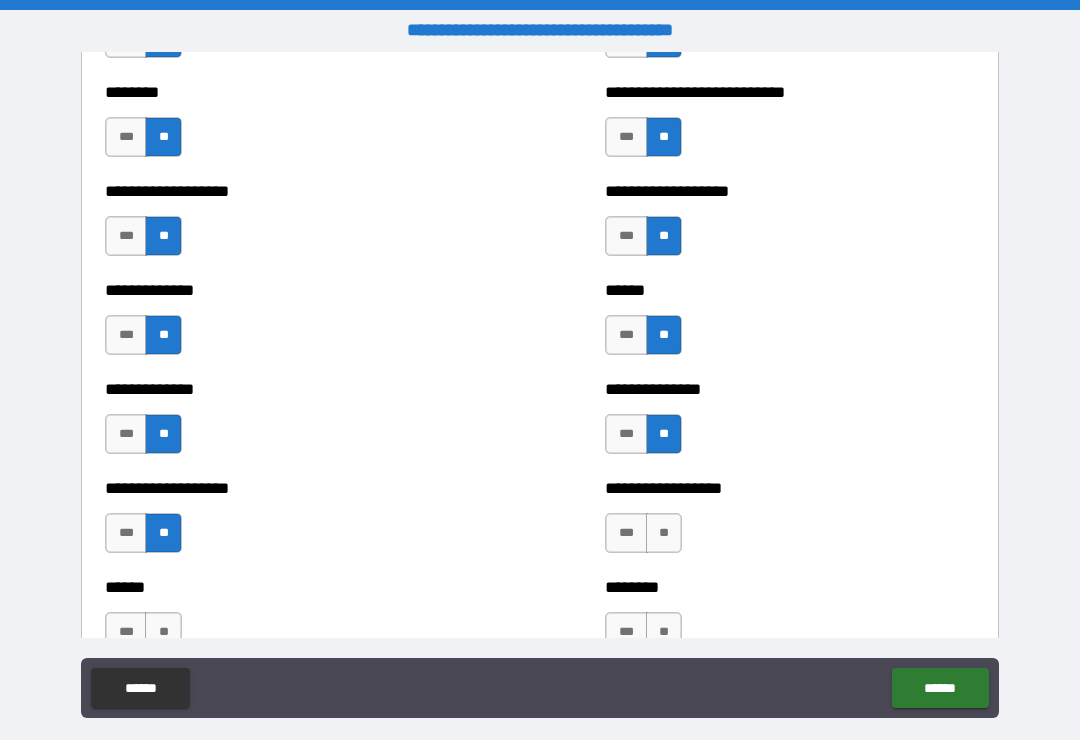 click on "*** **" at bounding box center [646, 538] 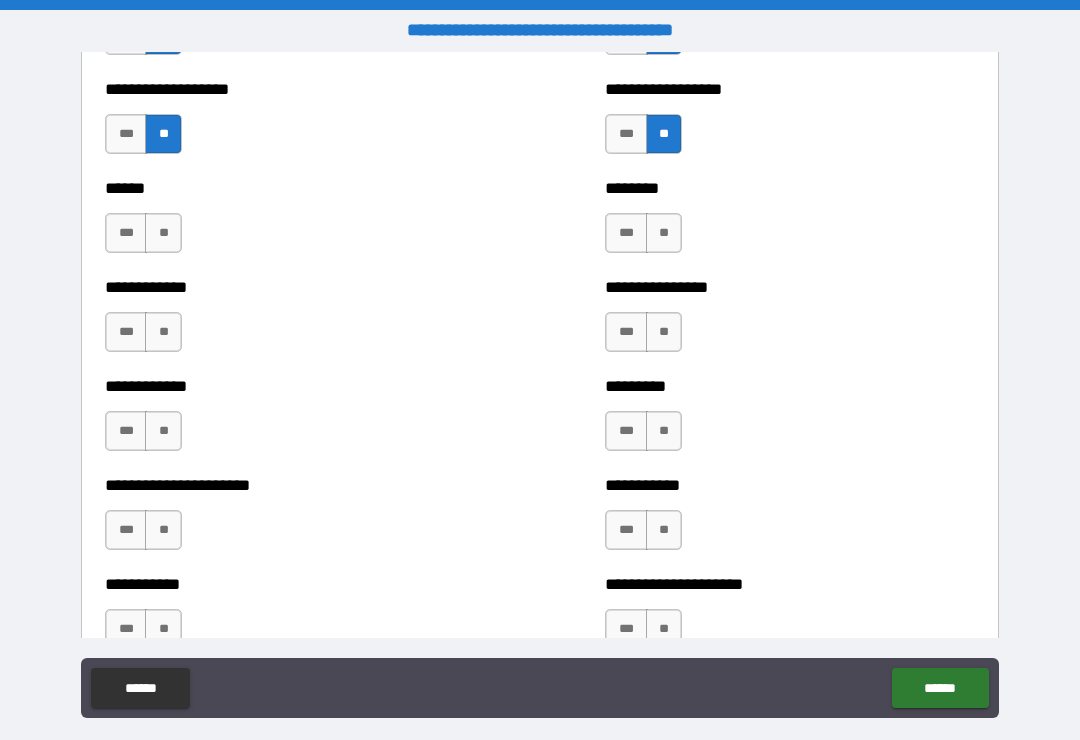 scroll, scrollTop: 4959, scrollLeft: 0, axis: vertical 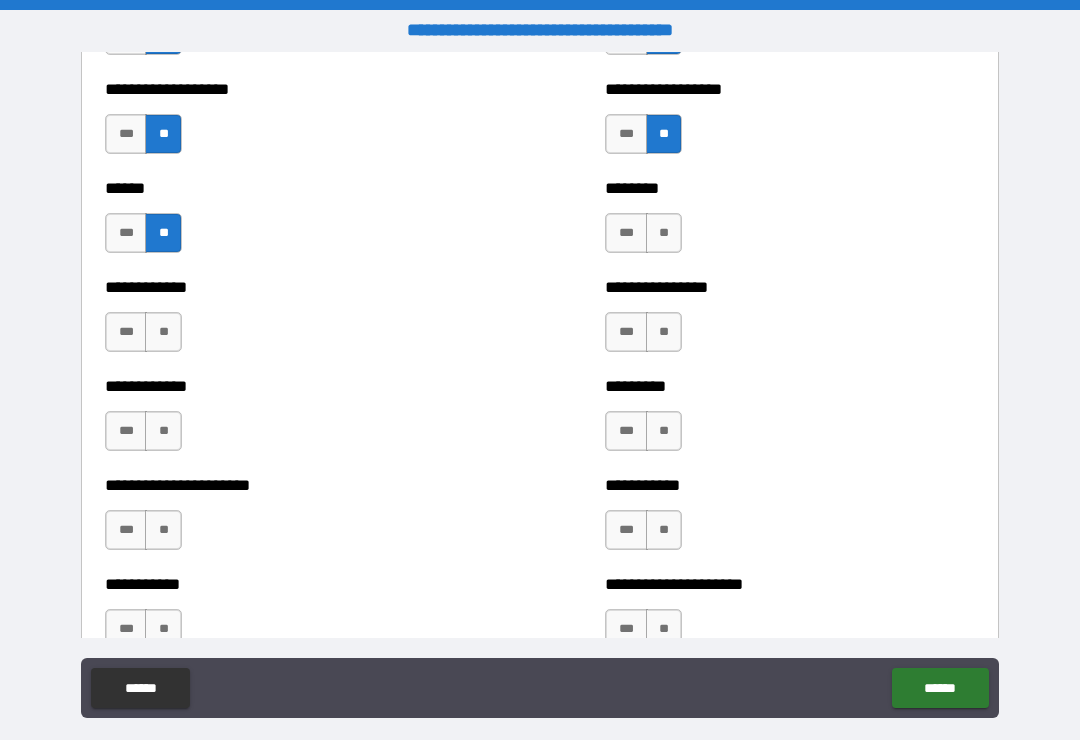 click on "**" at bounding box center (664, 233) 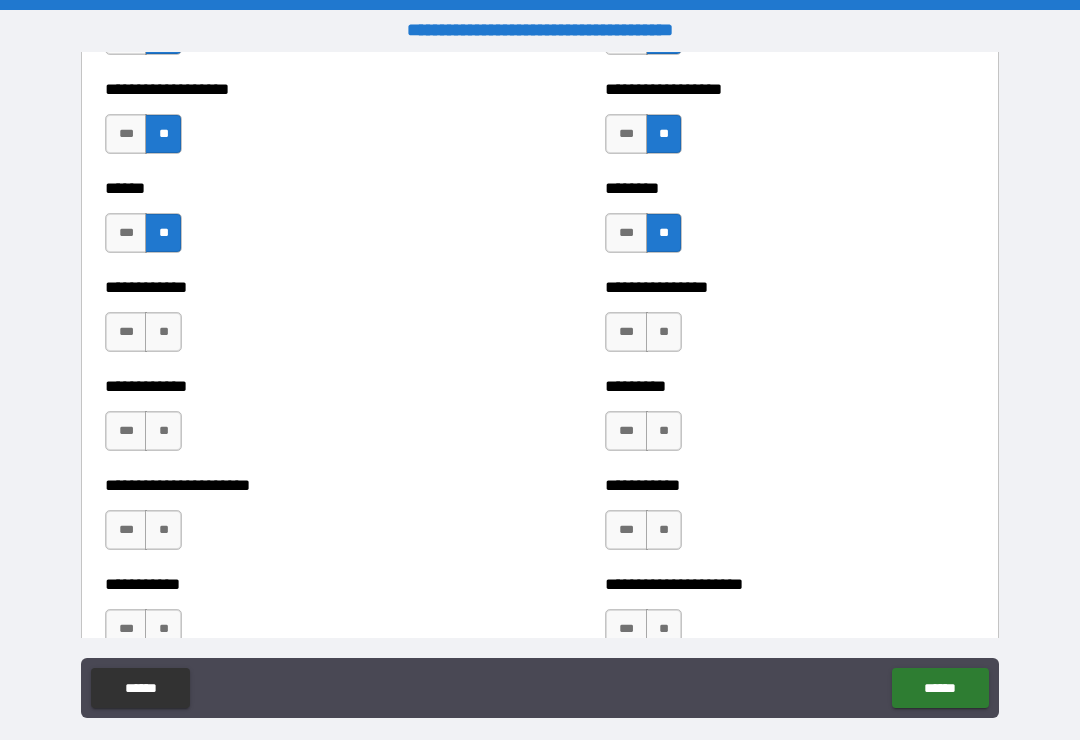 click on "**" at bounding box center (664, 332) 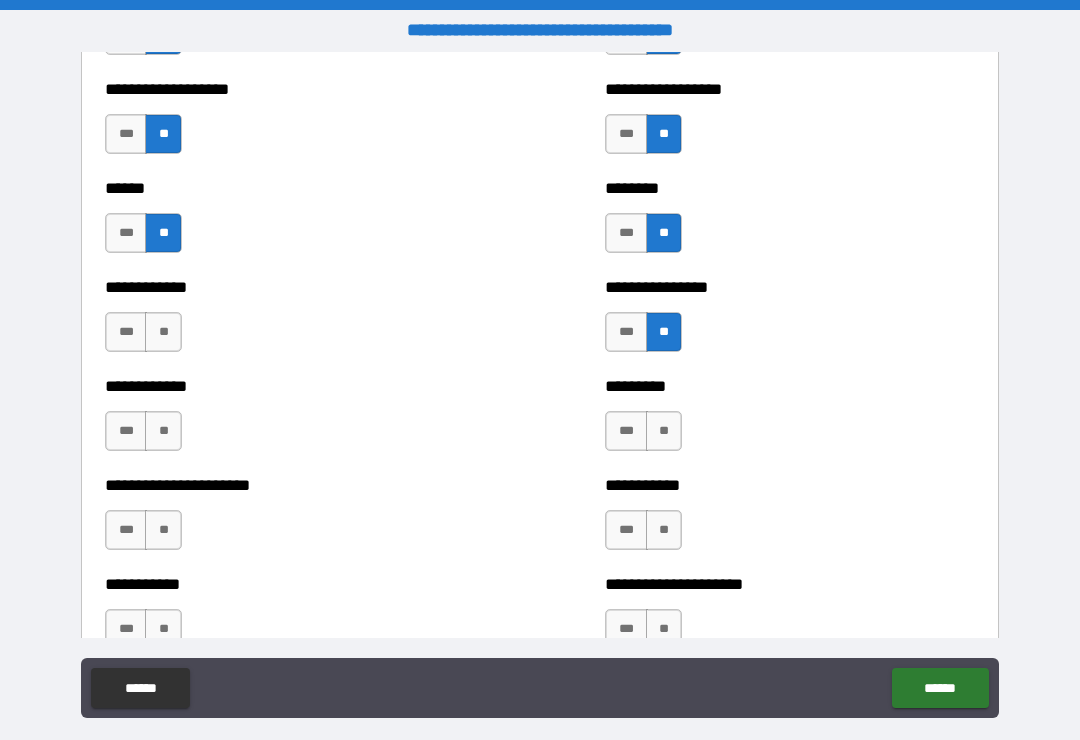 click on "**" at bounding box center (163, 332) 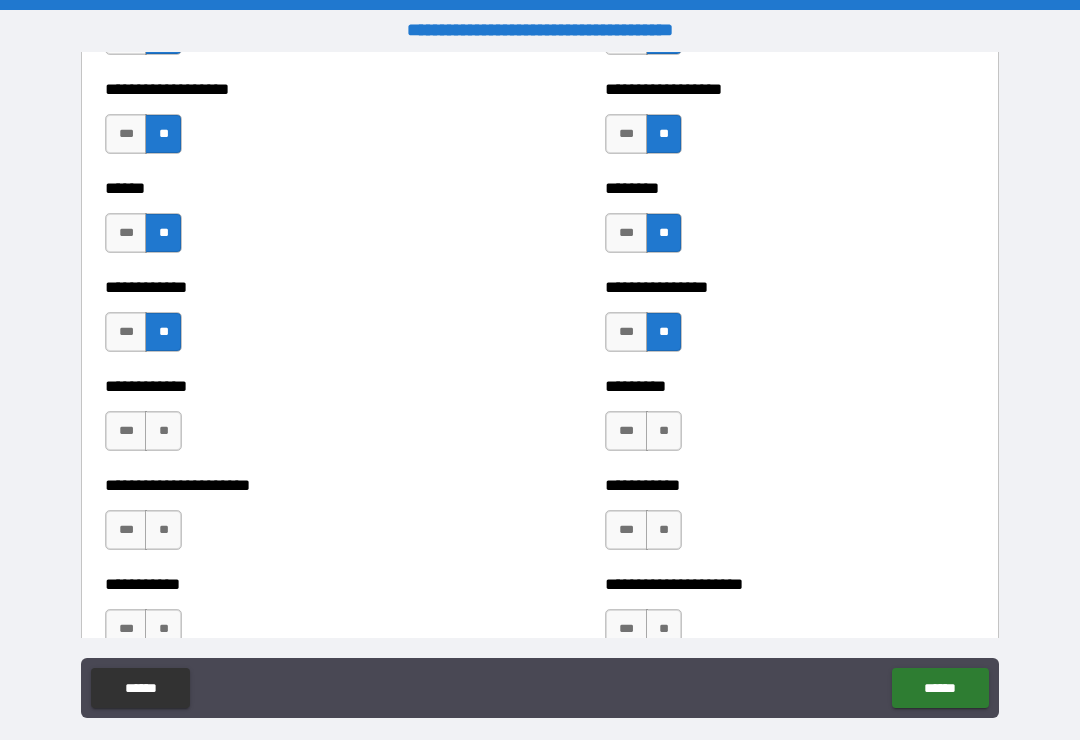 click on "**" at bounding box center (664, 431) 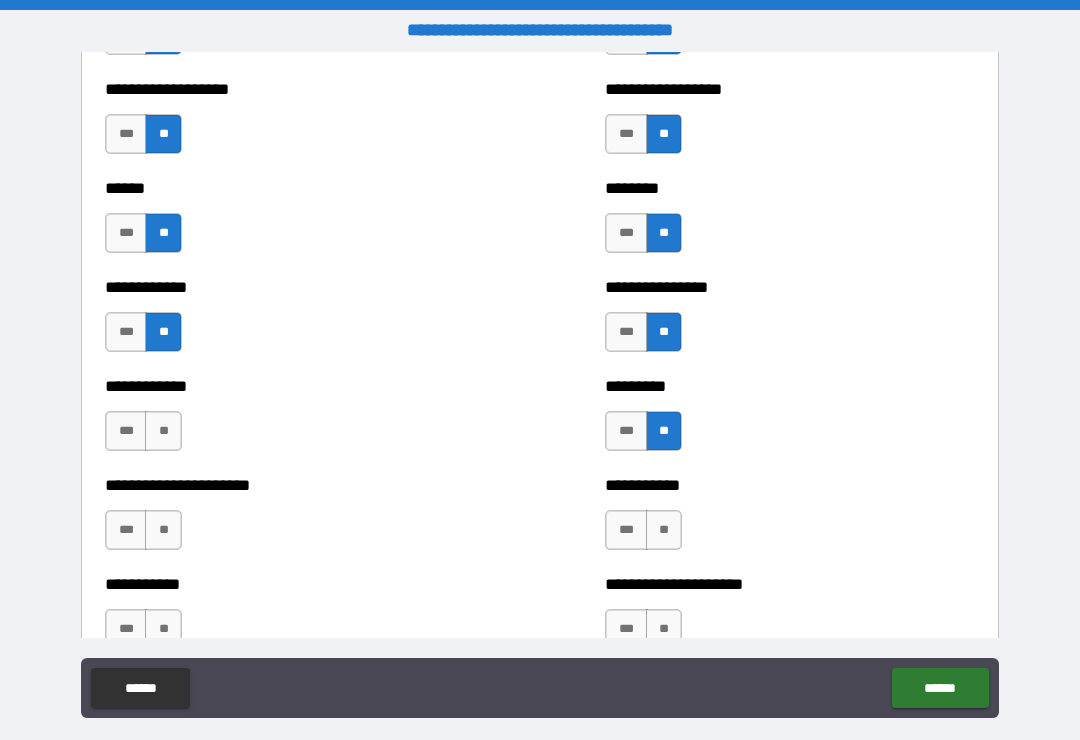 click on "**" at bounding box center [163, 431] 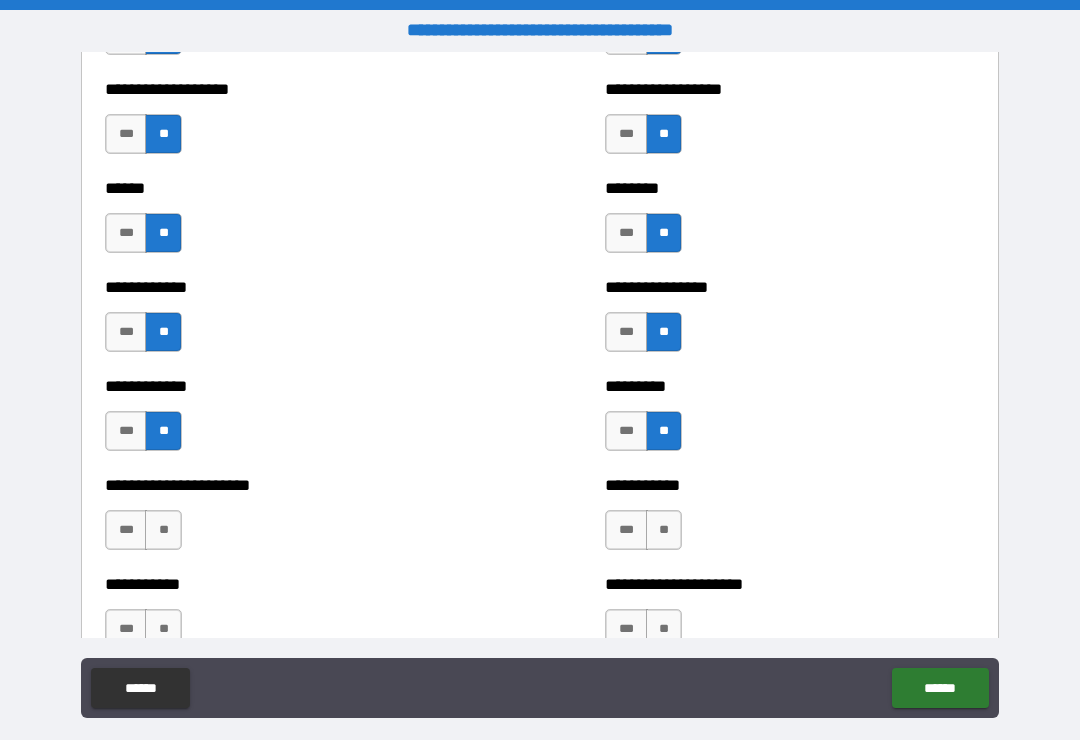 click on "**" at bounding box center [163, 530] 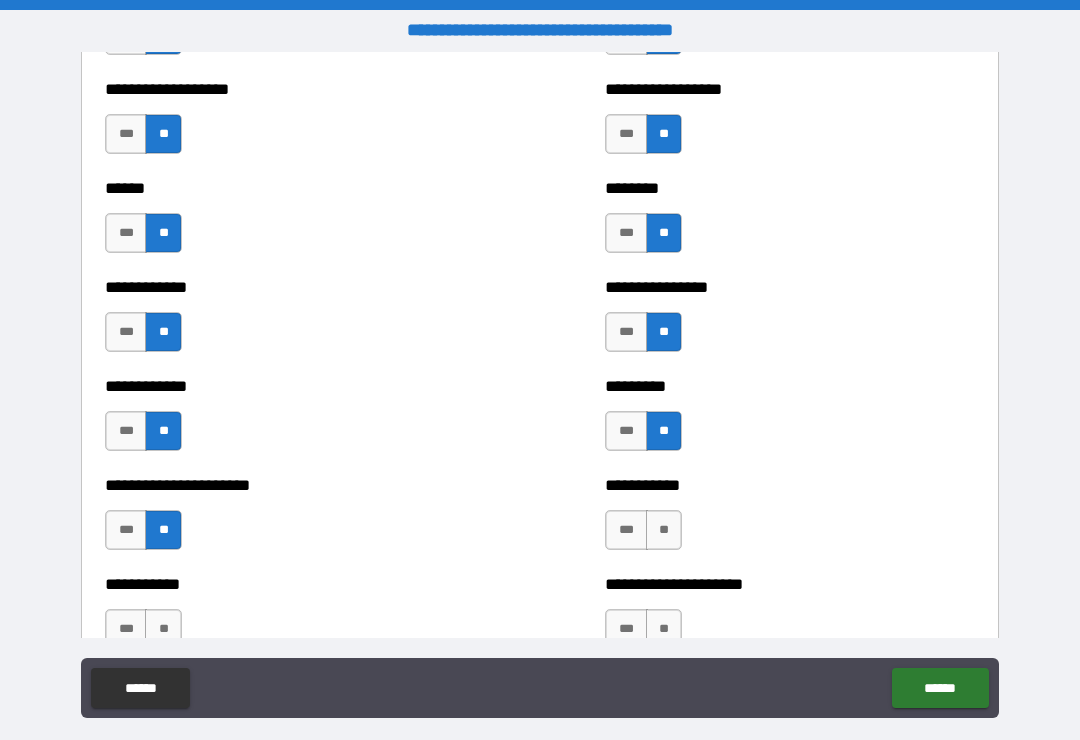 click on "**" at bounding box center [664, 530] 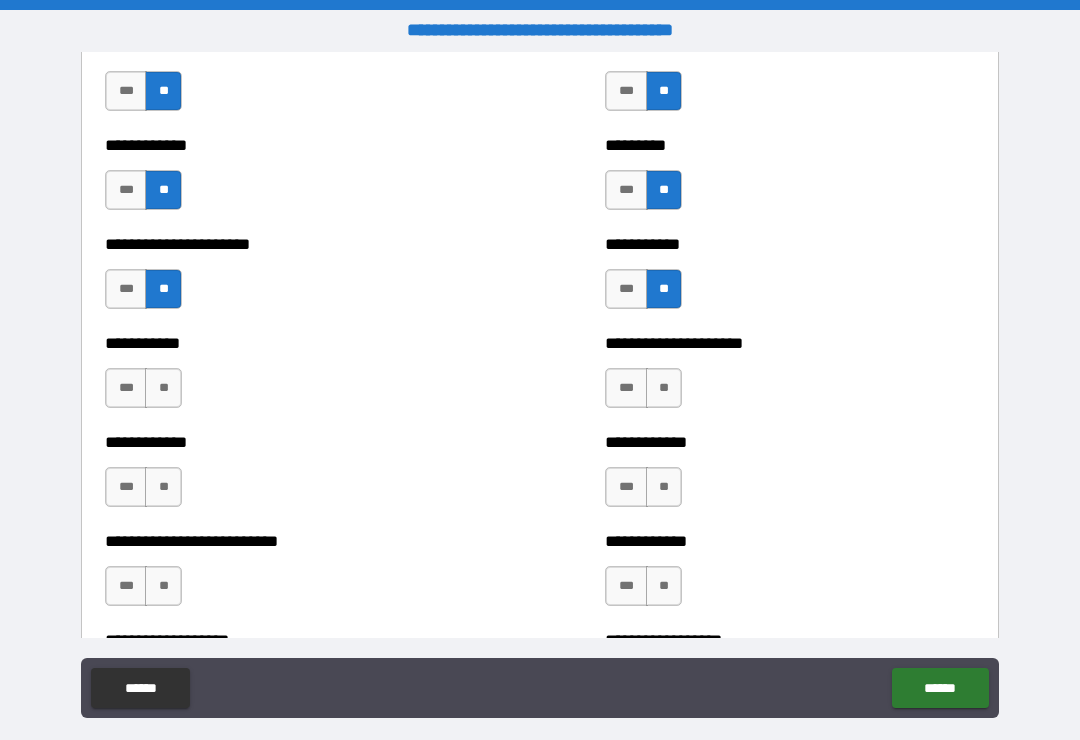 scroll, scrollTop: 5198, scrollLeft: 0, axis: vertical 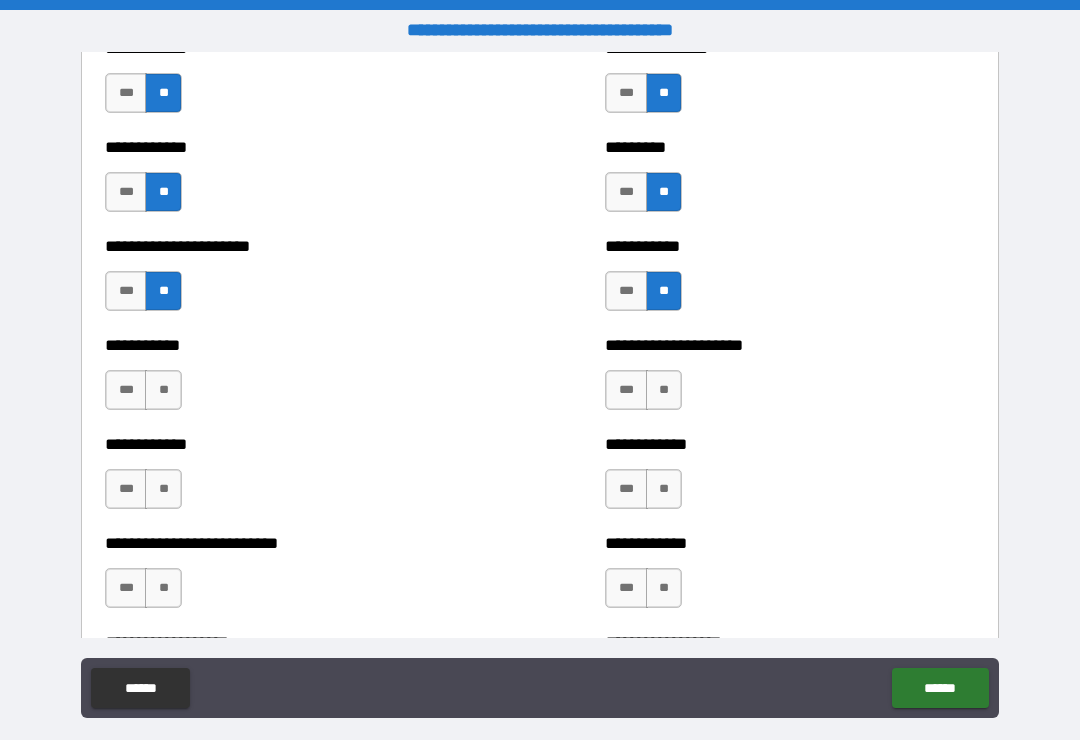 click on "**" at bounding box center (163, 390) 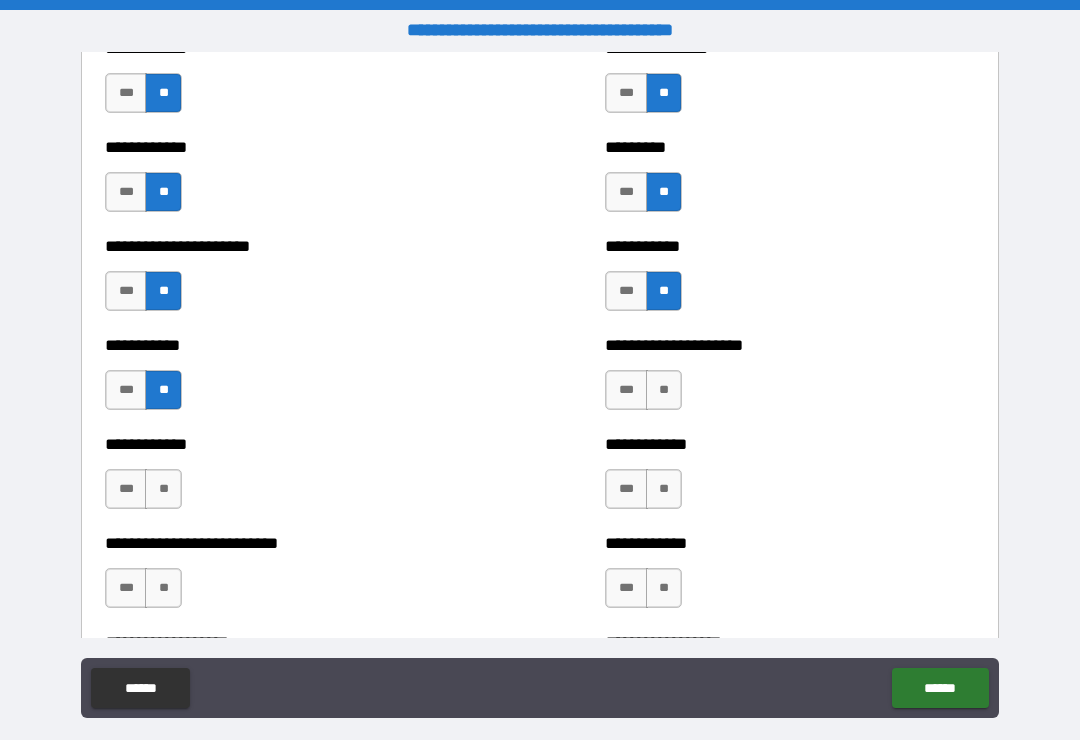 click on "**" at bounding box center (664, 390) 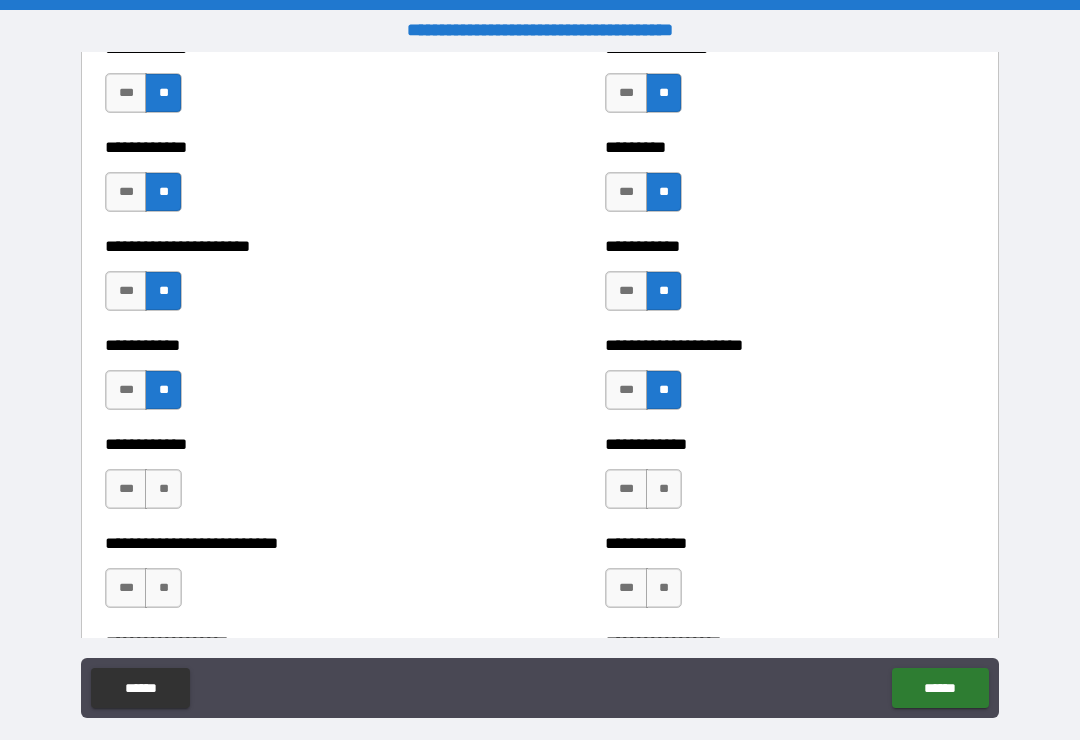 click on "**" at bounding box center [664, 489] 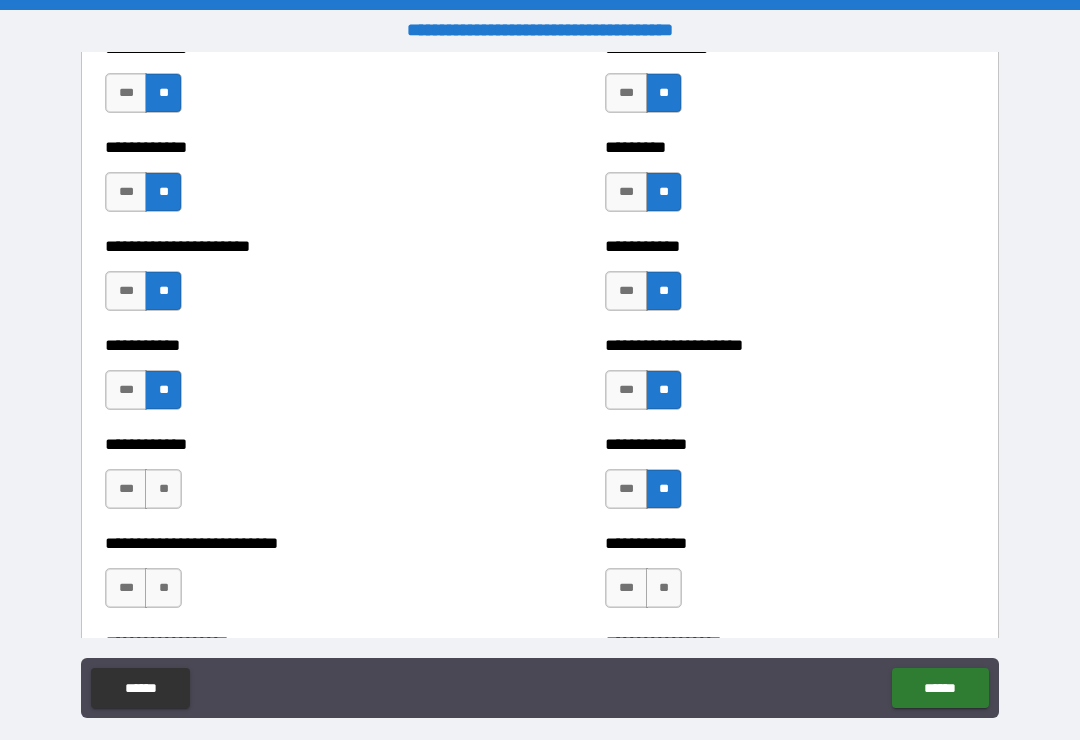 click on "**" at bounding box center [163, 489] 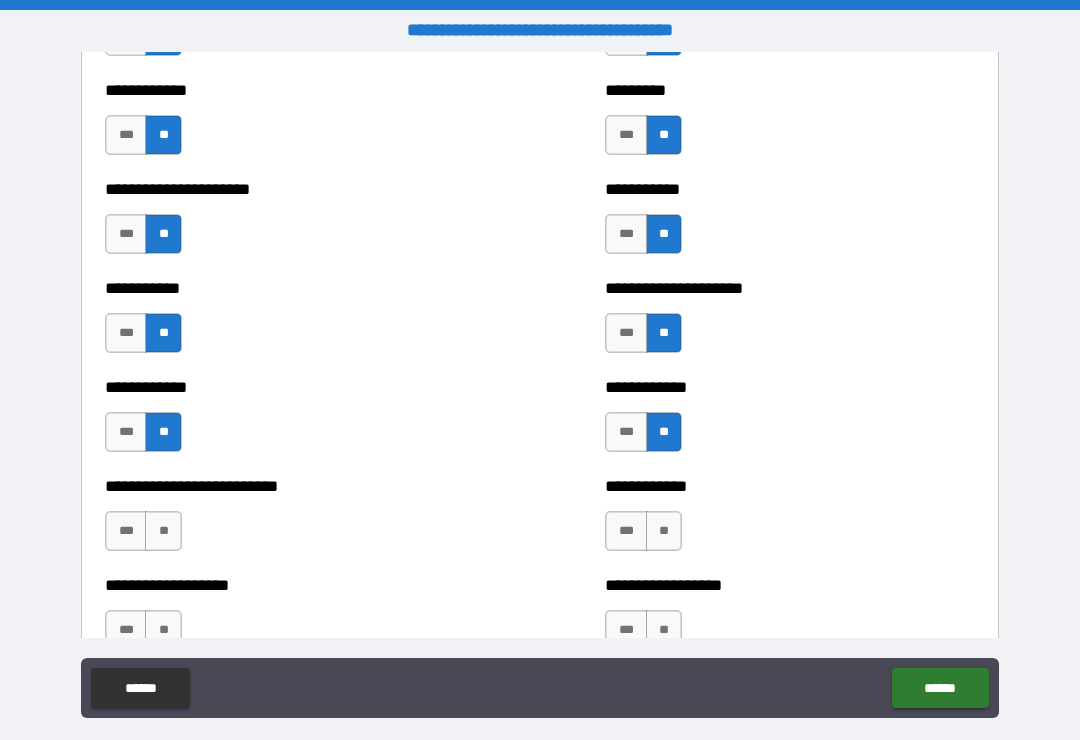 scroll, scrollTop: 5267, scrollLeft: 0, axis: vertical 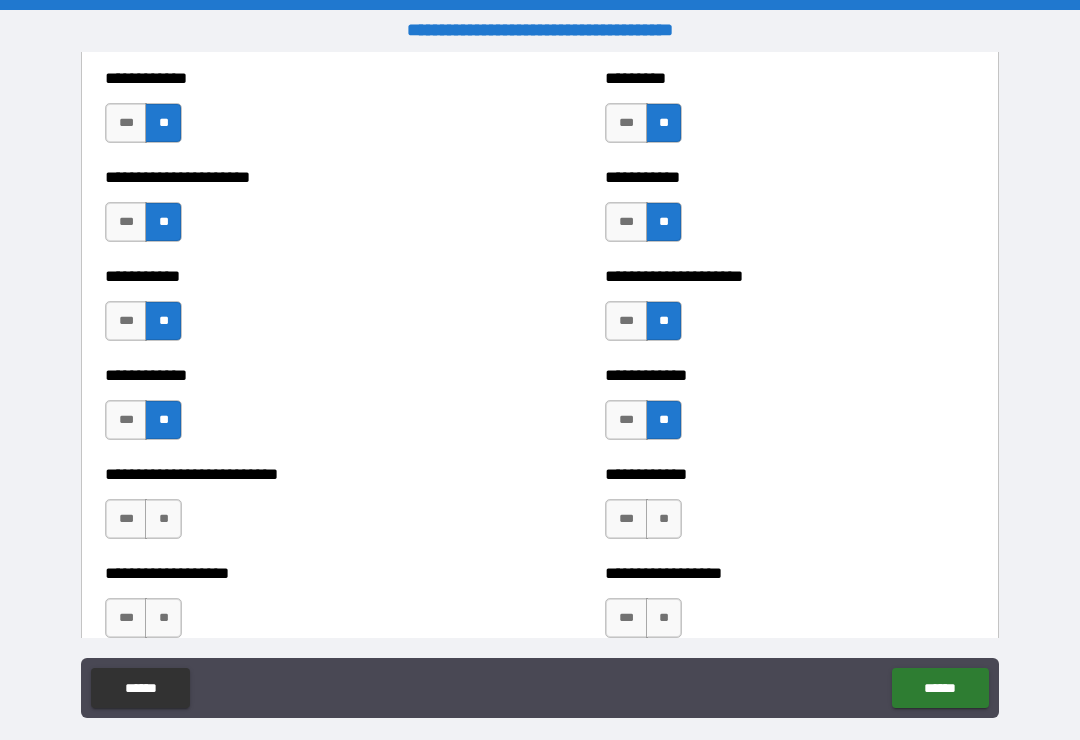 click on "**" at bounding box center [163, 519] 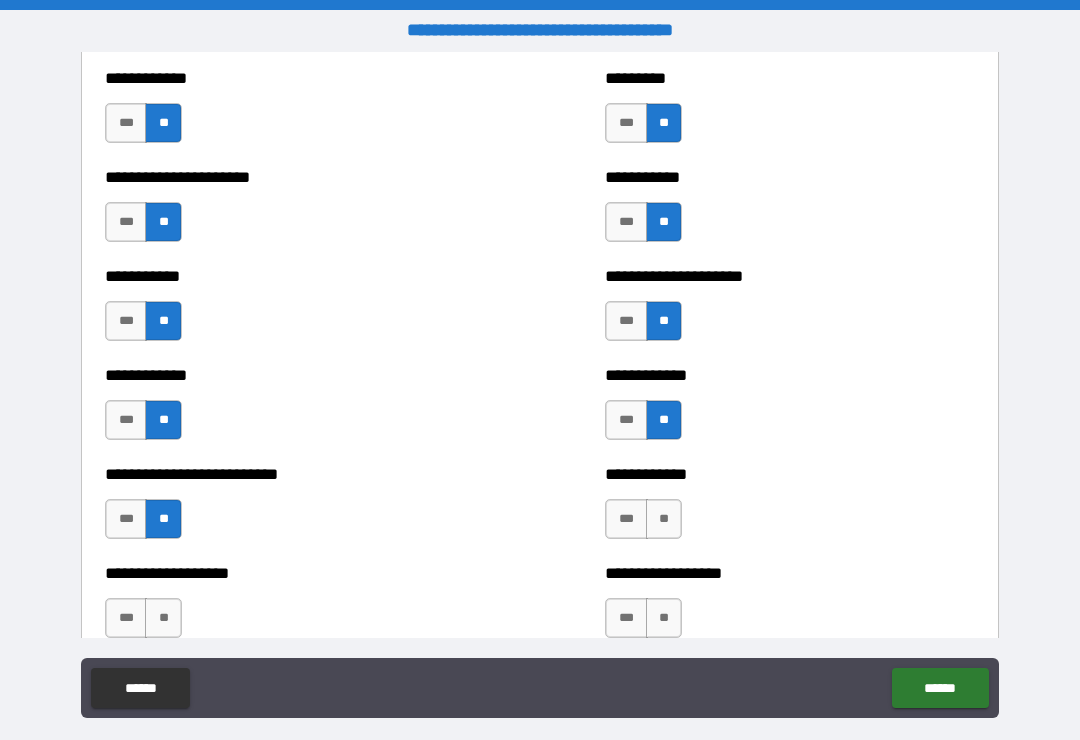 click on "**" at bounding box center (664, 519) 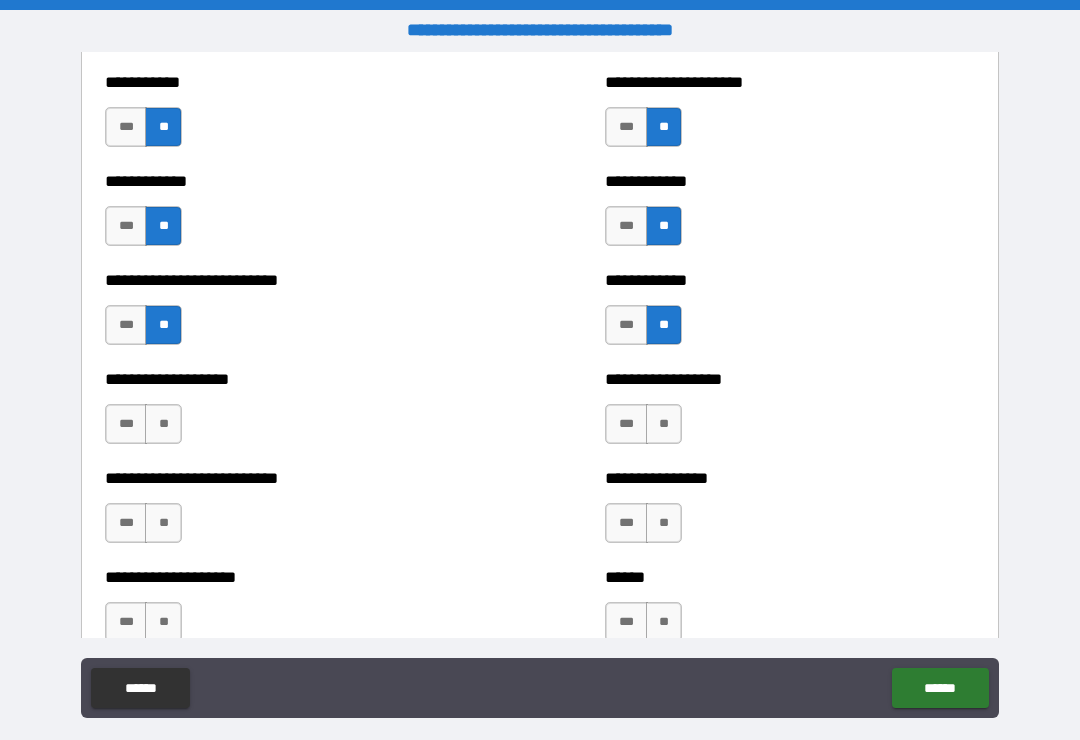 scroll, scrollTop: 5507, scrollLeft: 0, axis: vertical 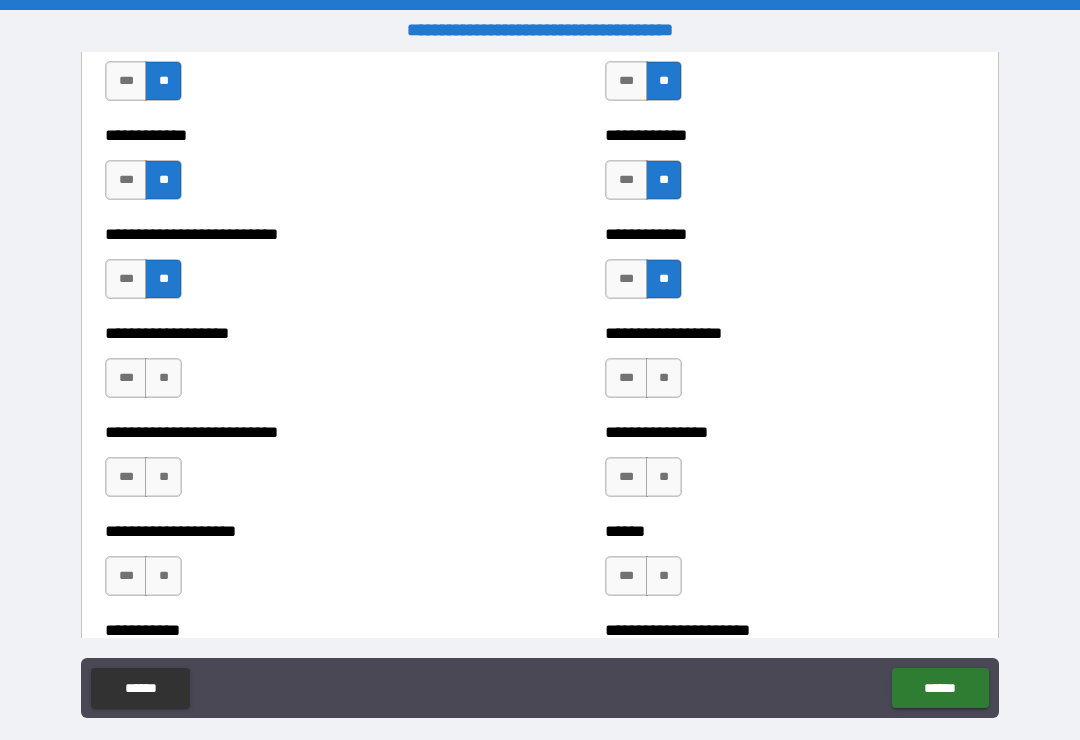 click on "**" at bounding box center (163, 378) 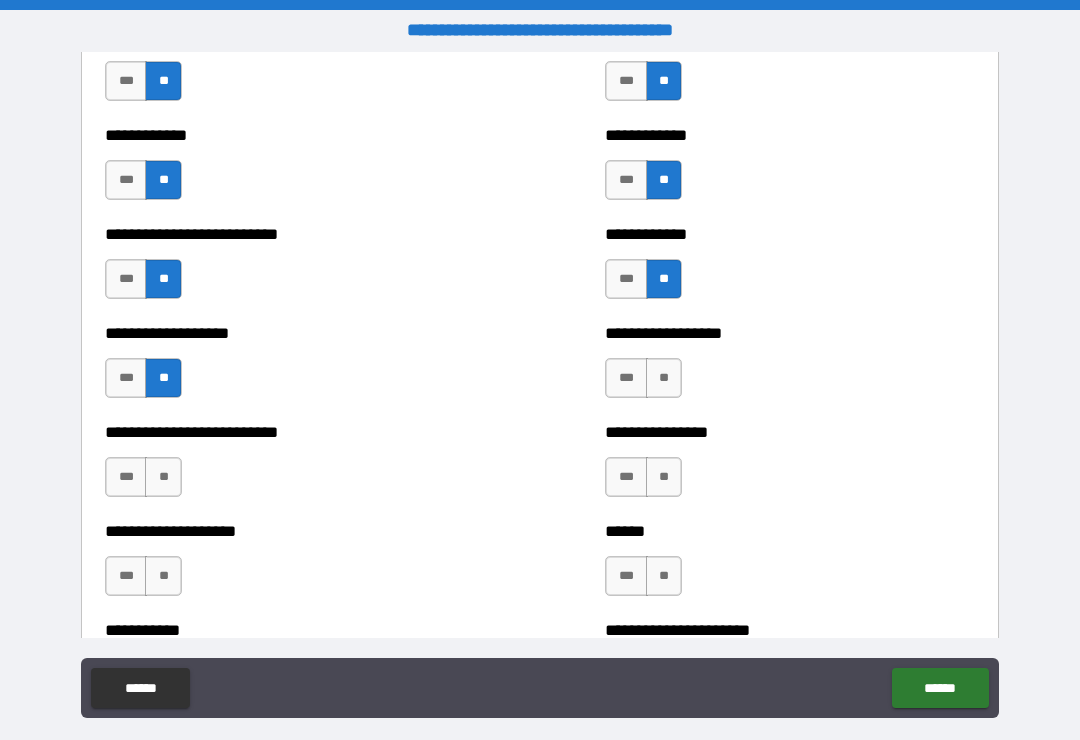 click on "**" at bounding box center (664, 378) 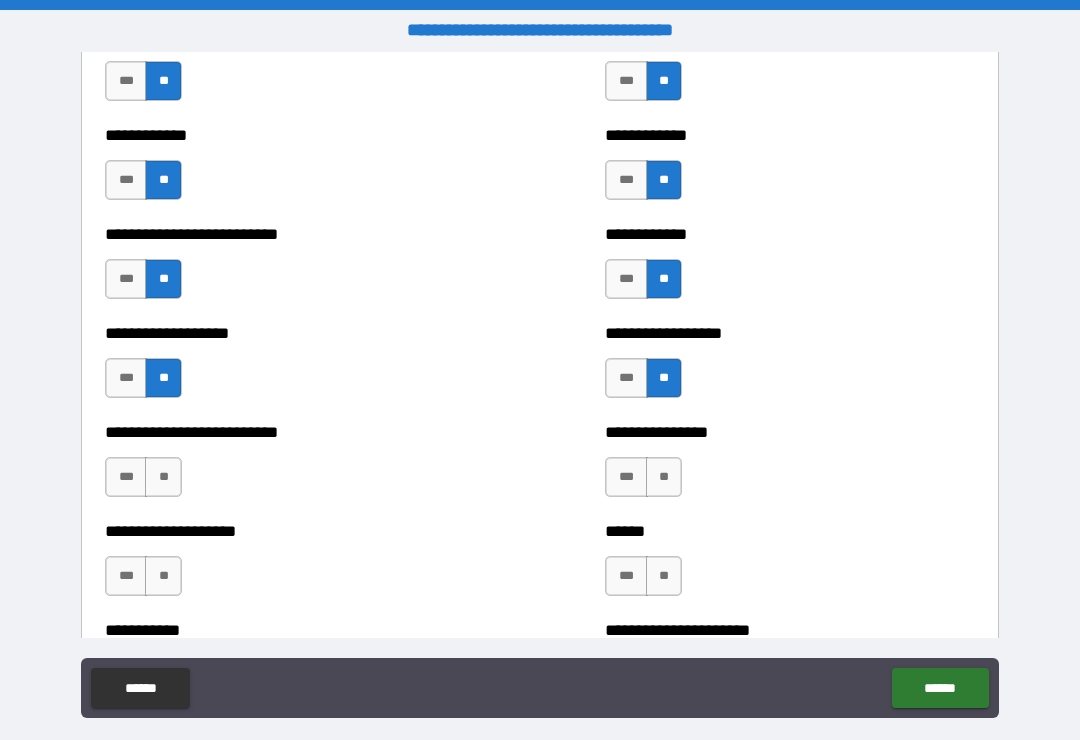 click on "**" at bounding box center (664, 477) 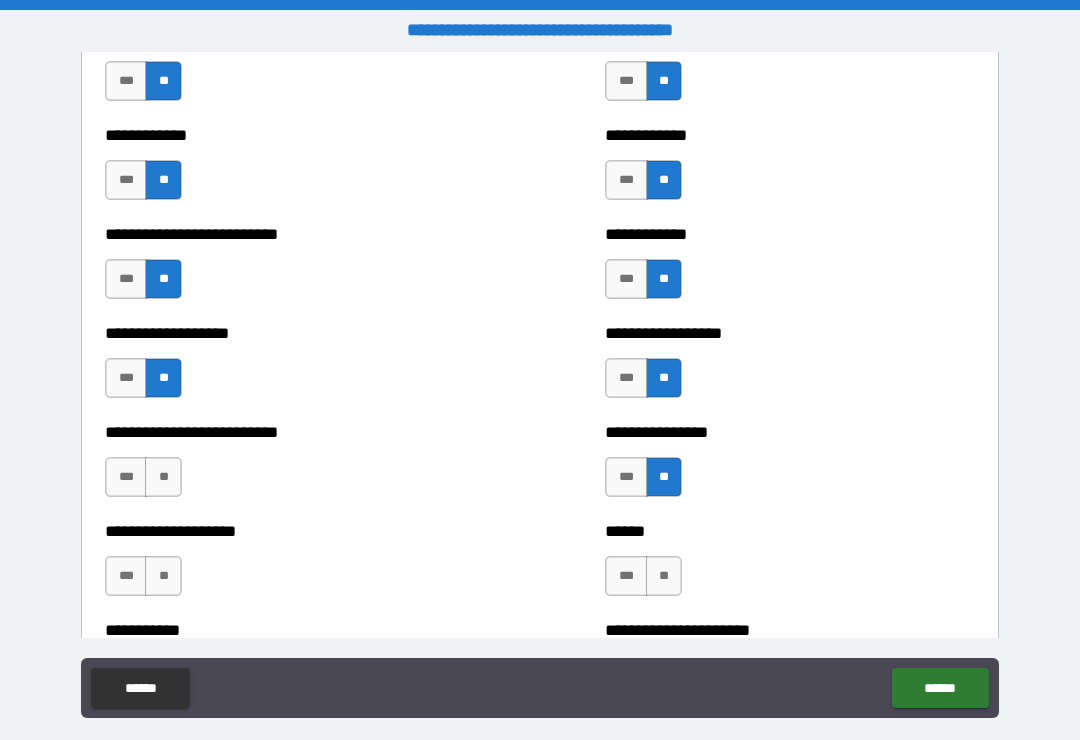 click on "**" at bounding box center (163, 477) 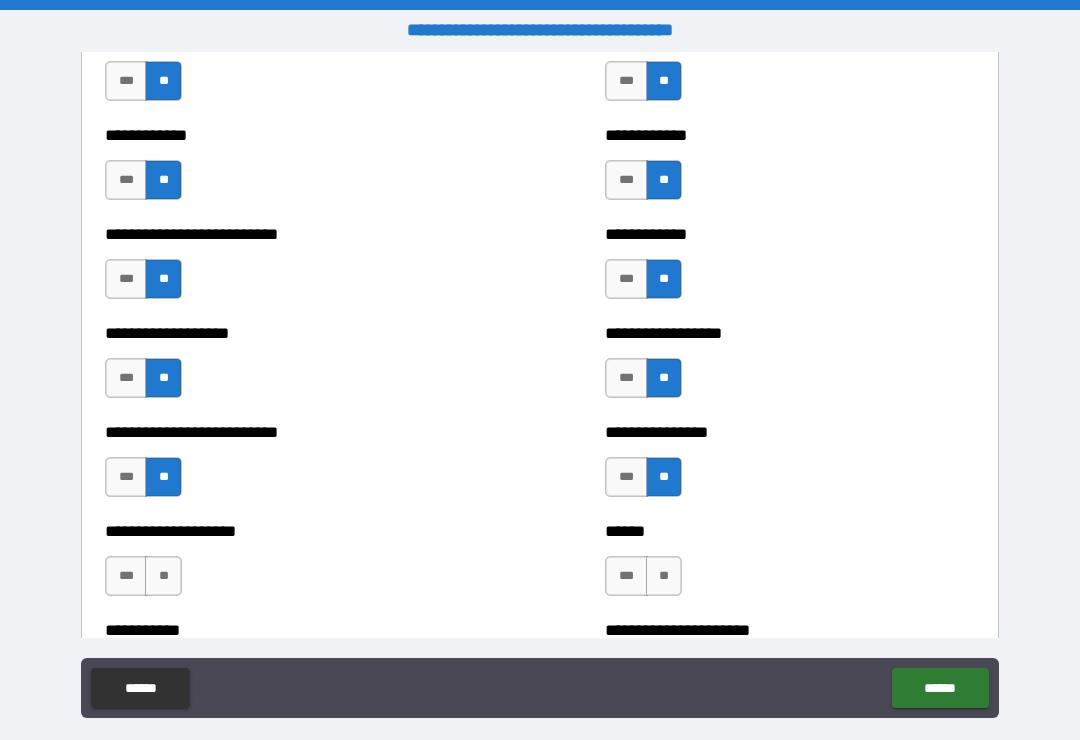 click on "**" at bounding box center [163, 576] 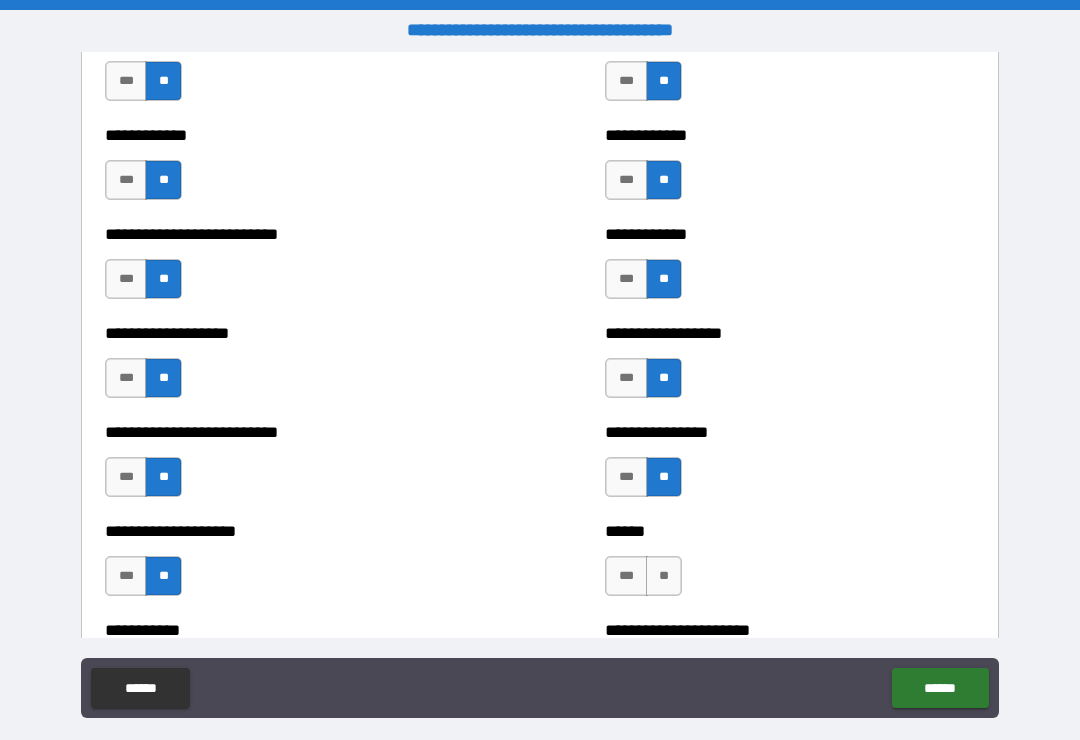 click on "**" at bounding box center [664, 576] 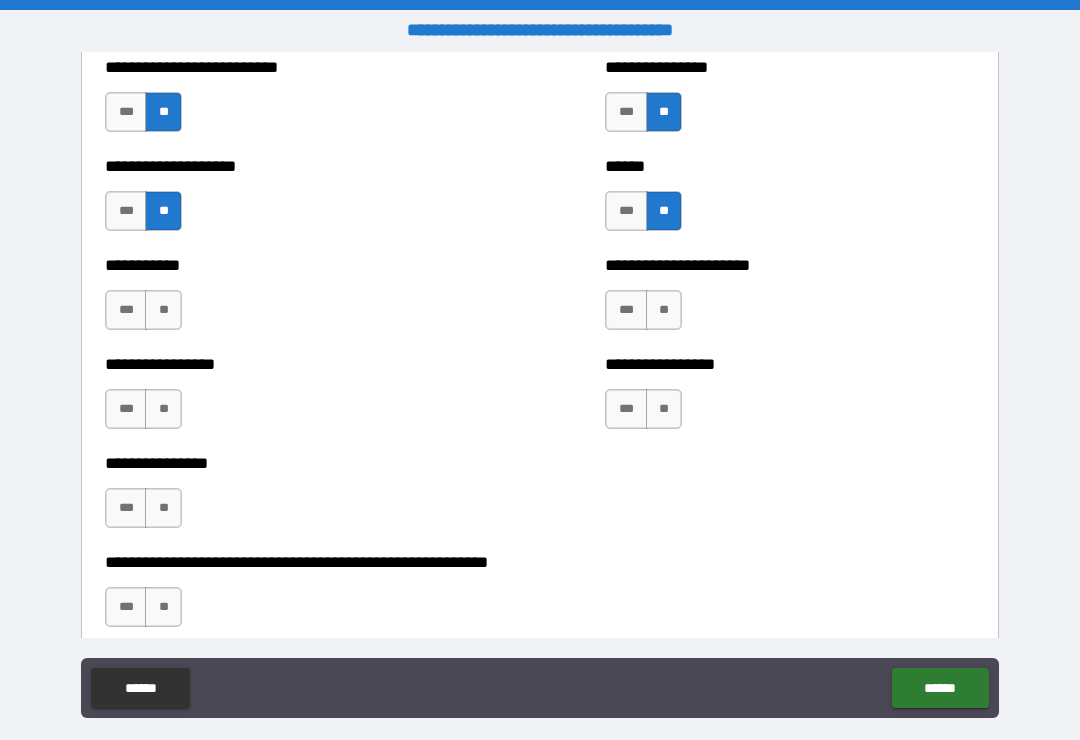 scroll, scrollTop: 5877, scrollLeft: 0, axis: vertical 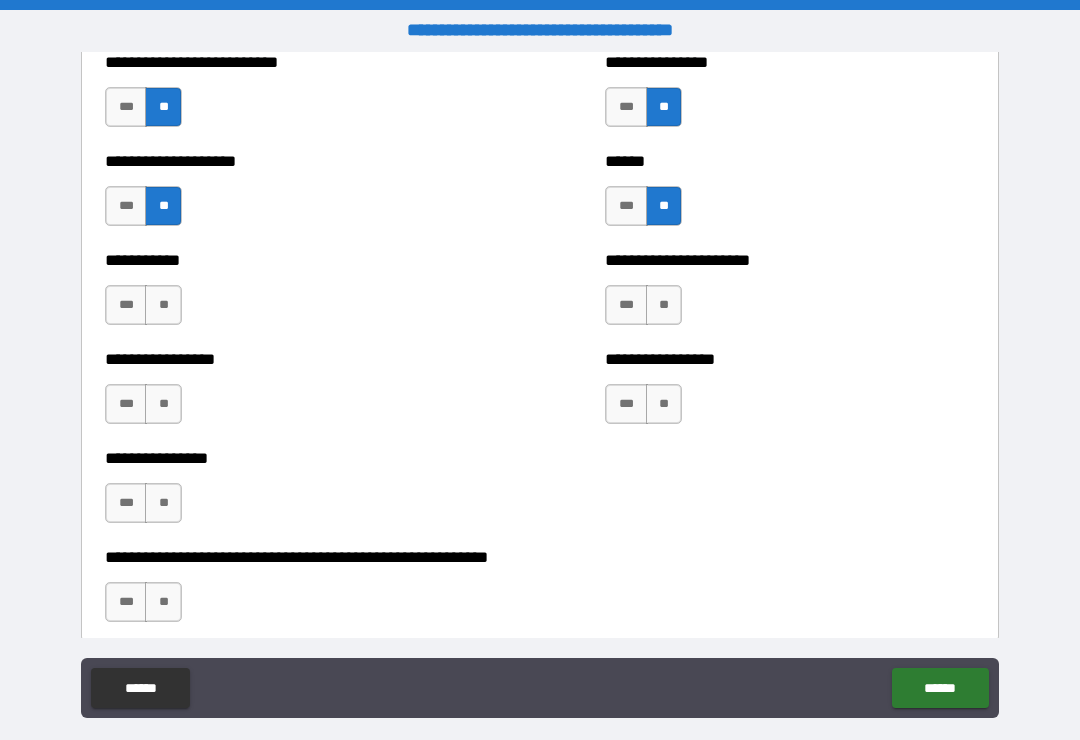 click on "**" at bounding box center [664, 305] 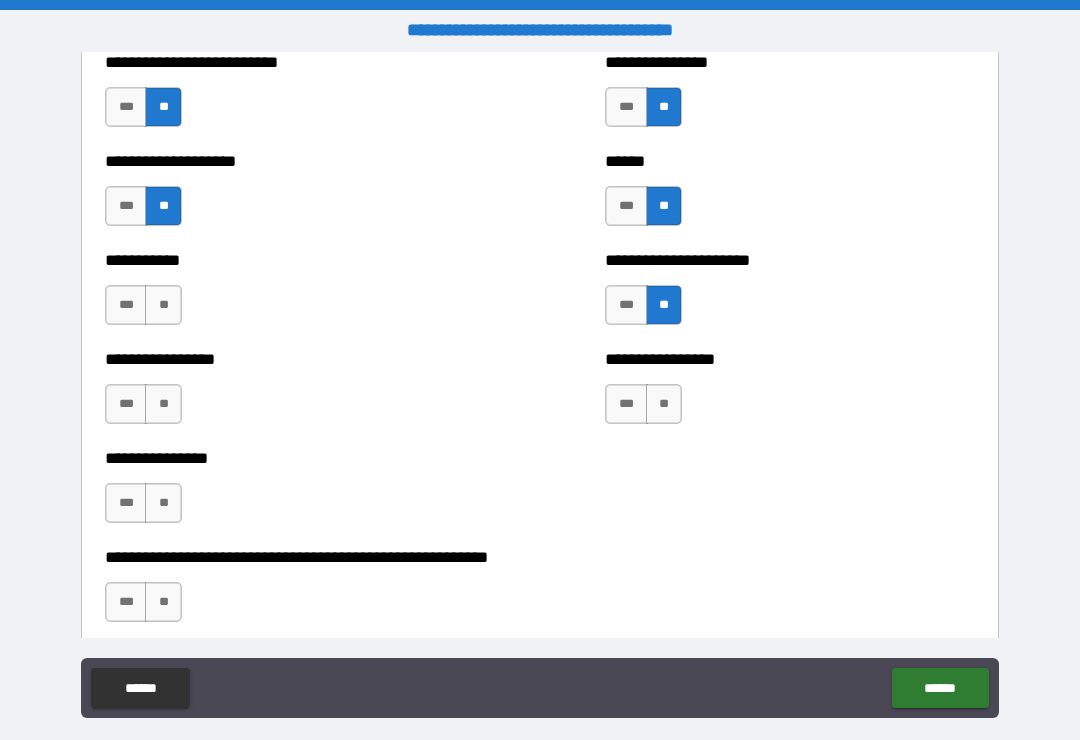 click on "**" at bounding box center [163, 305] 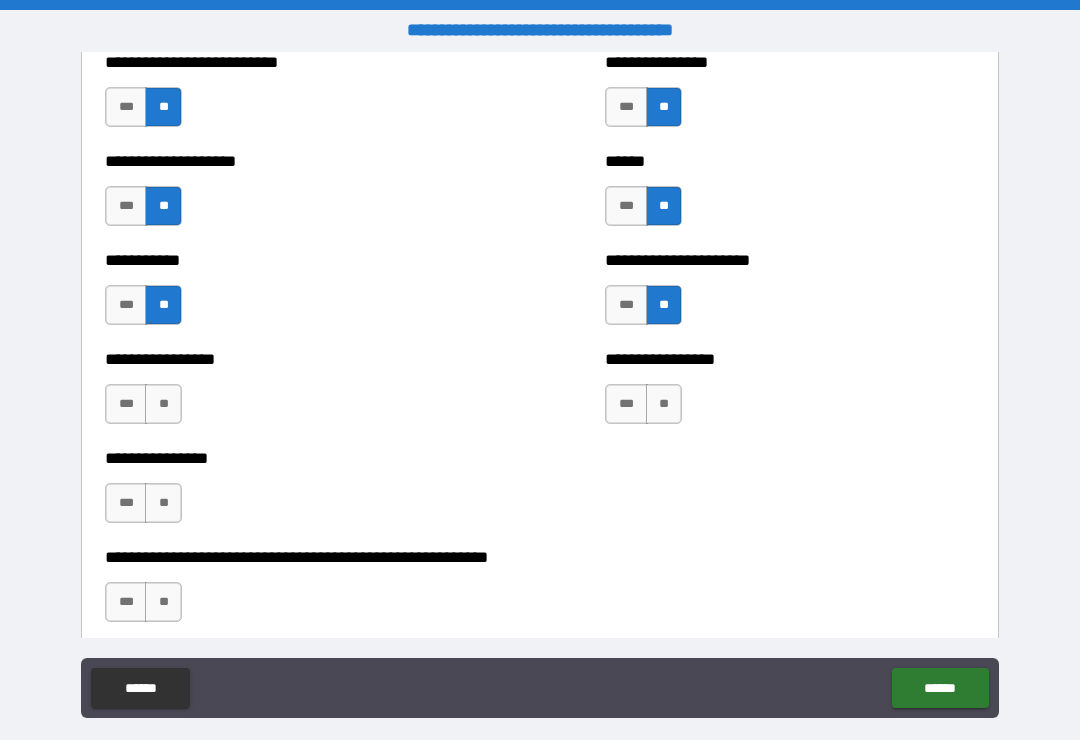 click on "**" at bounding box center [664, 404] 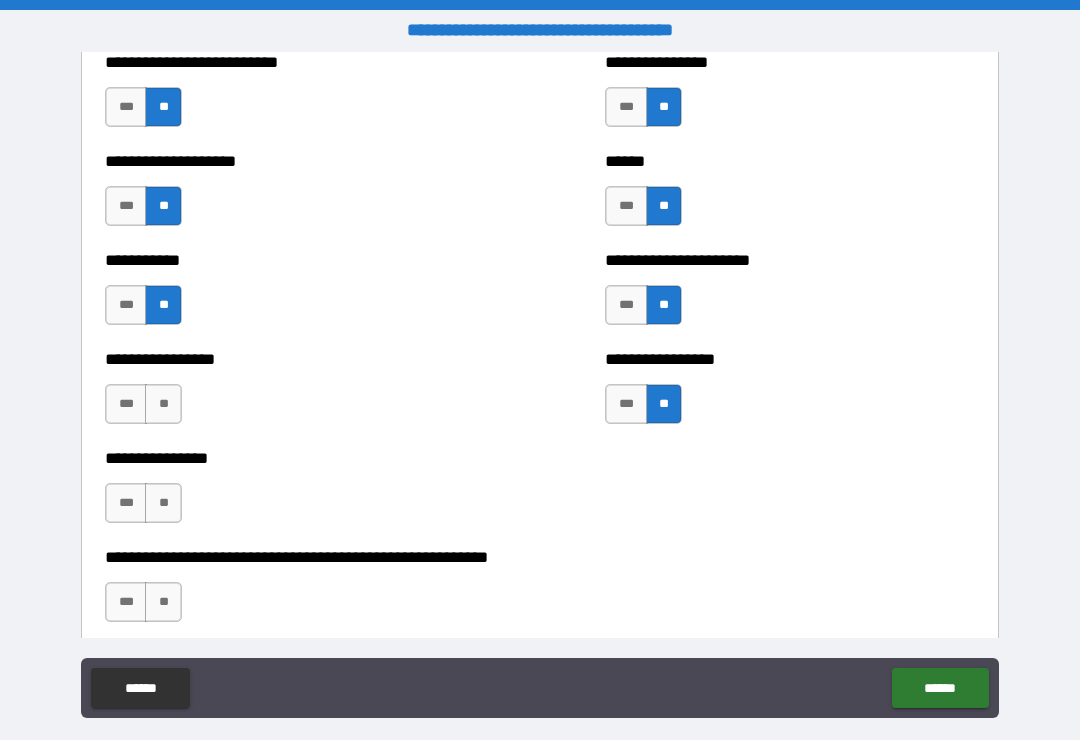 click on "**" at bounding box center [163, 404] 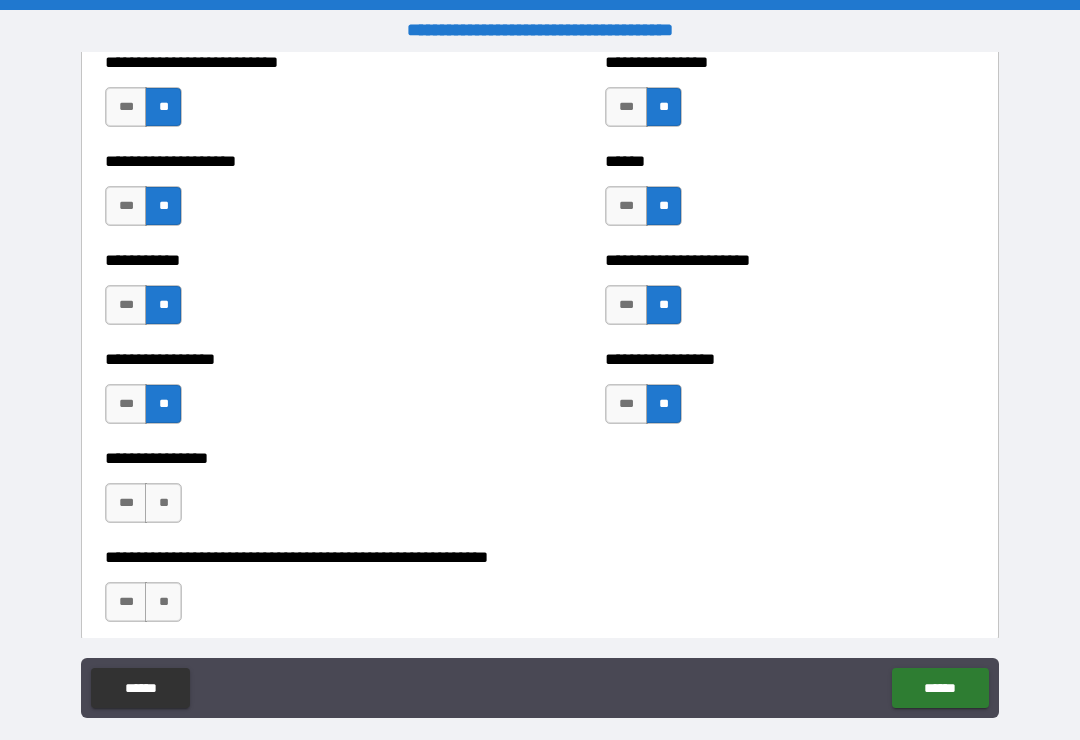 click on "**" at bounding box center (163, 503) 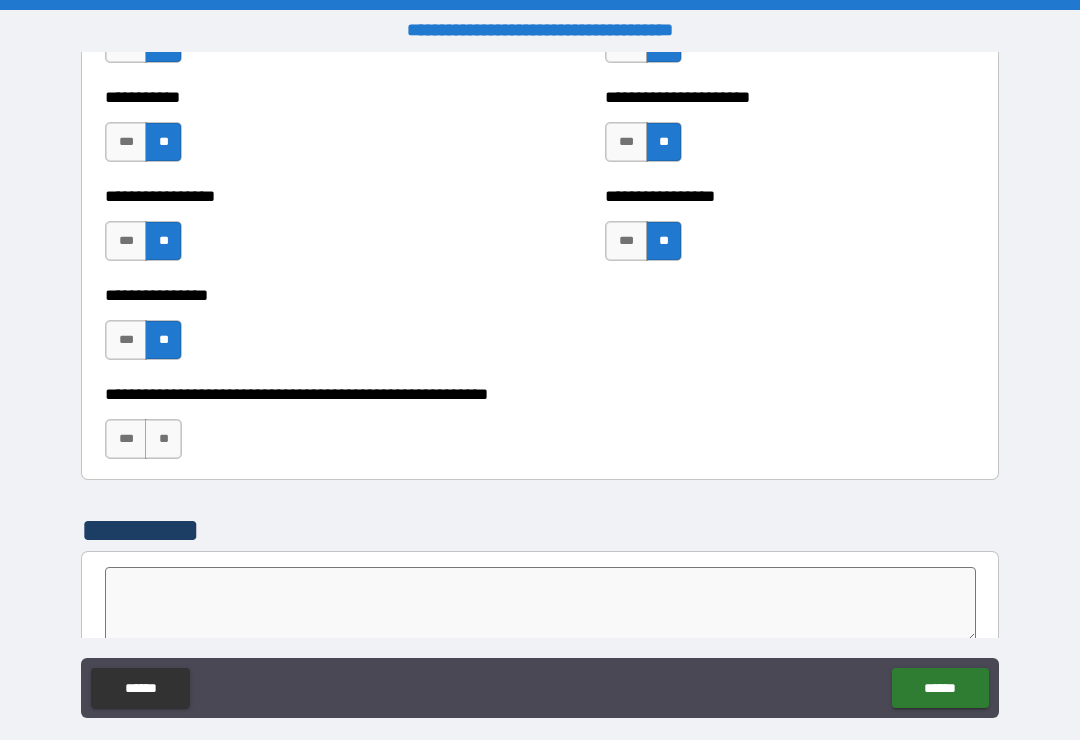 scroll, scrollTop: 6045, scrollLeft: 0, axis: vertical 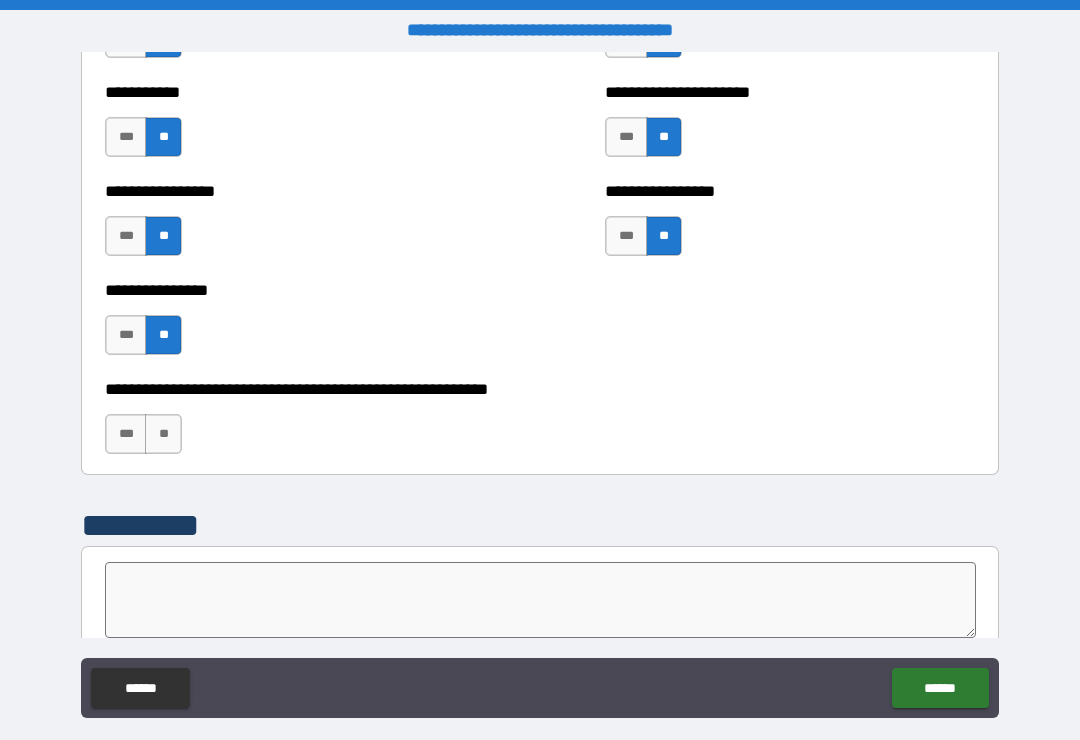 click on "**" at bounding box center (163, 434) 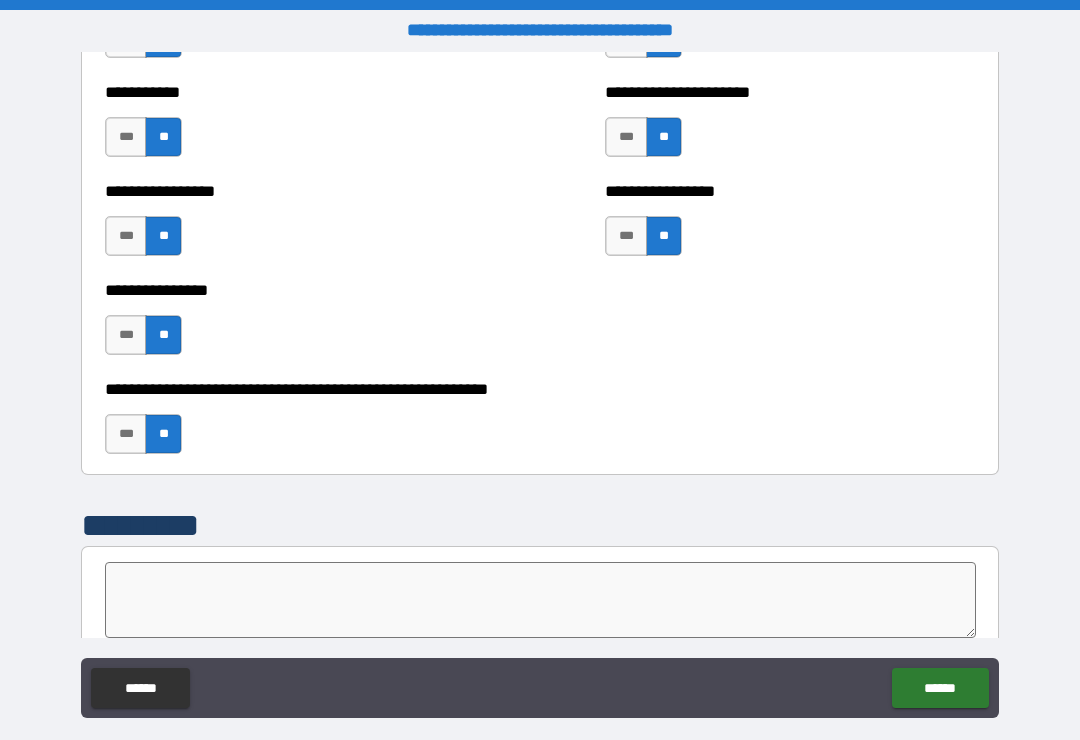 click on "***" at bounding box center (126, 434) 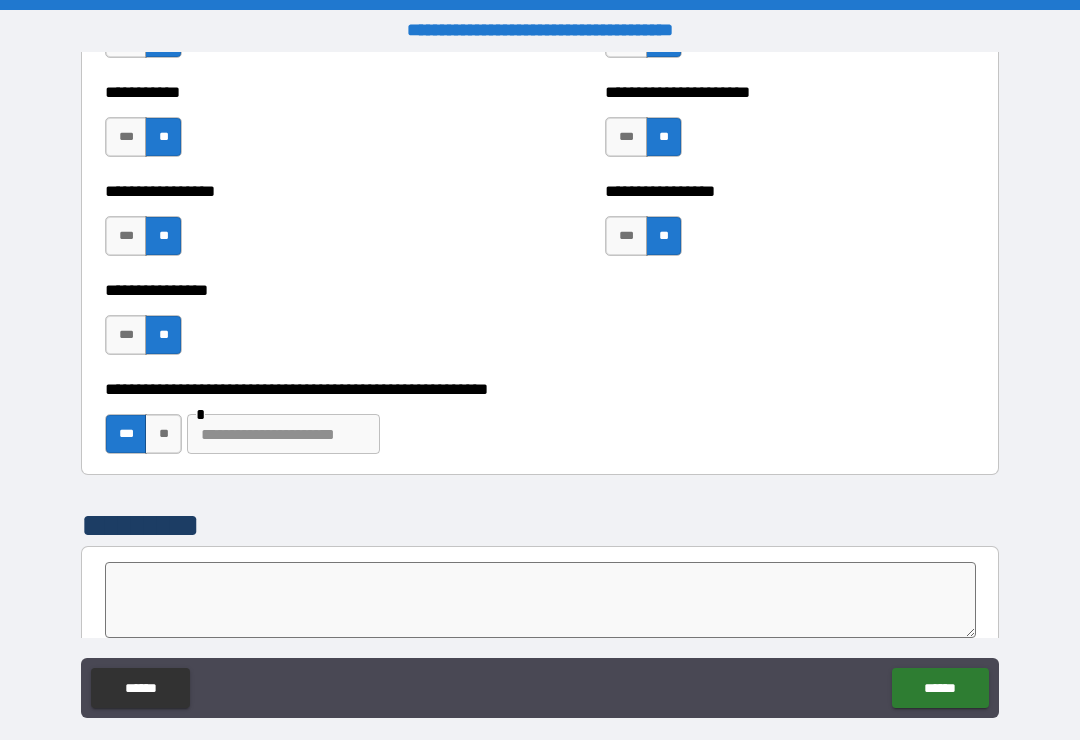 click on "**" at bounding box center (163, 434) 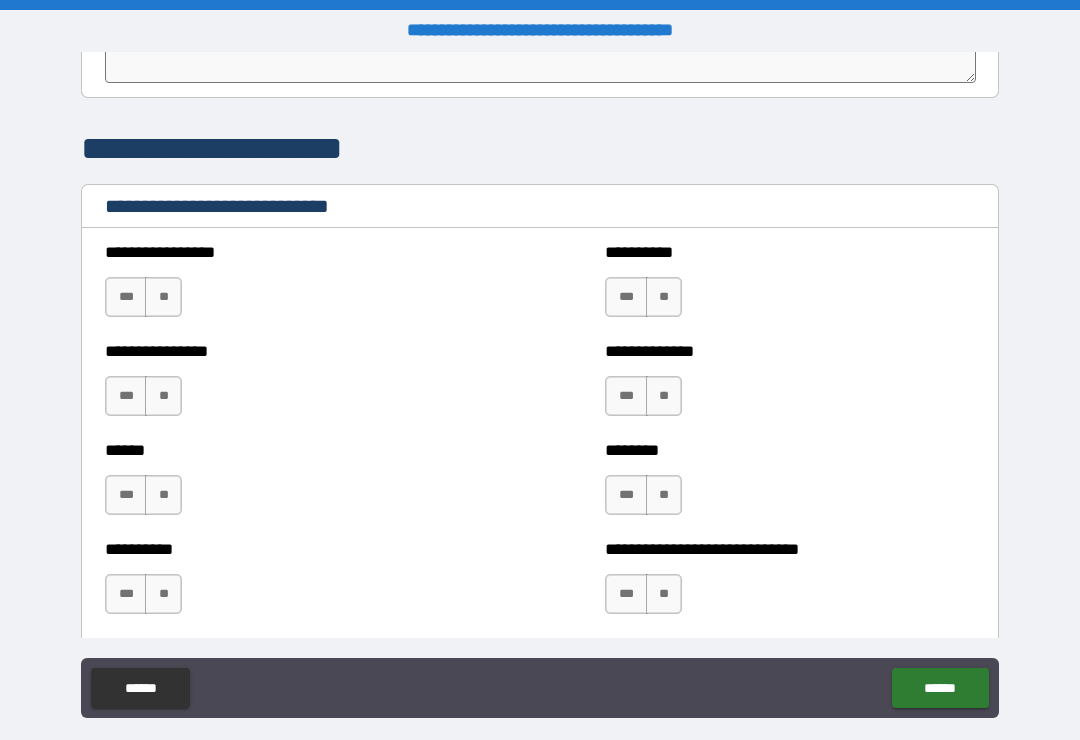 scroll, scrollTop: 6602, scrollLeft: 0, axis: vertical 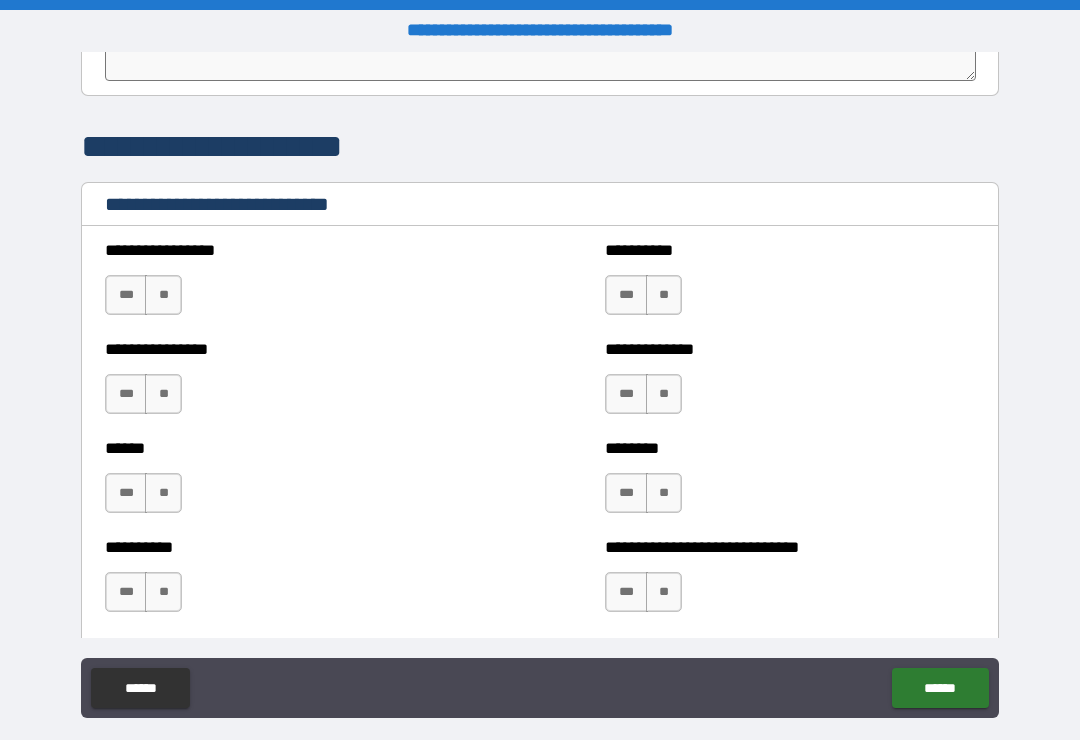 click on "**" at bounding box center (664, 295) 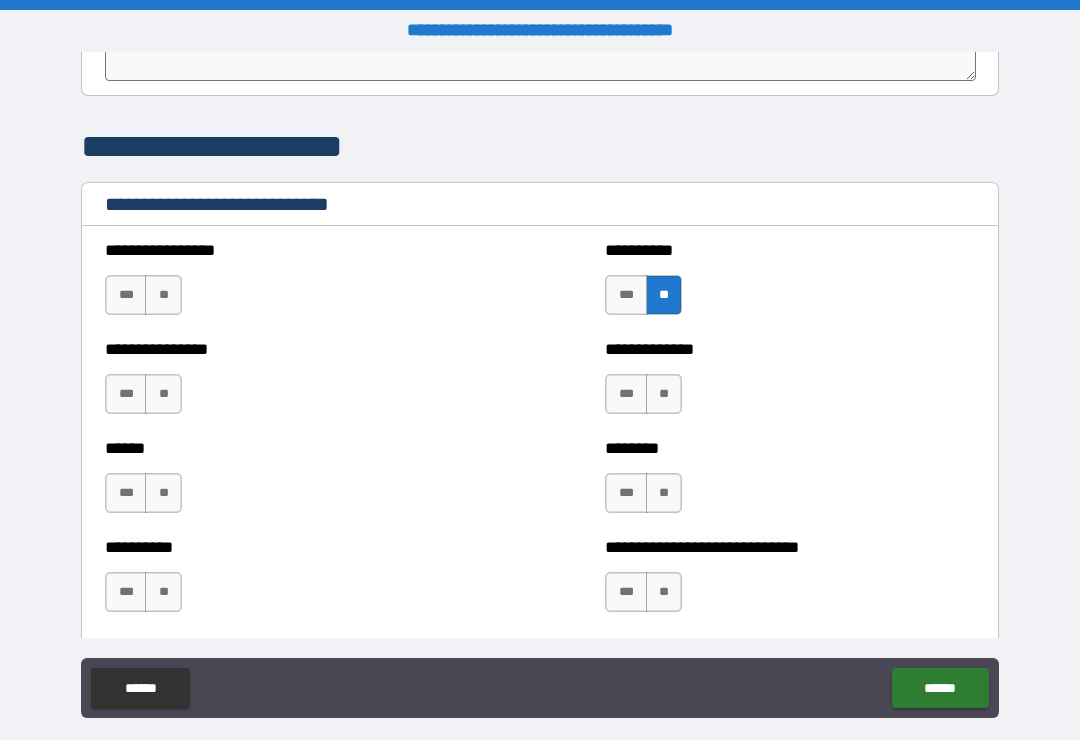 click on "**" at bounding box center [163, 295] 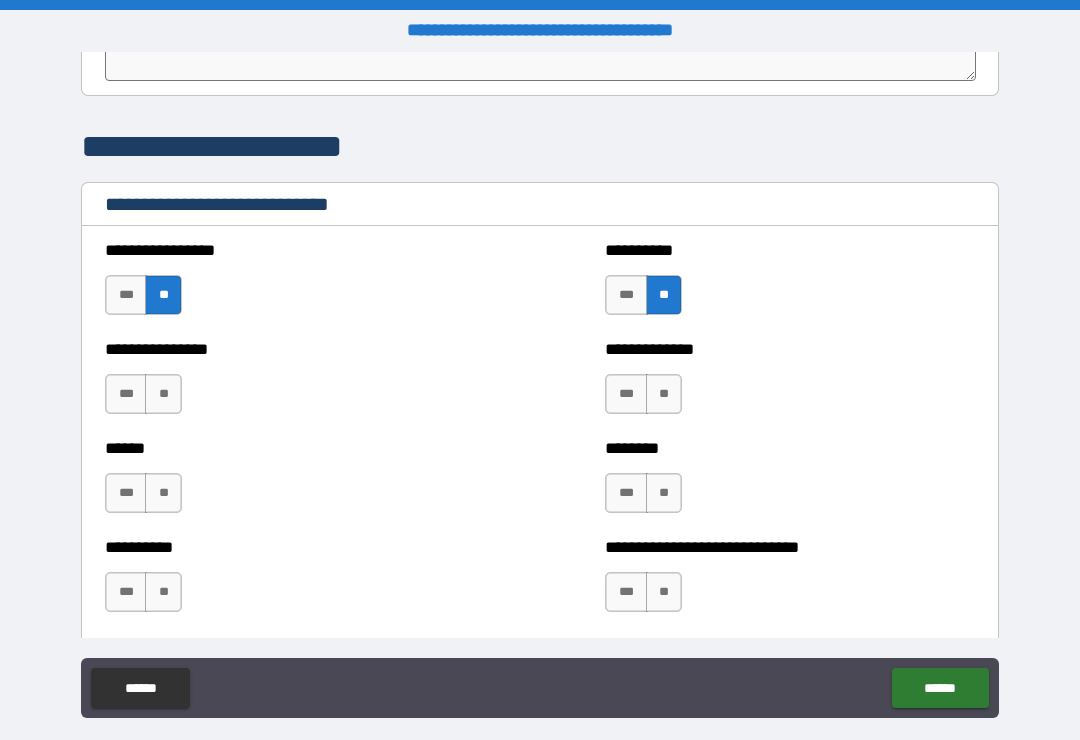 click on "**" at bounding box center [163, 394] 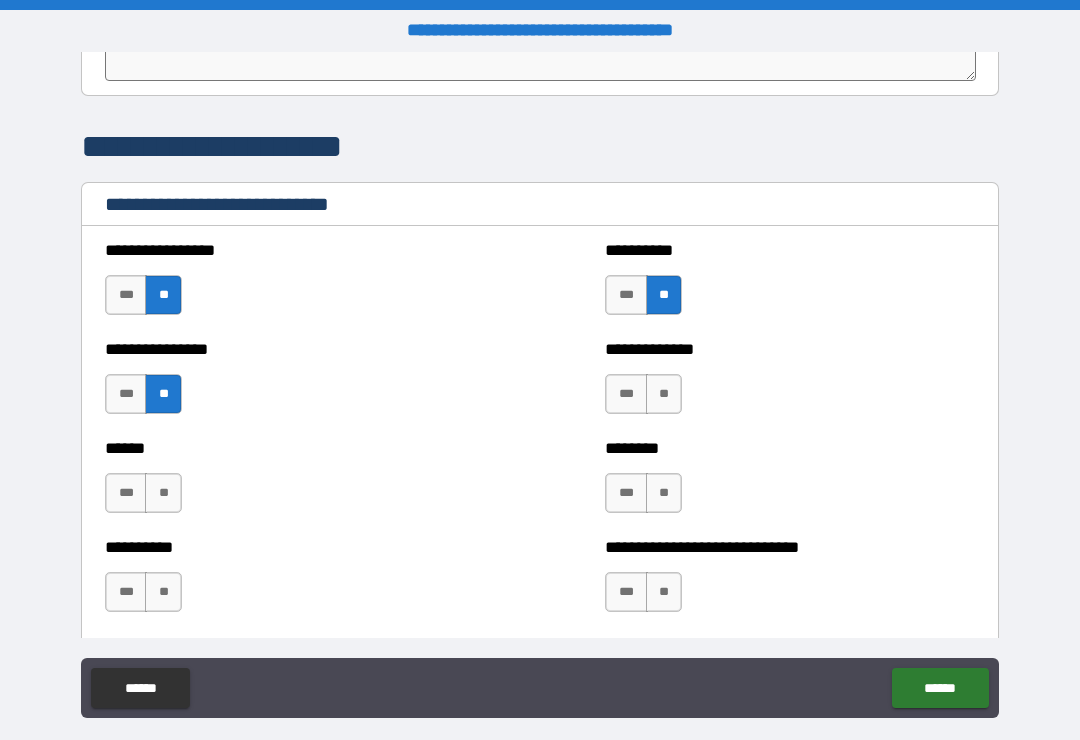 click on "**" at bounding box center [664, 394] 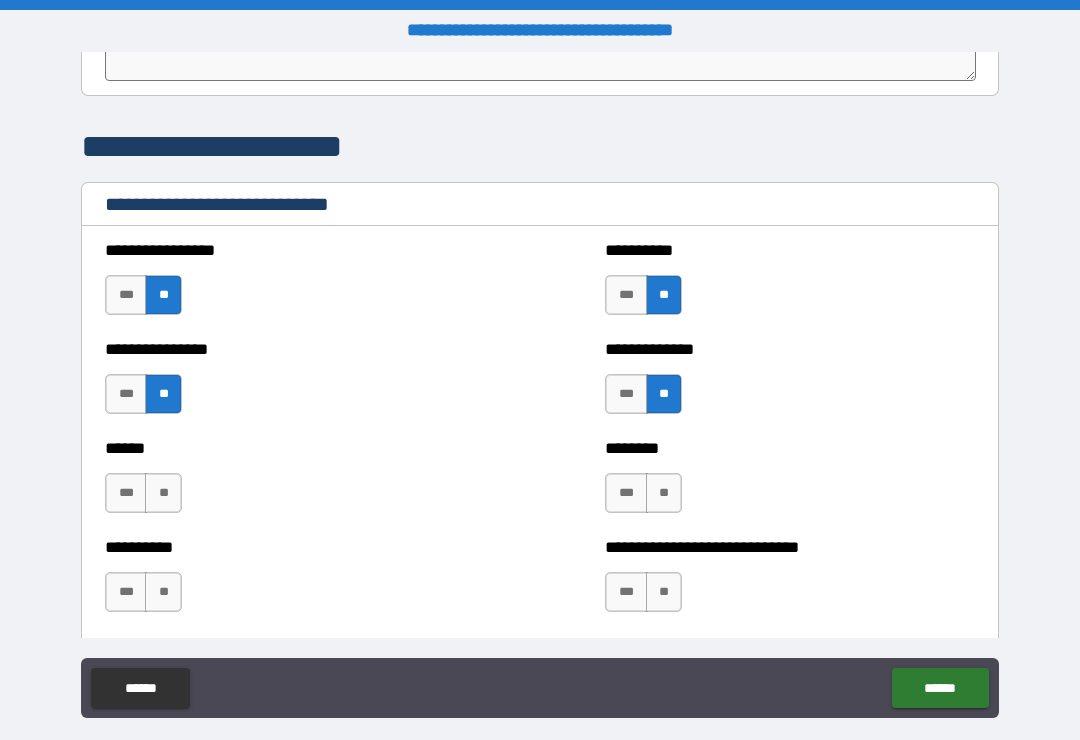 click on "**" at bounding box center (163, 493) 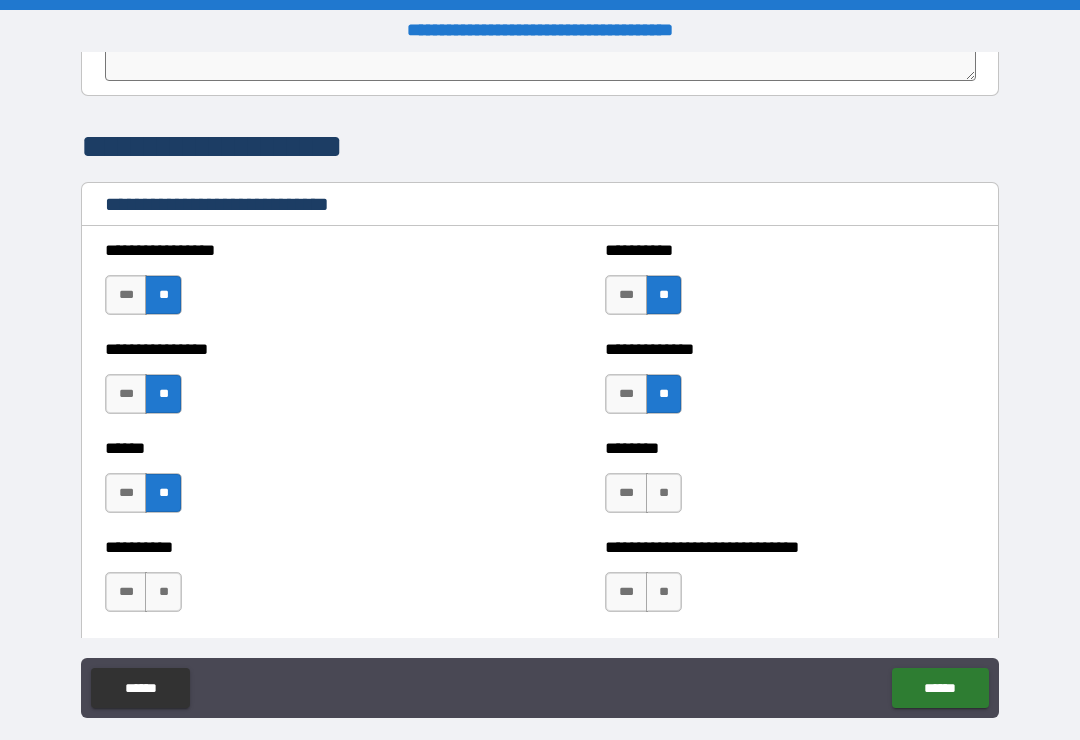 click on "**" at bounding box center (664, 493) 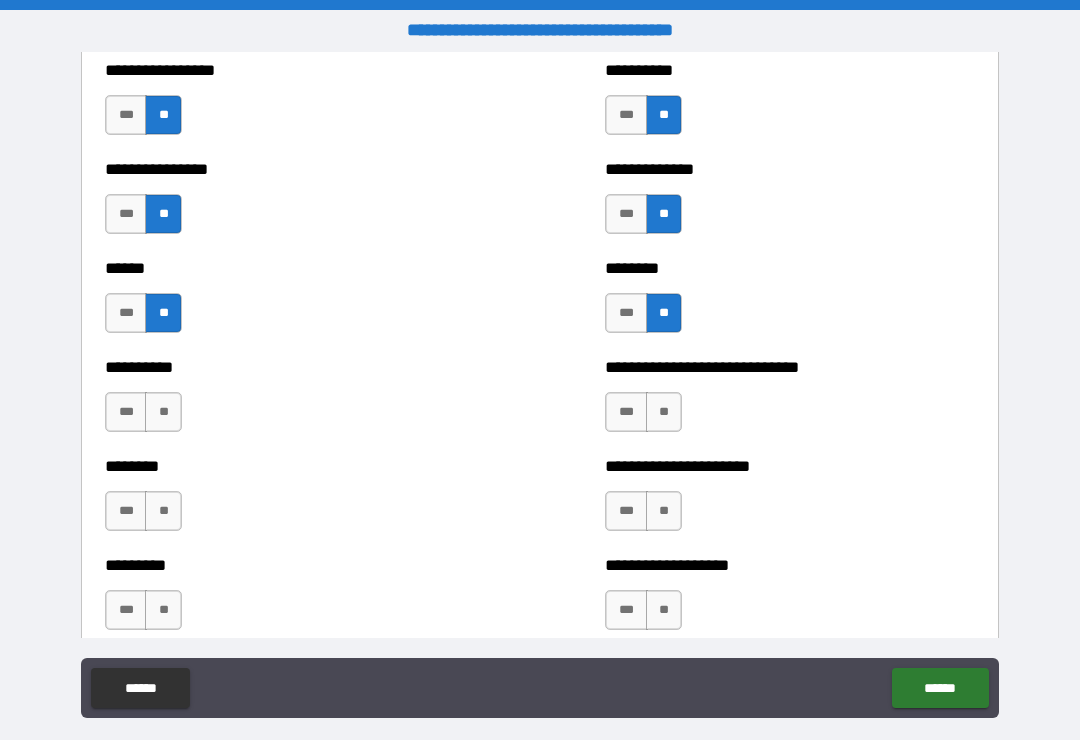 scroll, scrollTop: 6823, scrollLeft: 0, axis: vertical 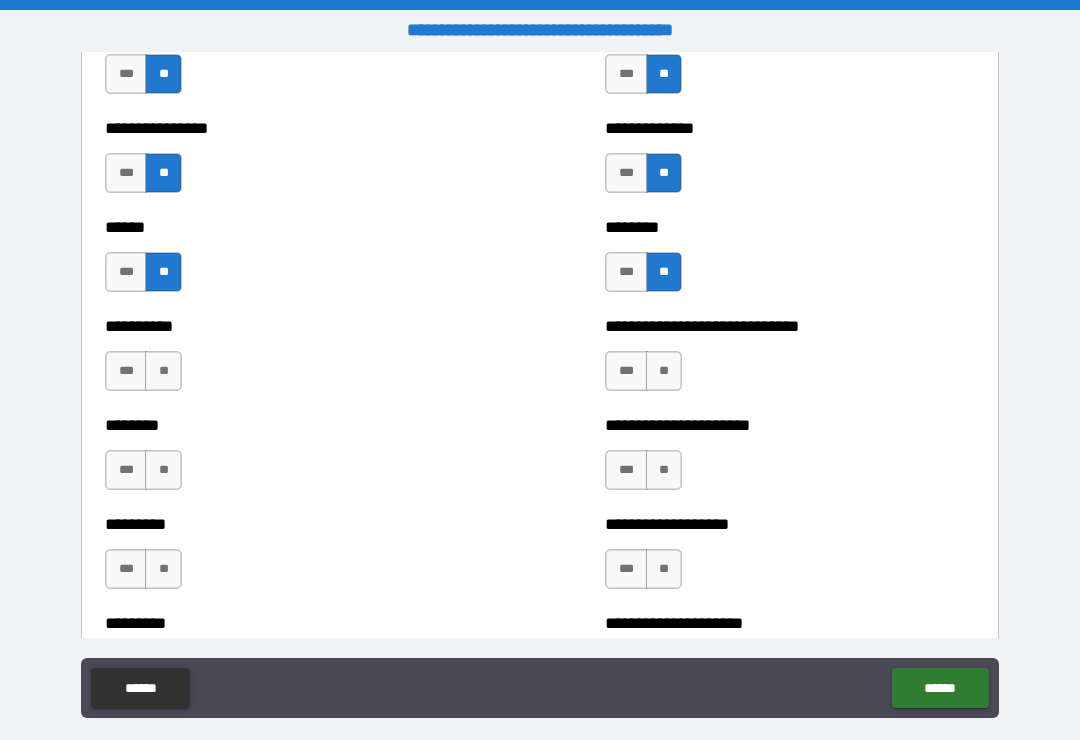 click on "**" at bounding box center [664, 371] 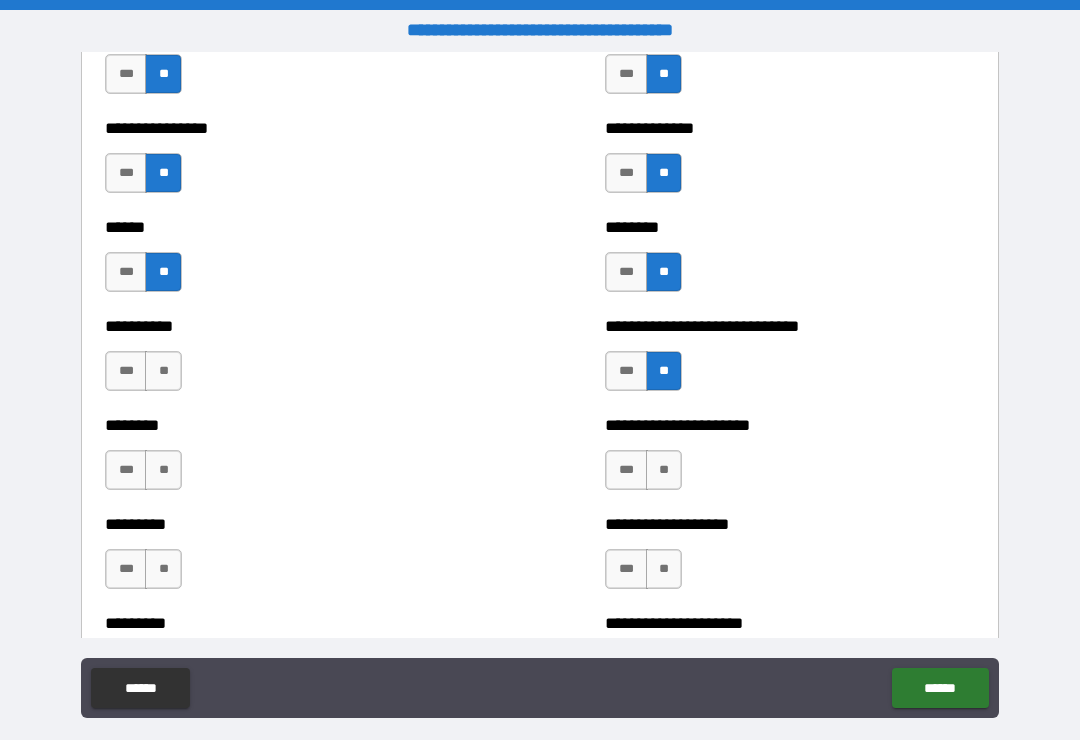 click on "**" at bounding box center (163, 371) 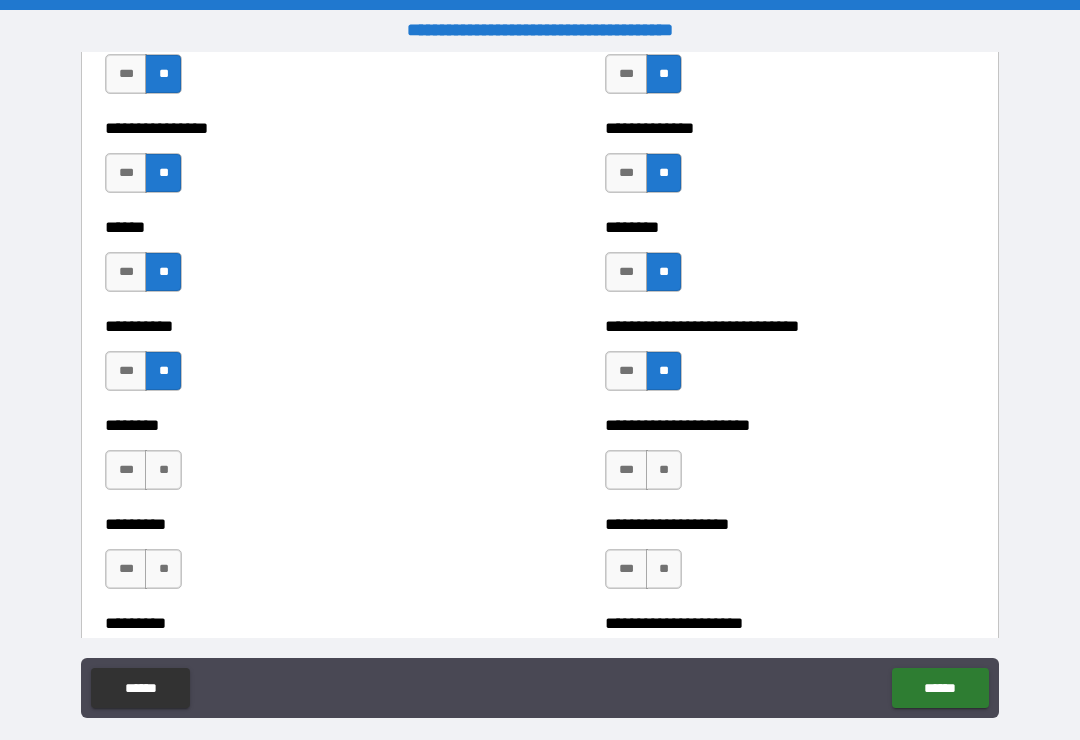 click on "**" at bounding box center [163, 470] 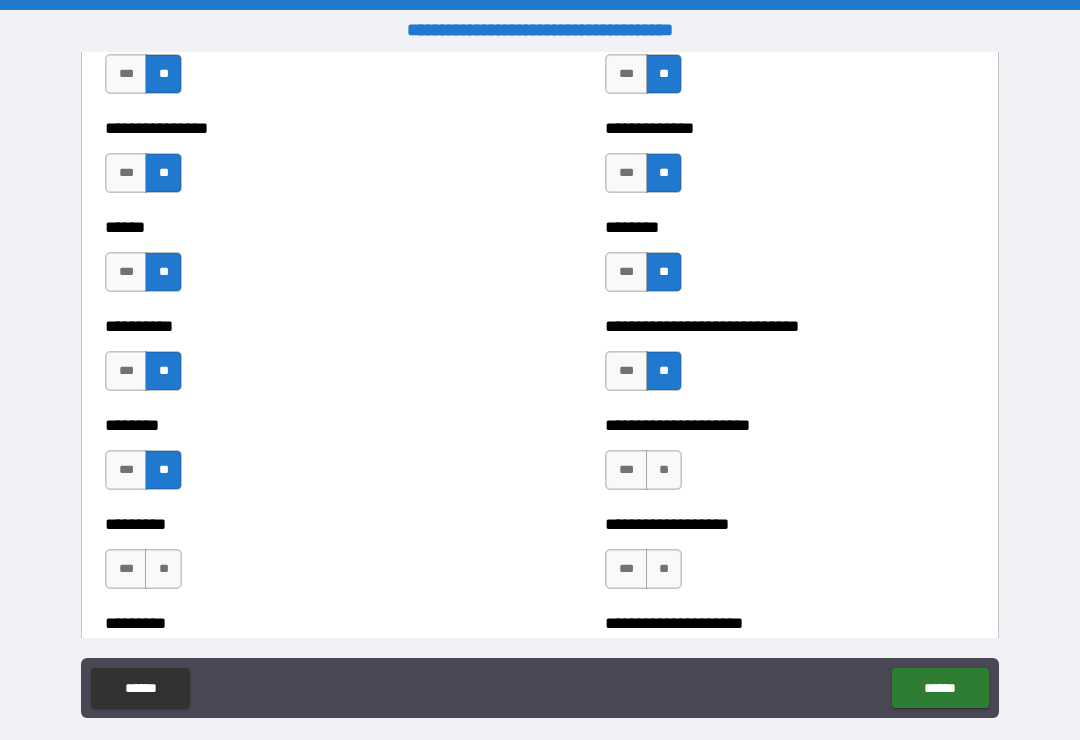 click on "**" at bounding box center [664, 470] 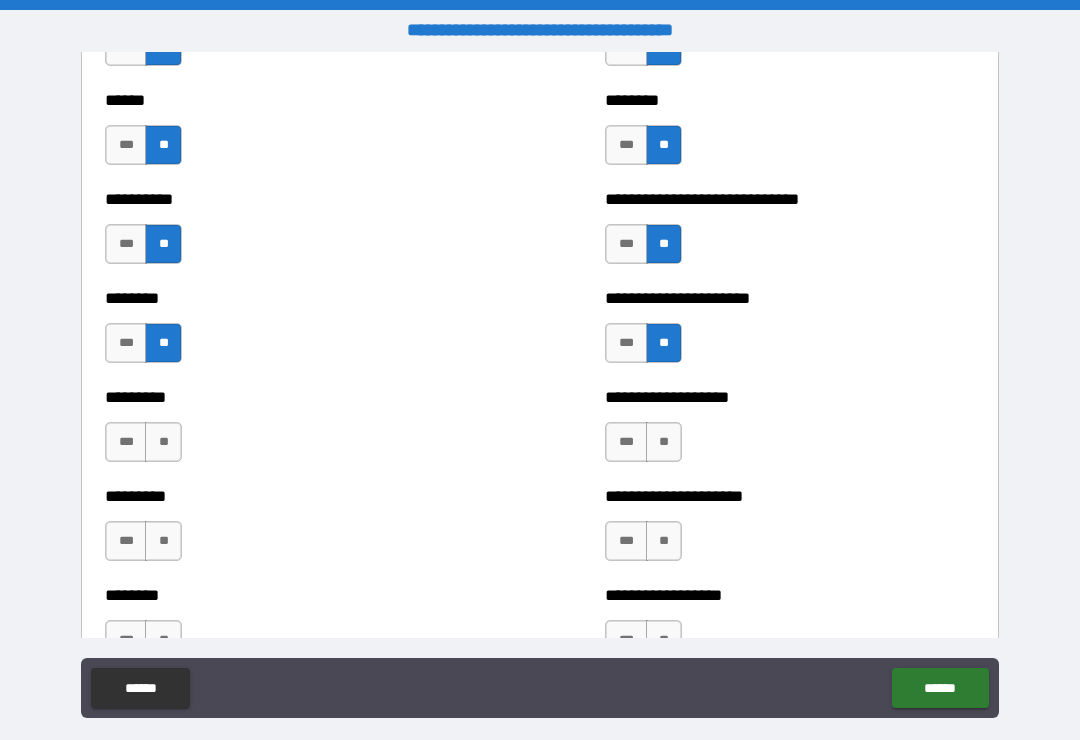 scroll, scrollTop: 6954, scrollLeft: 0, axis: vertical 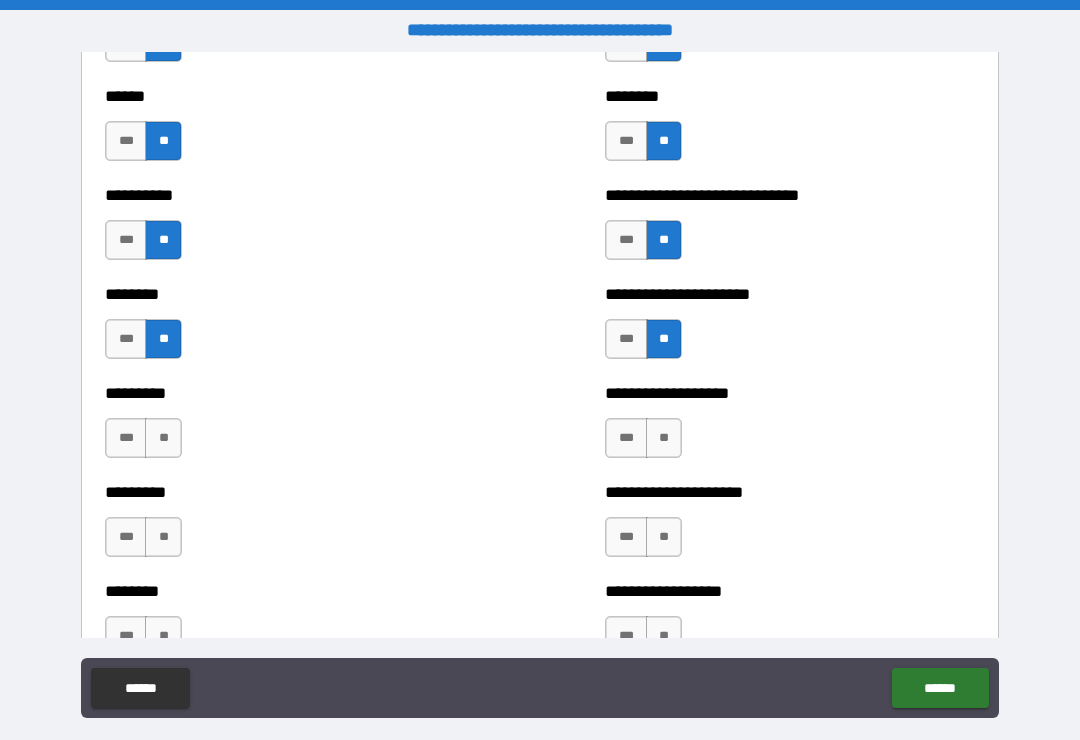 click on "**" at bounding box center (163, 438) 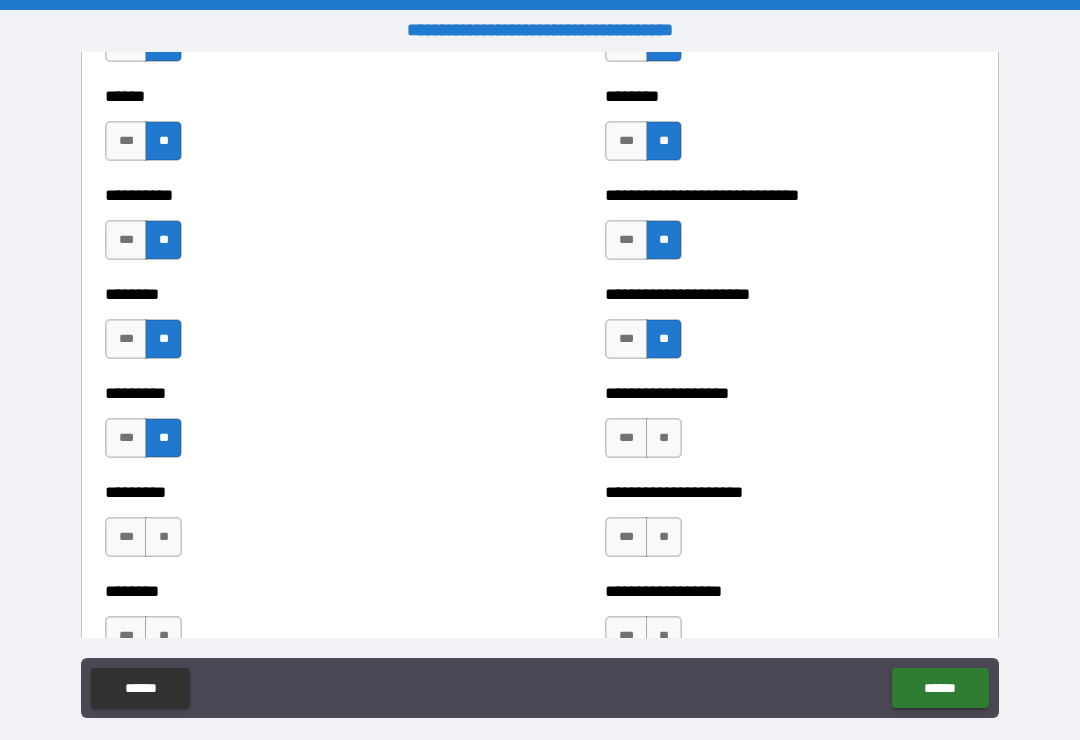 click on "**" at bounding box center [664, 438] 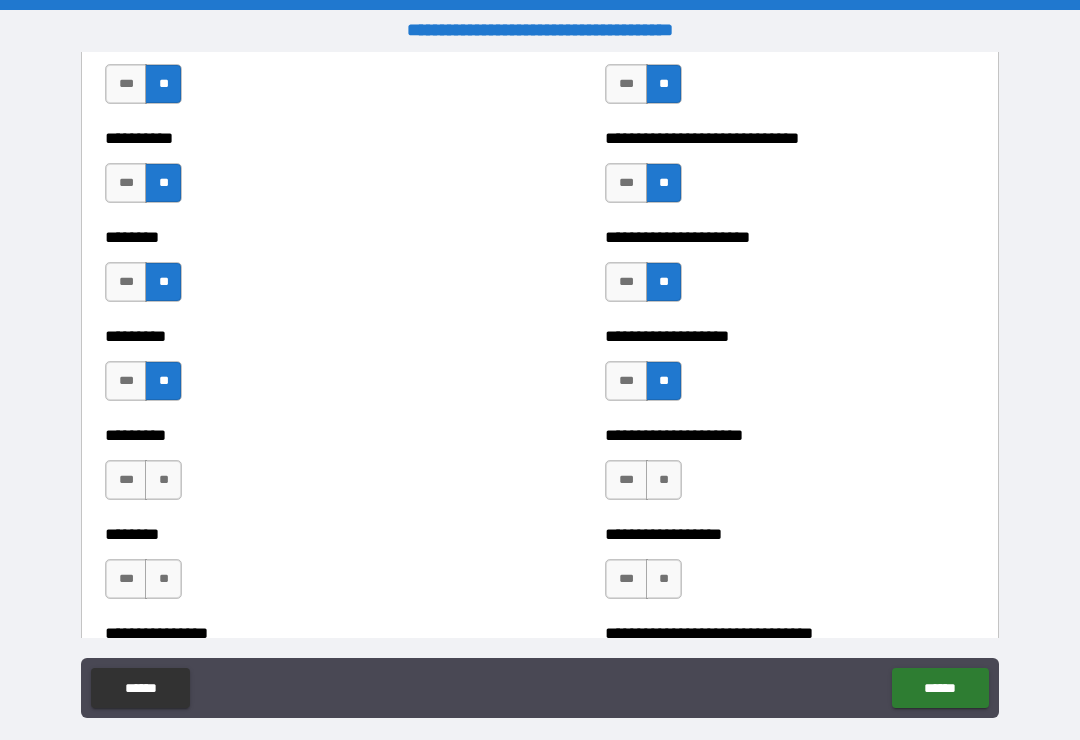 scroll, scrollTop: 7016, scrollLeft: 0, axis: vertical 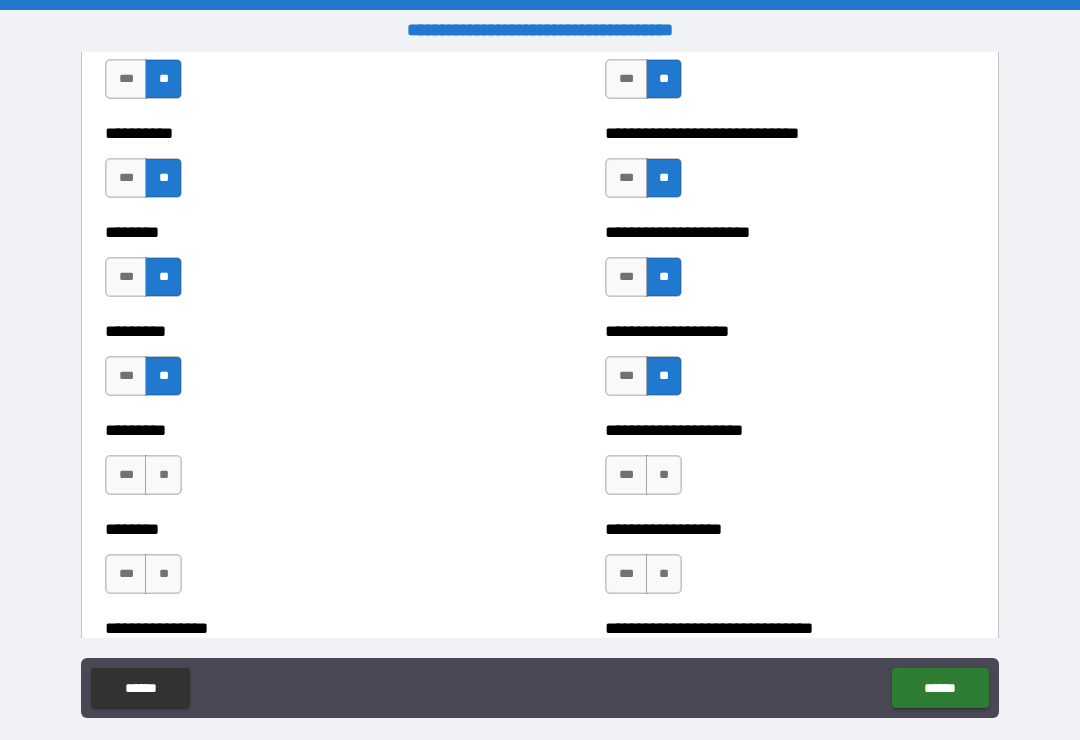 click on "**" at bounding box center (163, 475) 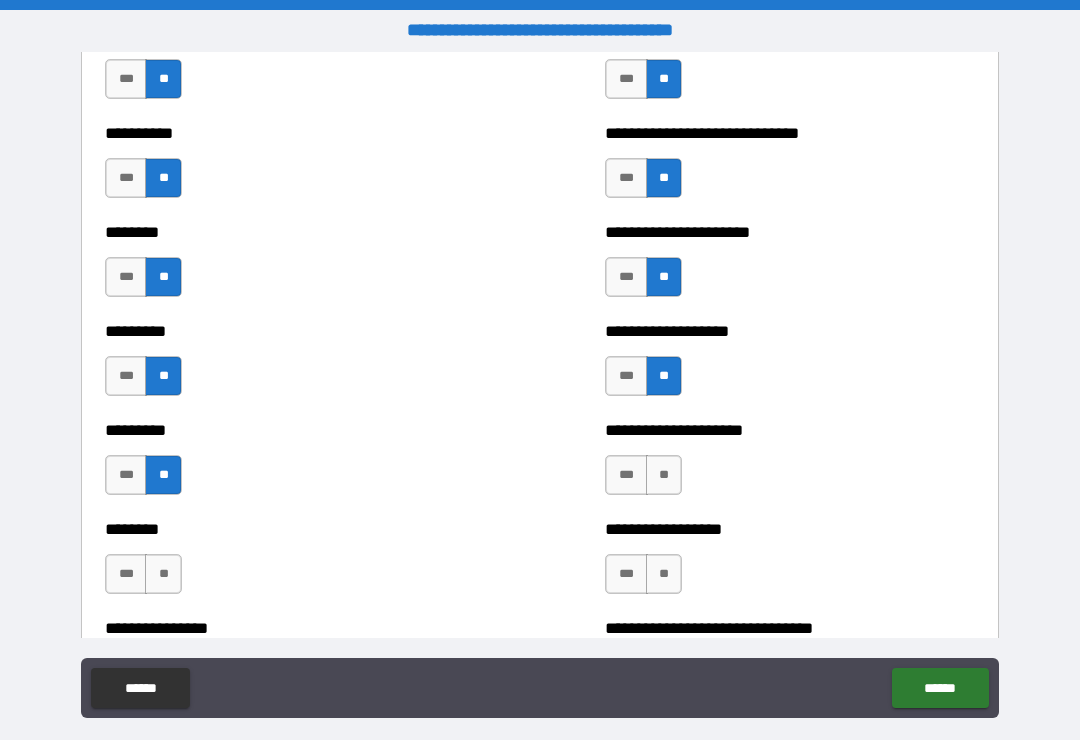 click on "**" at bounding box center [664, 475] 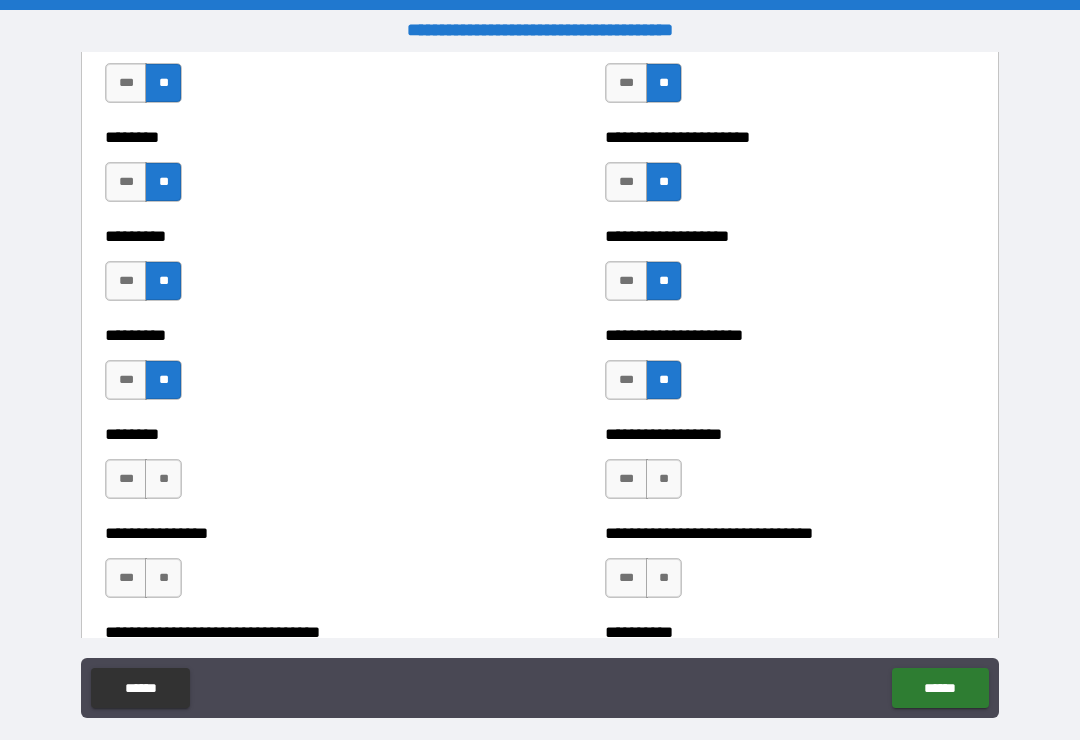 scroll, scrollTop: 7123, scrollLeft: 0, axis: vertical 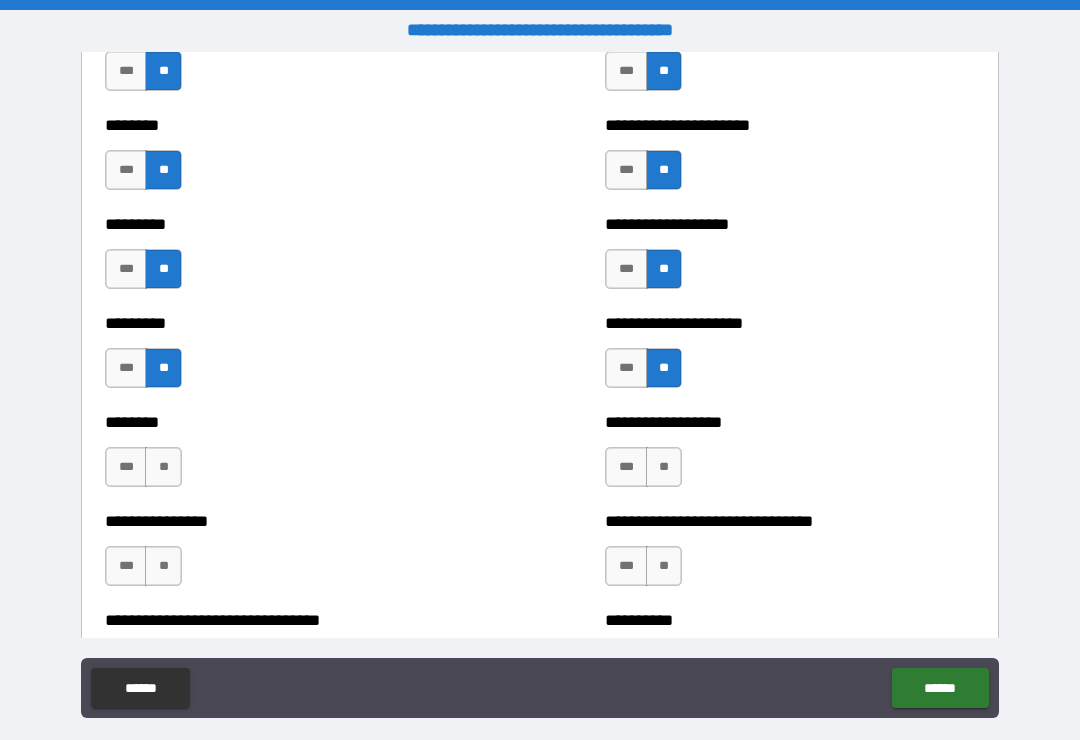 click on "**" at bounding box center (163, 467) 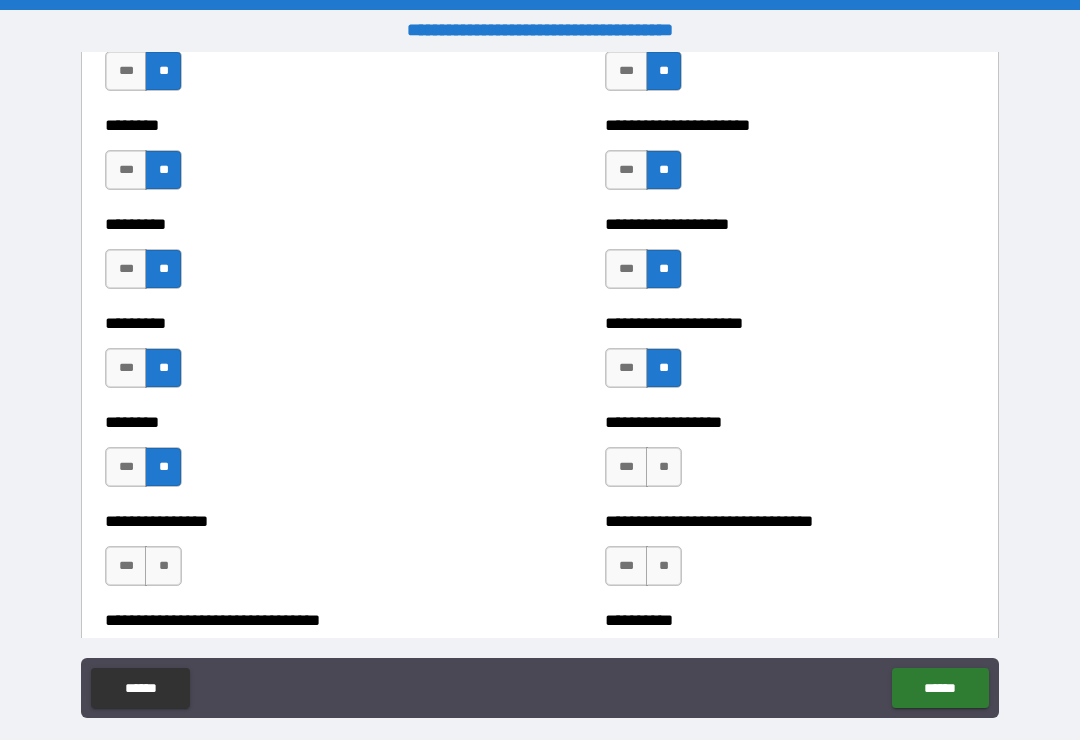 click on "**" at bounding box center (664, 467) 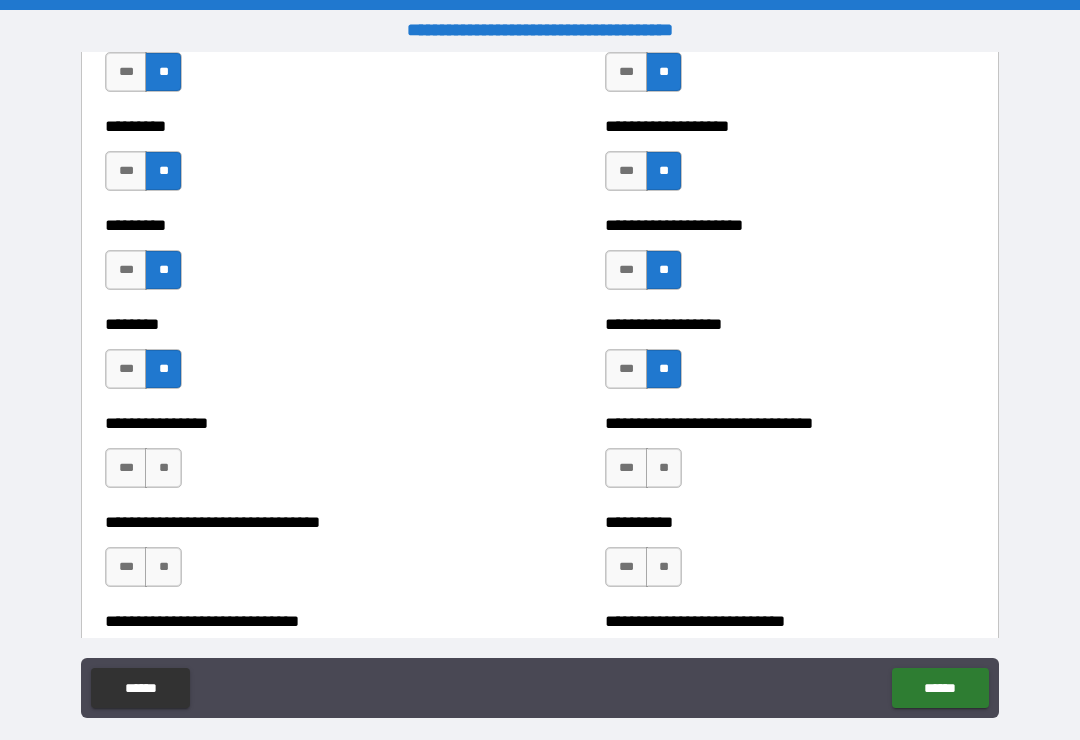 scroll, scrollTop: 7245, scrollLeft: 0, axis: vertical 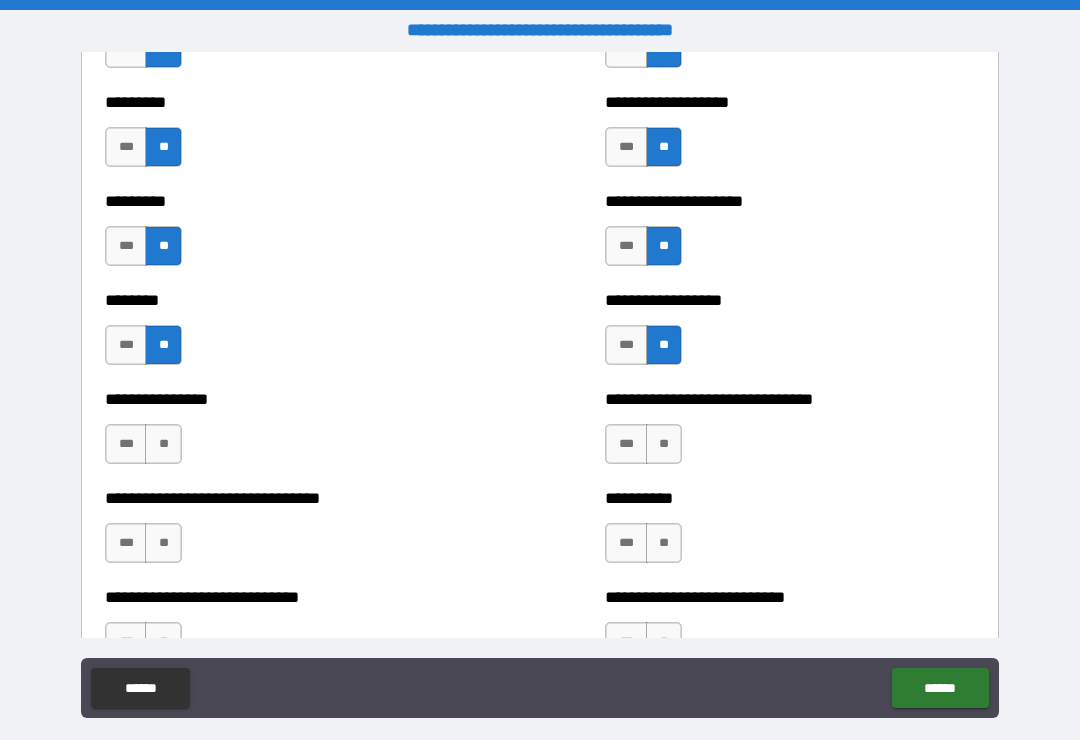 click on "**" at bounding box center [664, 444] 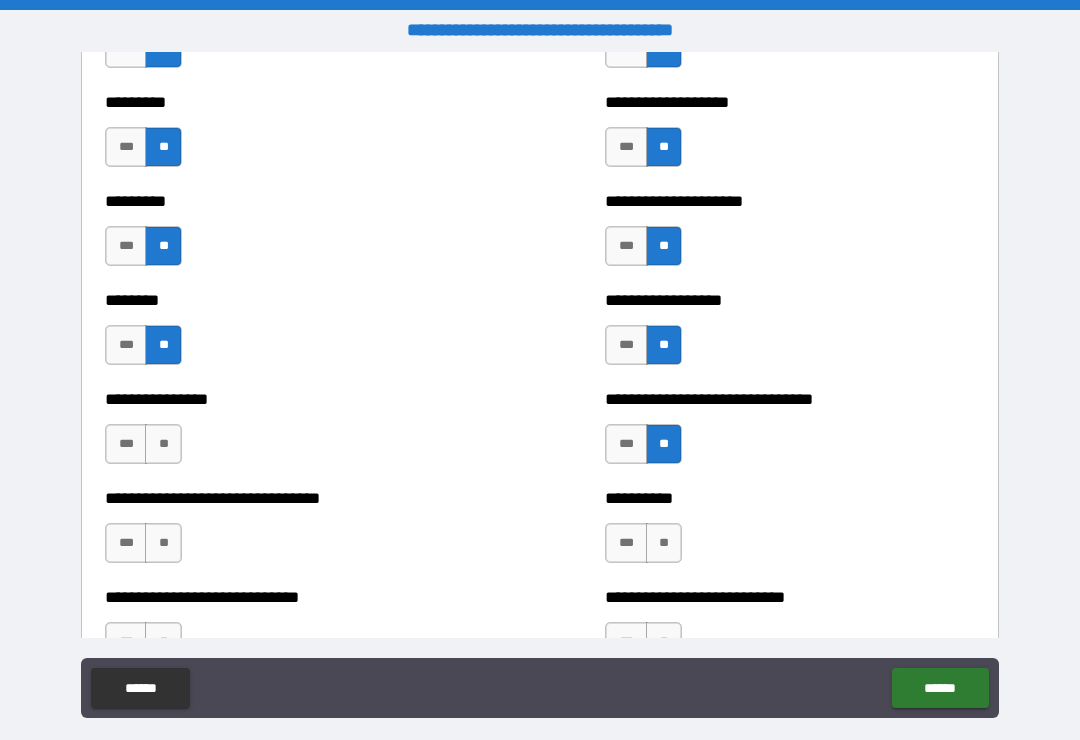 click on "**" at bounding box center (163, 444) 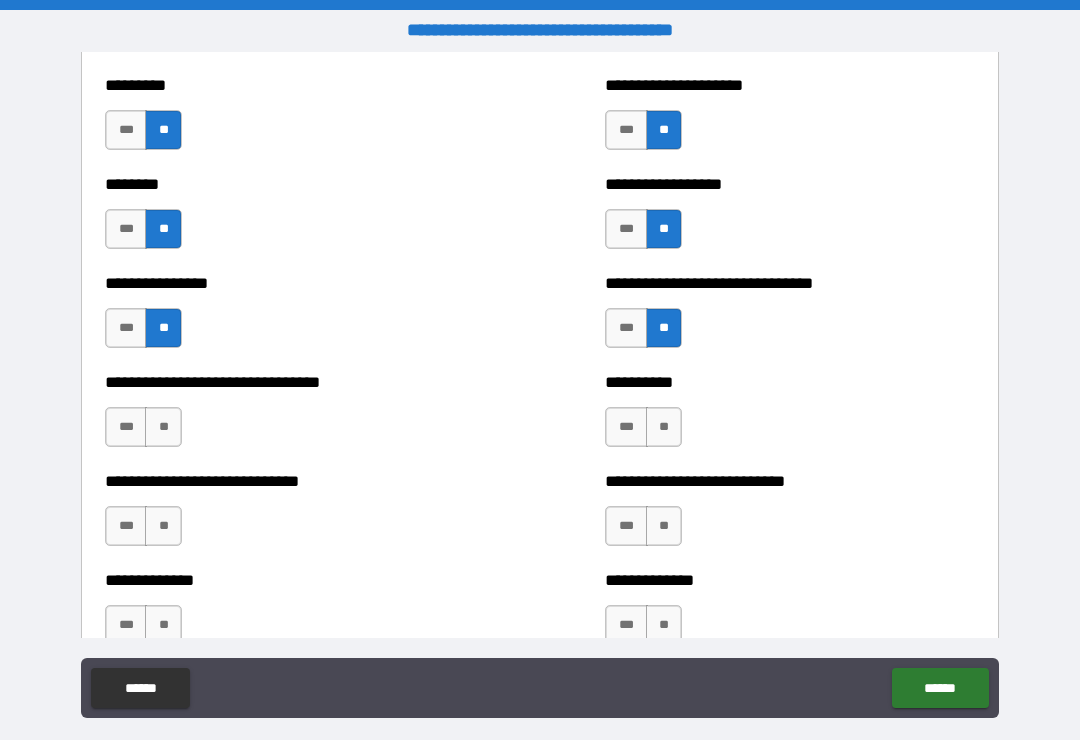 scroll, scrollTop: 7364, scrollLeft: 0, axis: vertical 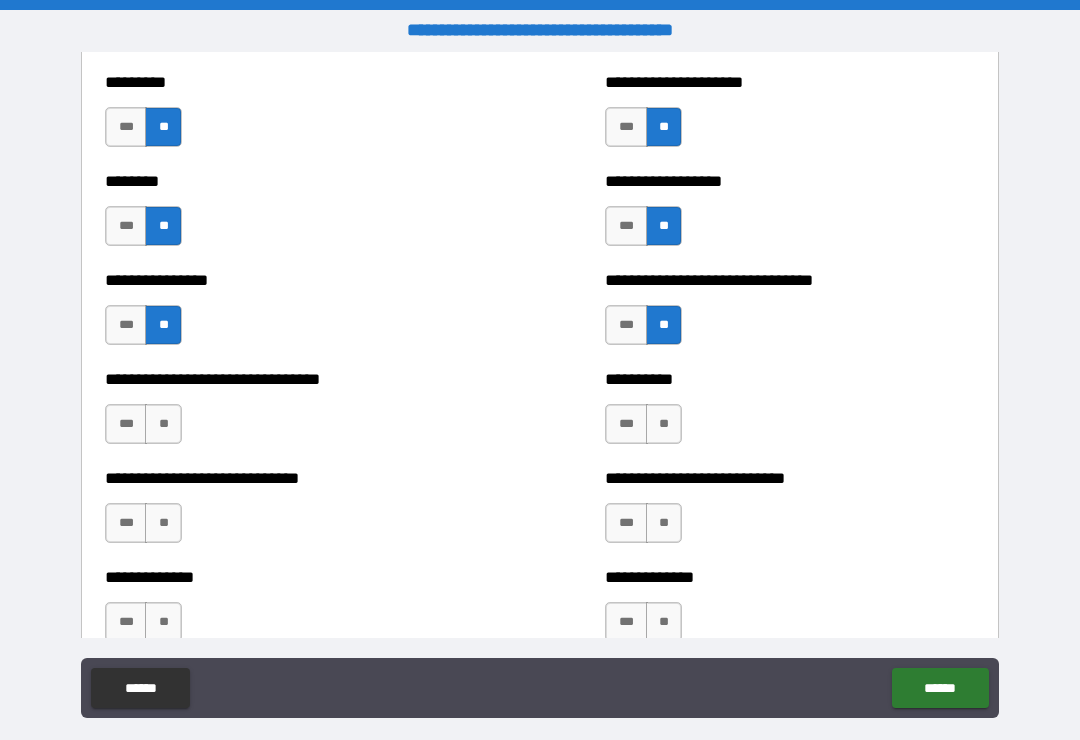 click on "**" at bounding box center (163, 424) 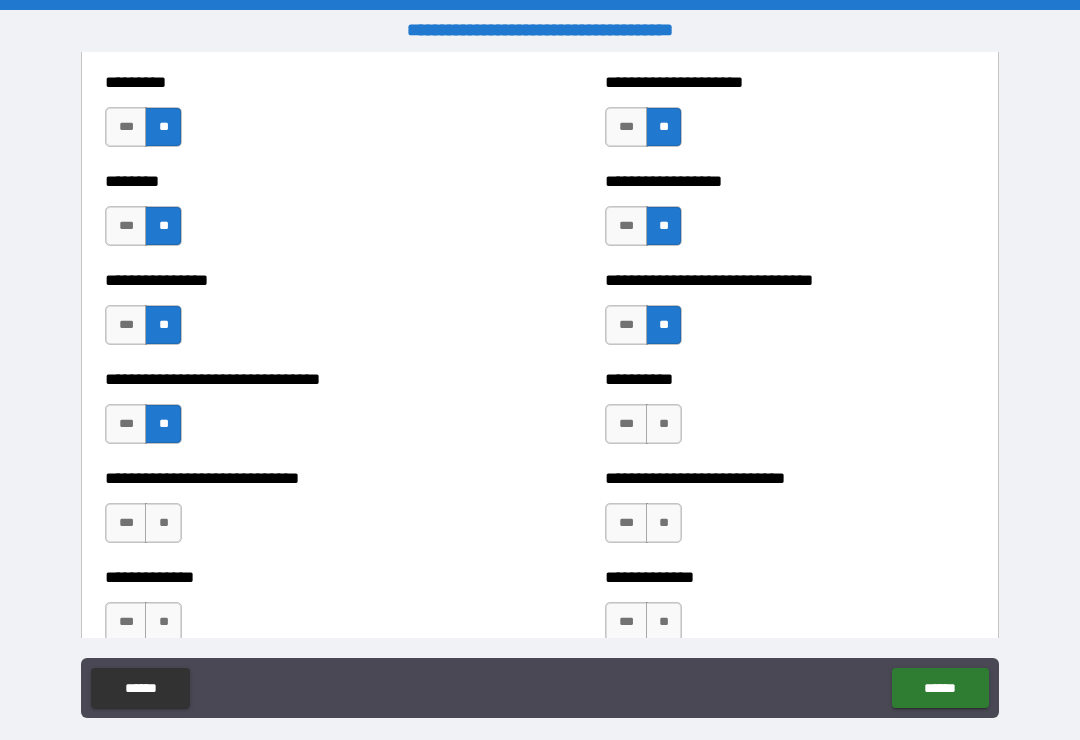 click on "**" at bounding box center (664, 424) 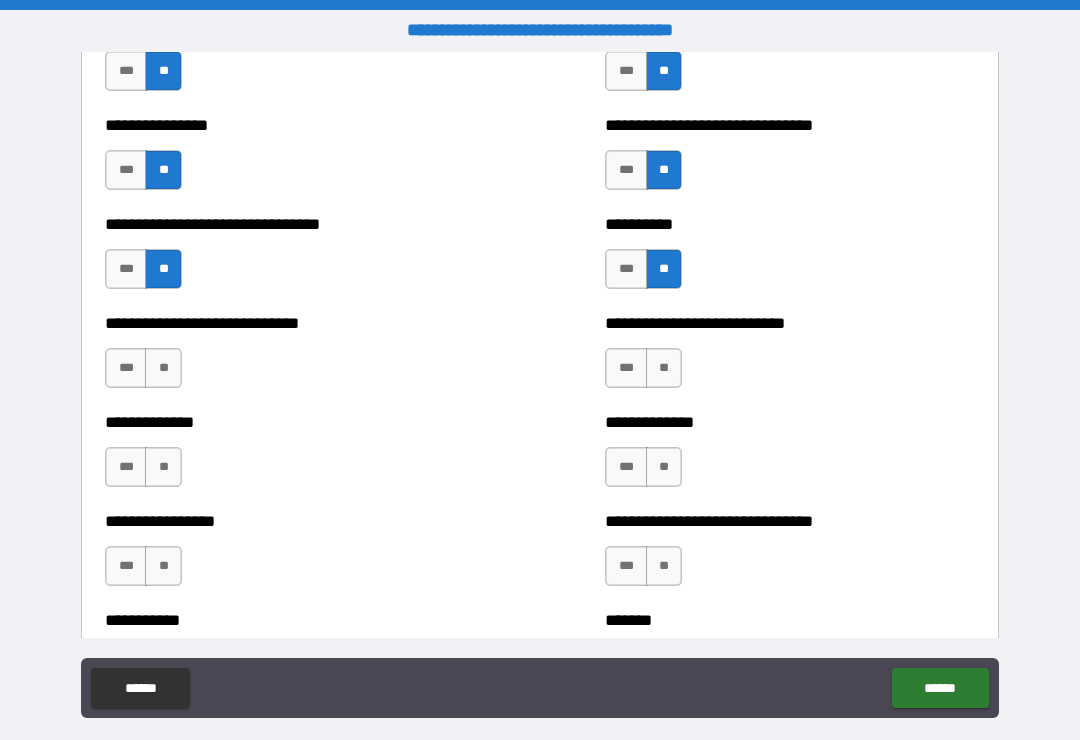 scroll, scrollTop: 7520, scrollLeft: 0, axis: vertical 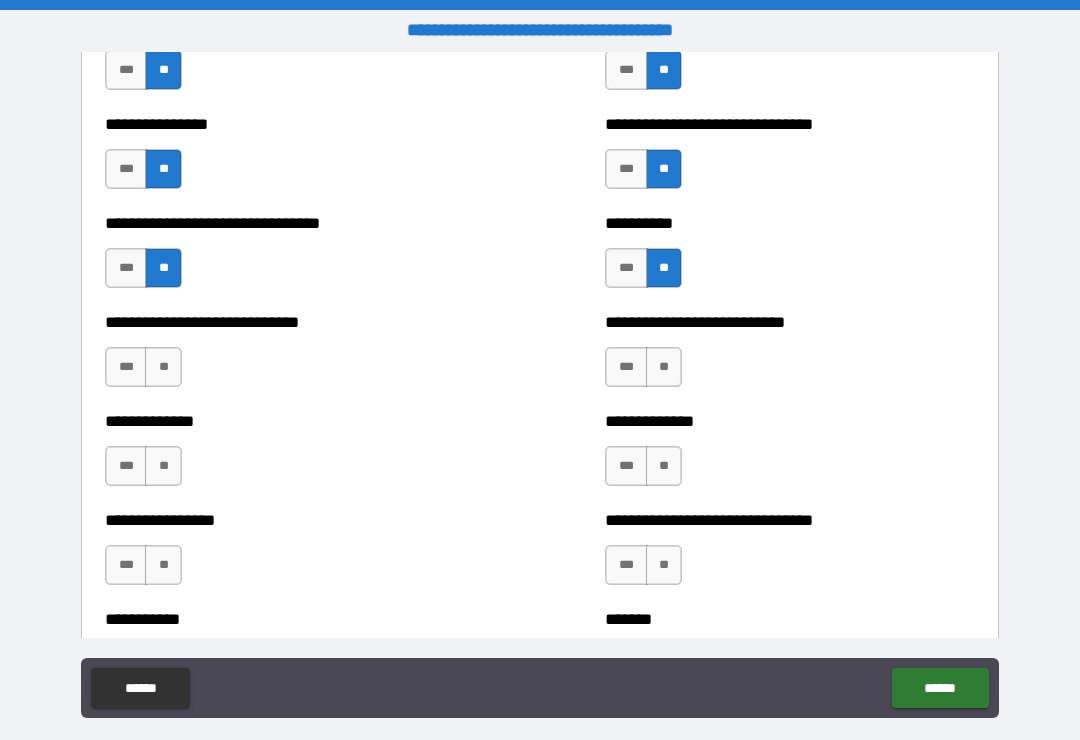 click on "**" at bounding box center (664, 367) 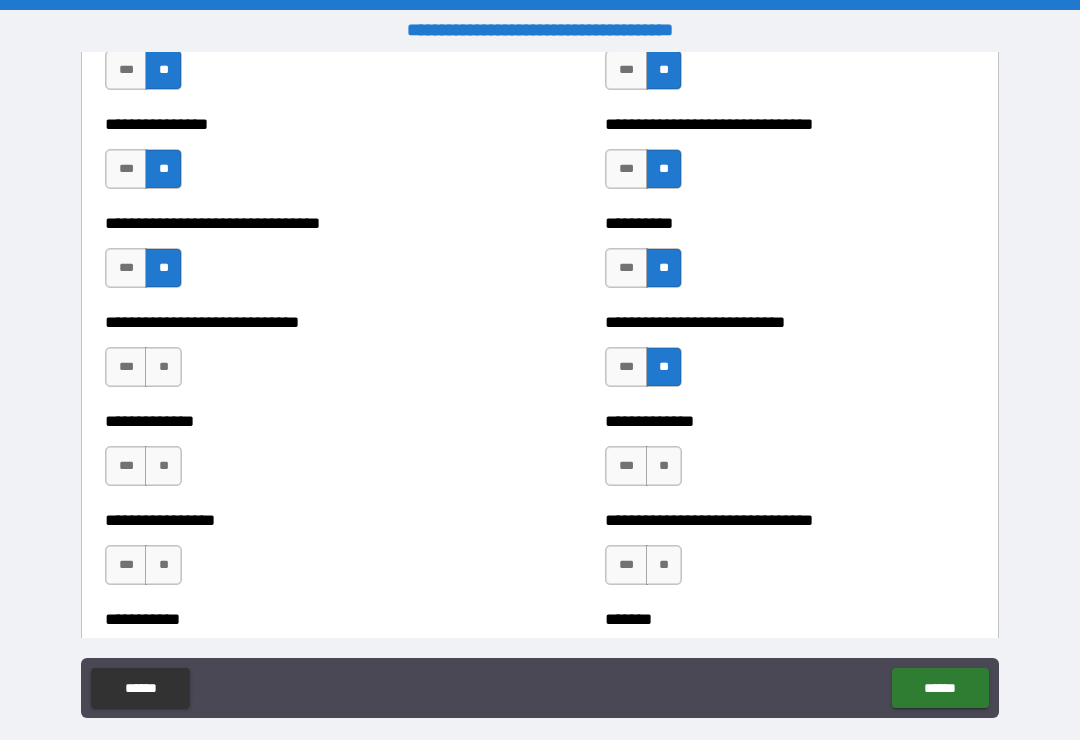 click on "**" at bounding box center (163, 466) 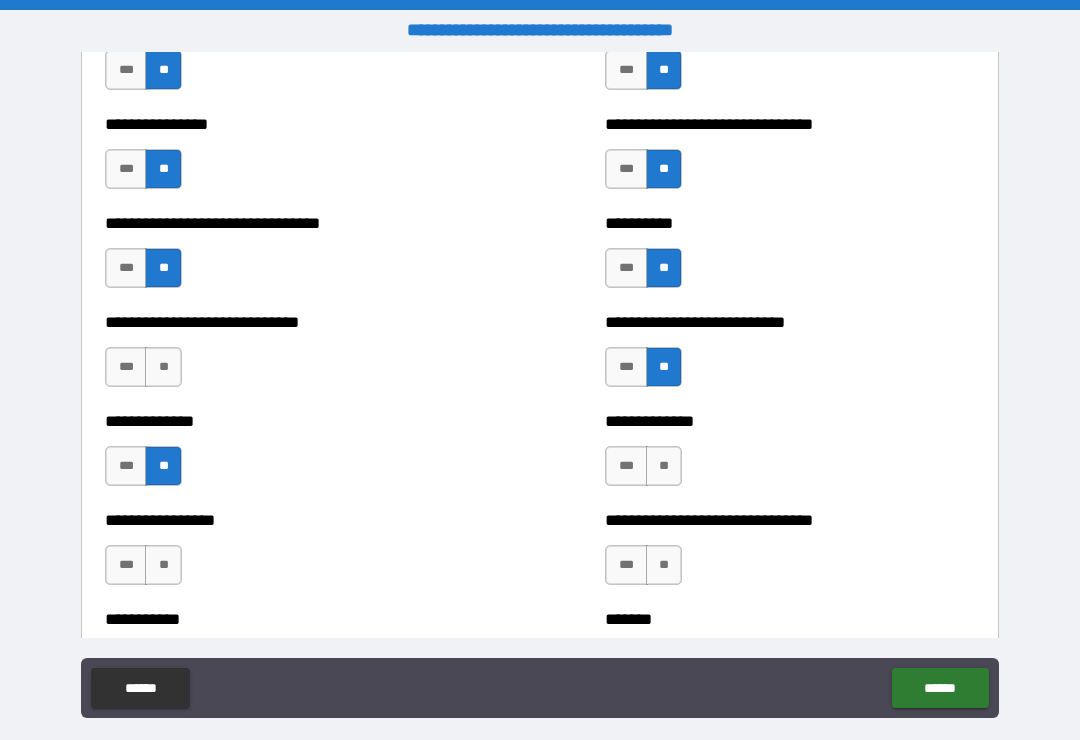 click on "**" at bounding box center [664, 466] 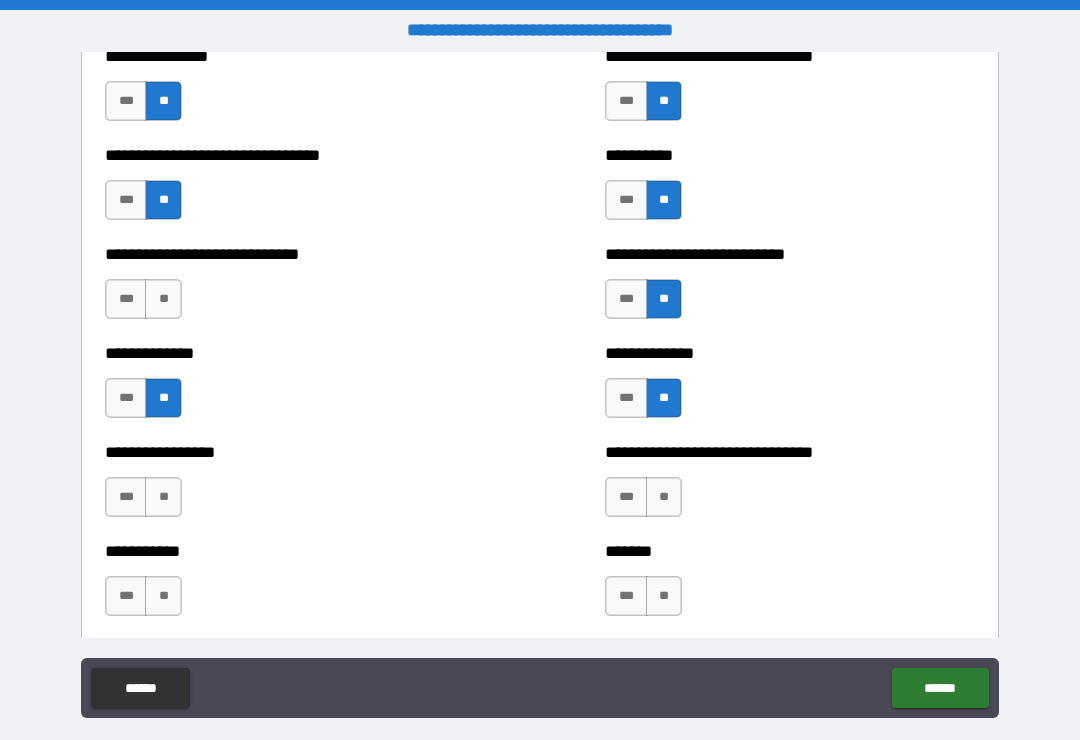 scroll, scrollTop: 7590, scrollLeft: 0, axis: vertical 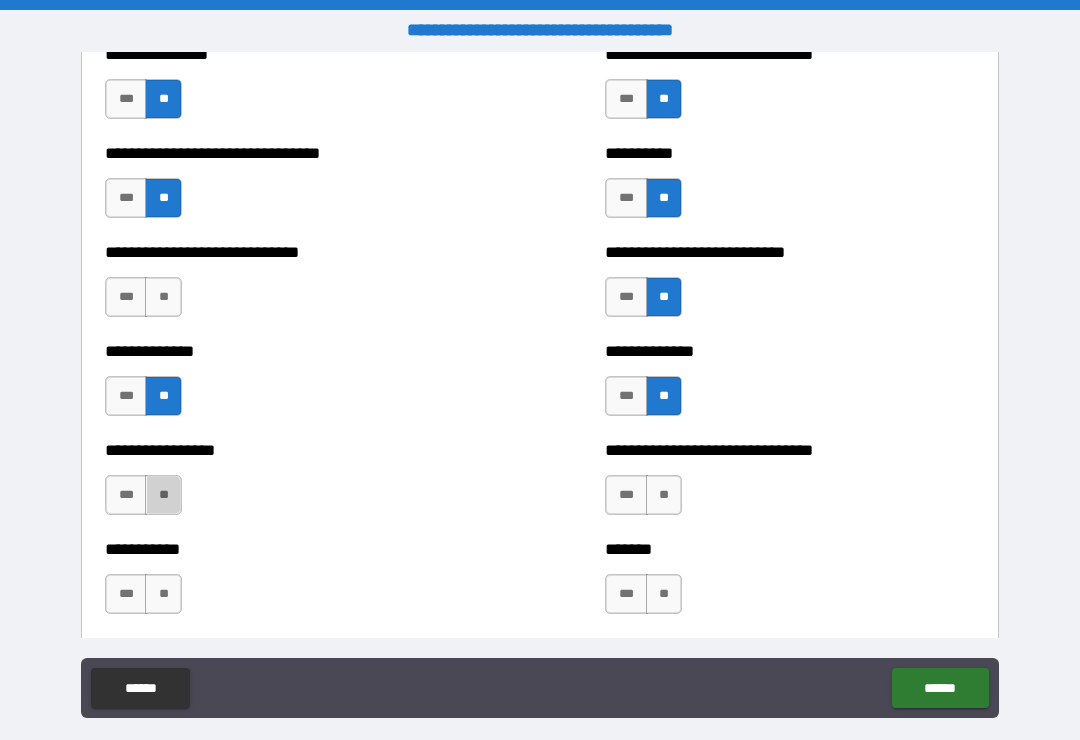 click on "**" at bounding box center [163, 495] 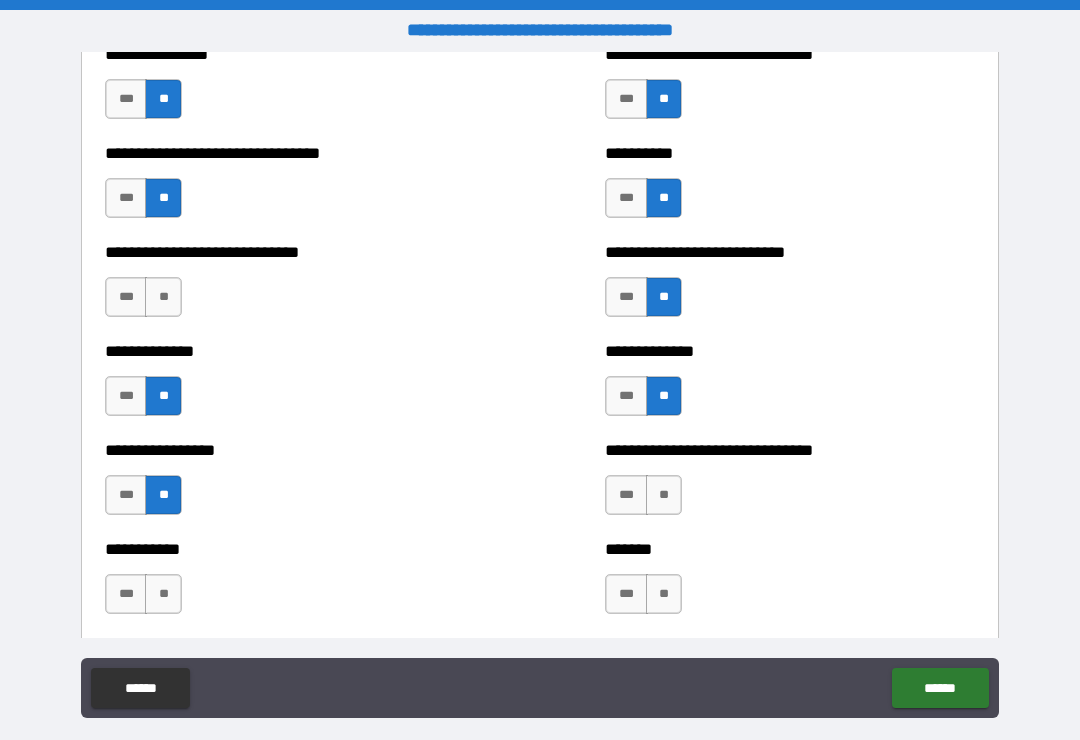 click on "**" at bounding box center [664, 495] 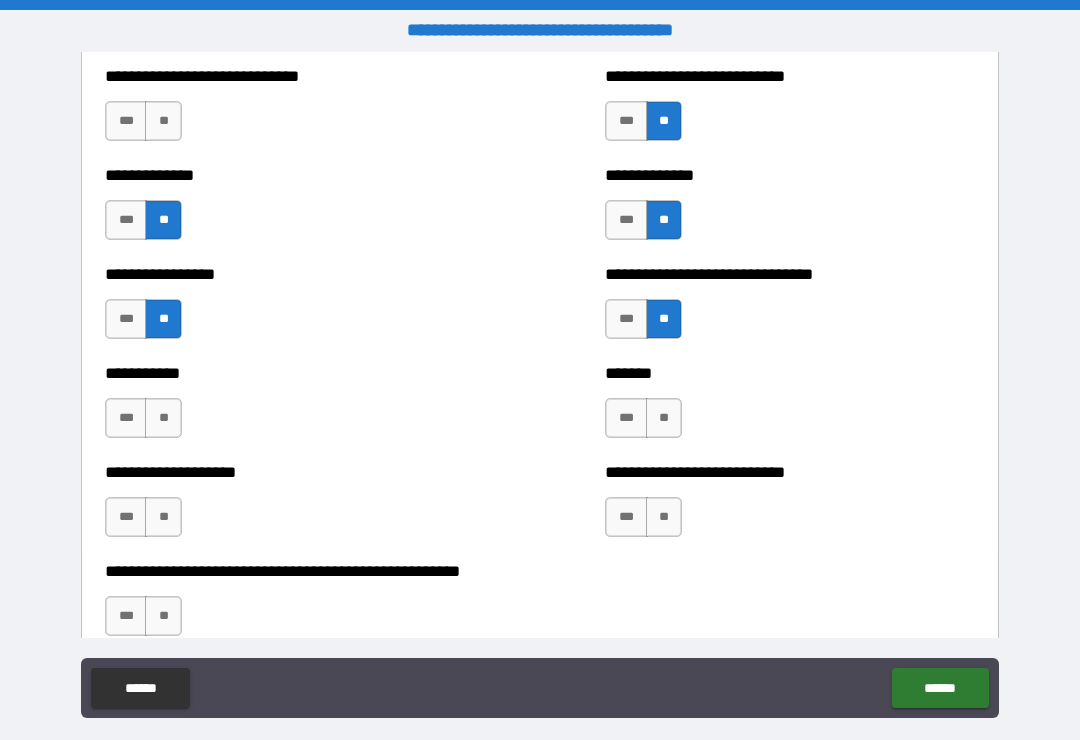 scroll, scrollTop: 7767, scrollLeft: 0, axis: vertical 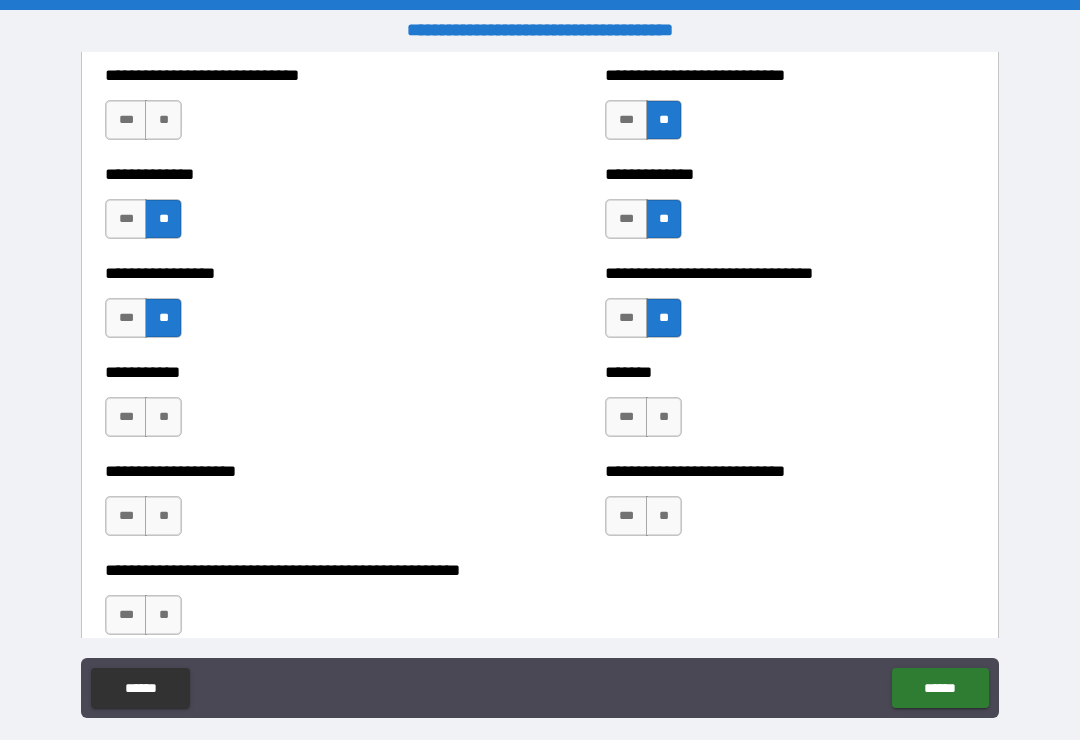 click on "**" at bounding box center (163, 417) 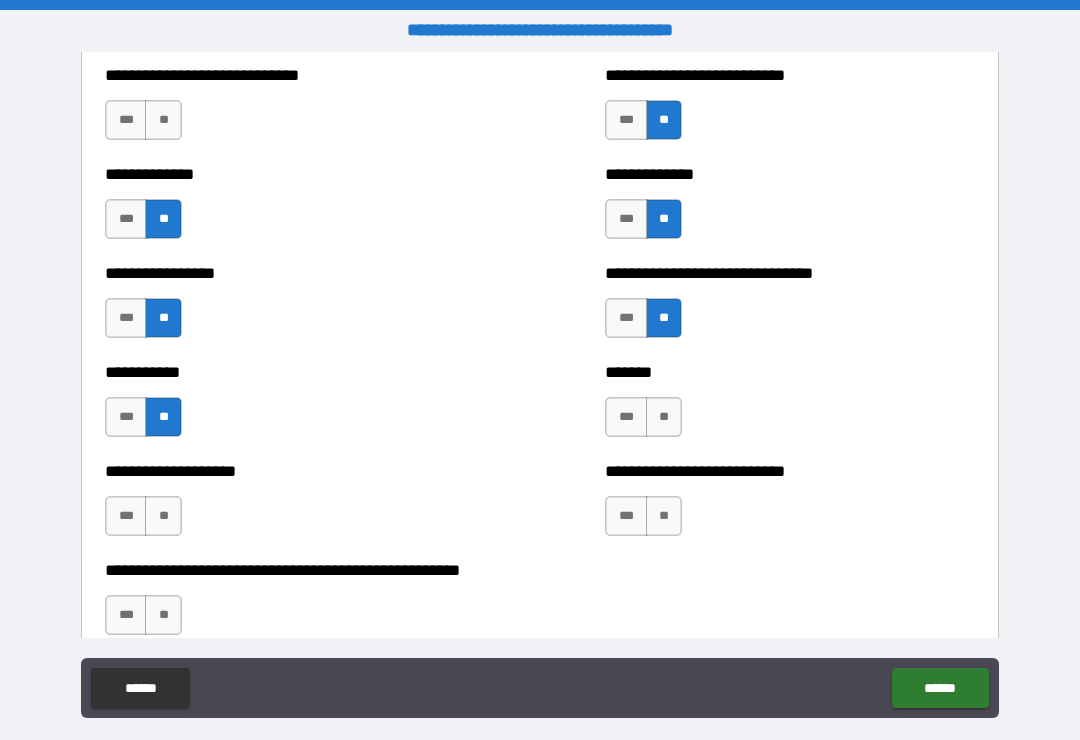 click on "**" at bounding box center (664, 417) 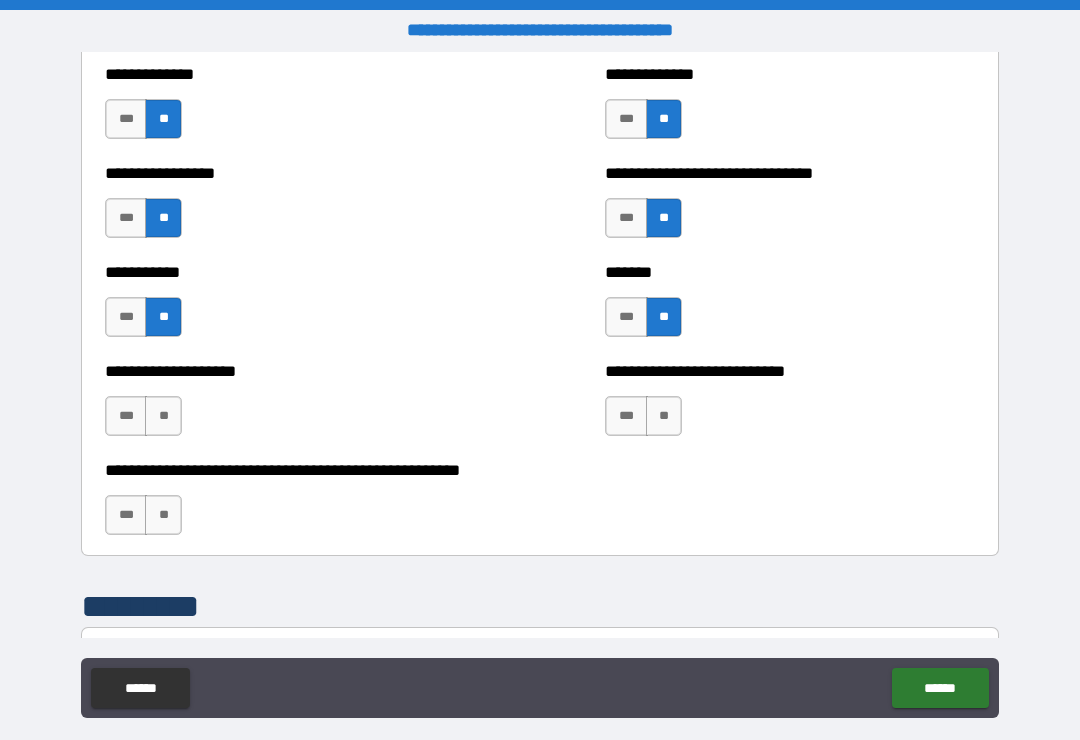 scroll, scrollTop: 7870, scrollLeft: 0, axis: vertical 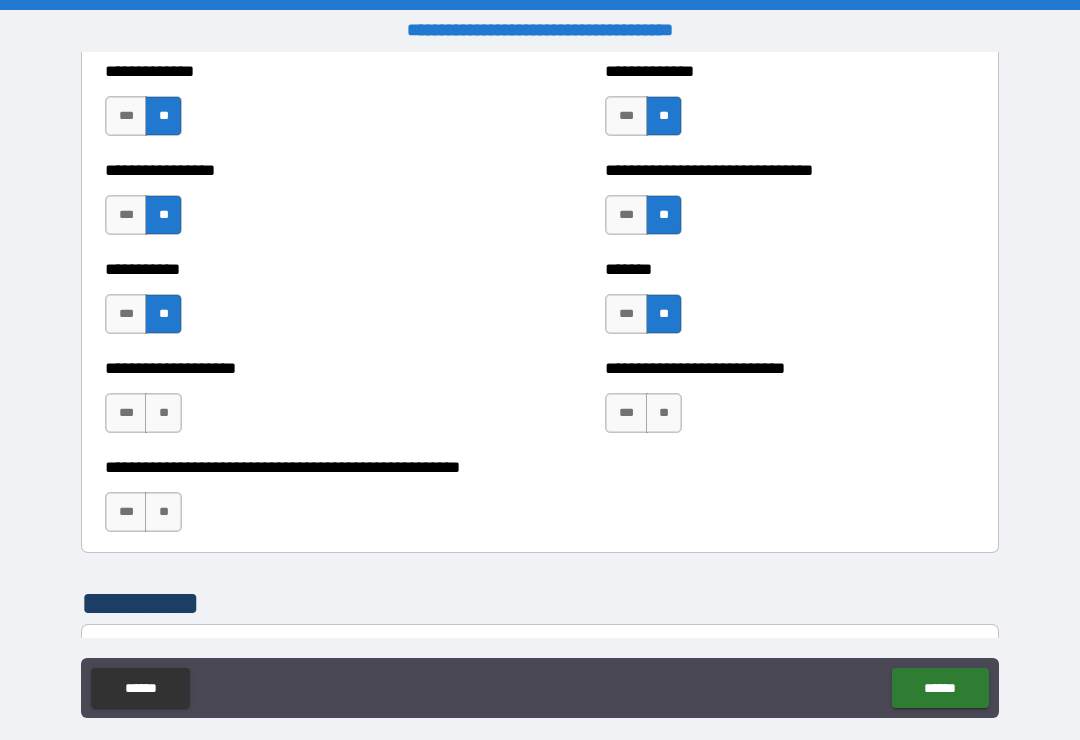 click on "**" at bounding box center [163, 512] 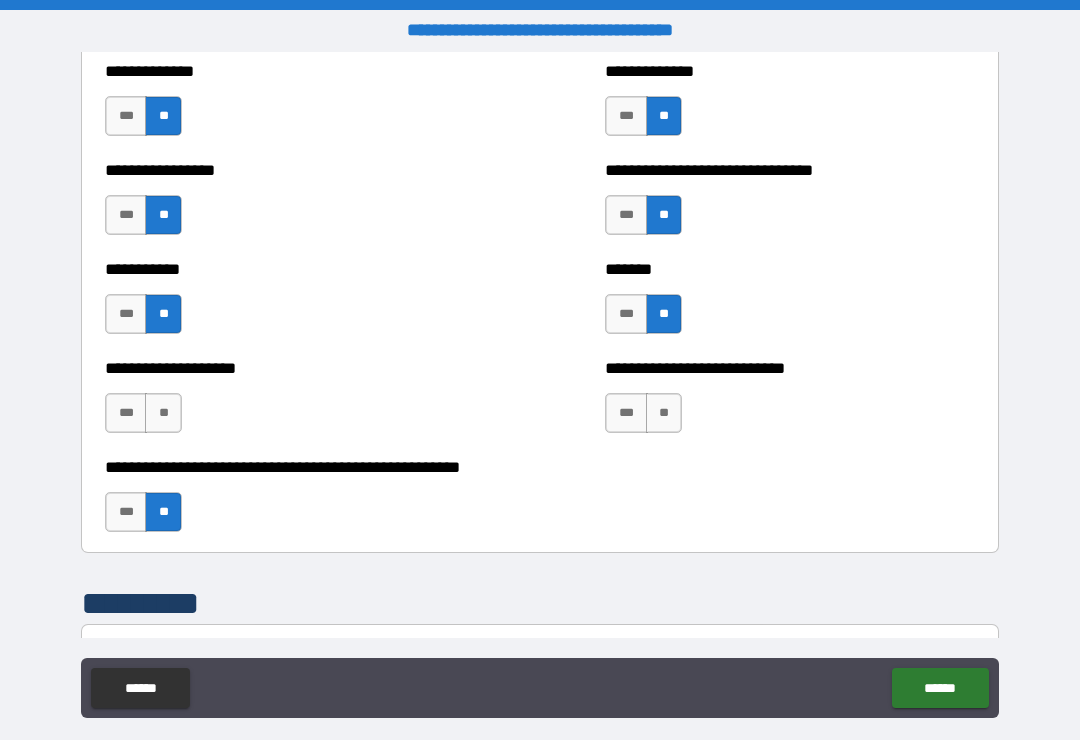 click on "**" at bounding box center [163, 413] 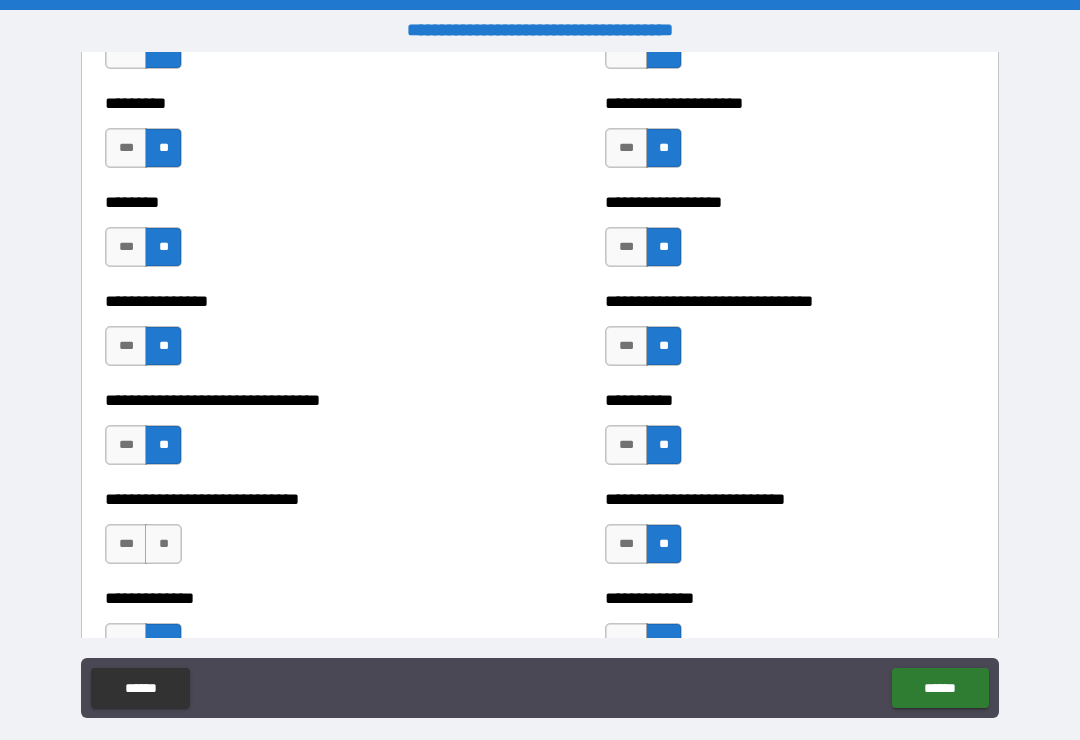 scroll, scrollTop: 7345, scrollLeft: 0, axis: vertical 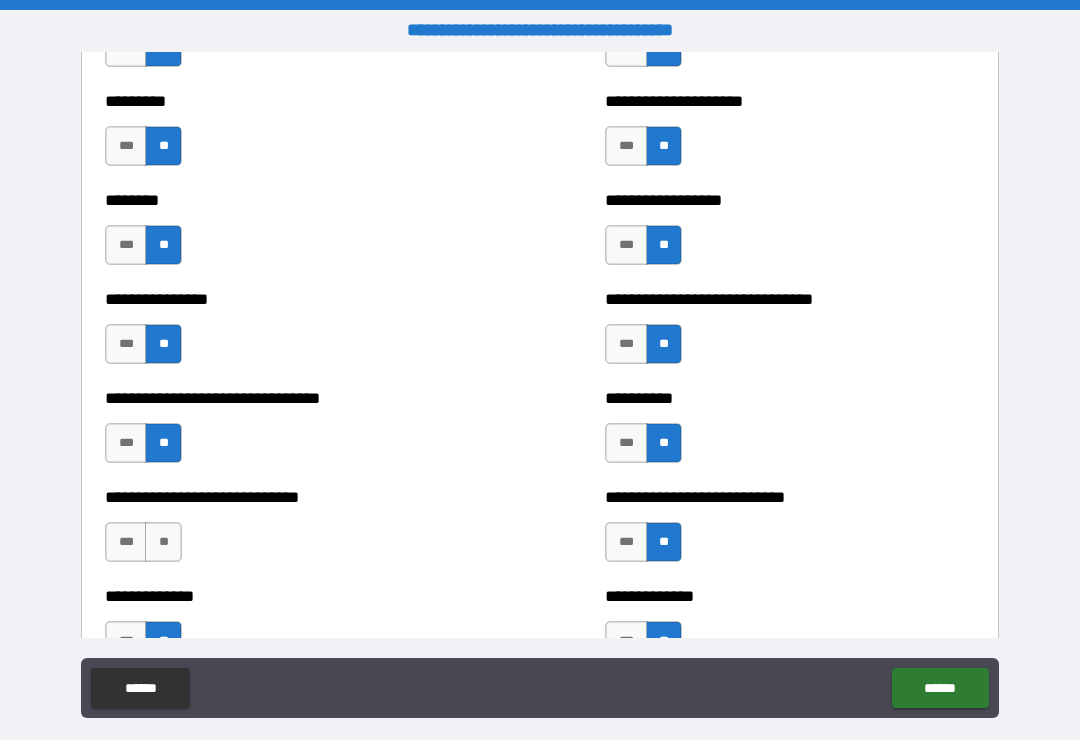 click on "**" at bounding box center [163, 542] 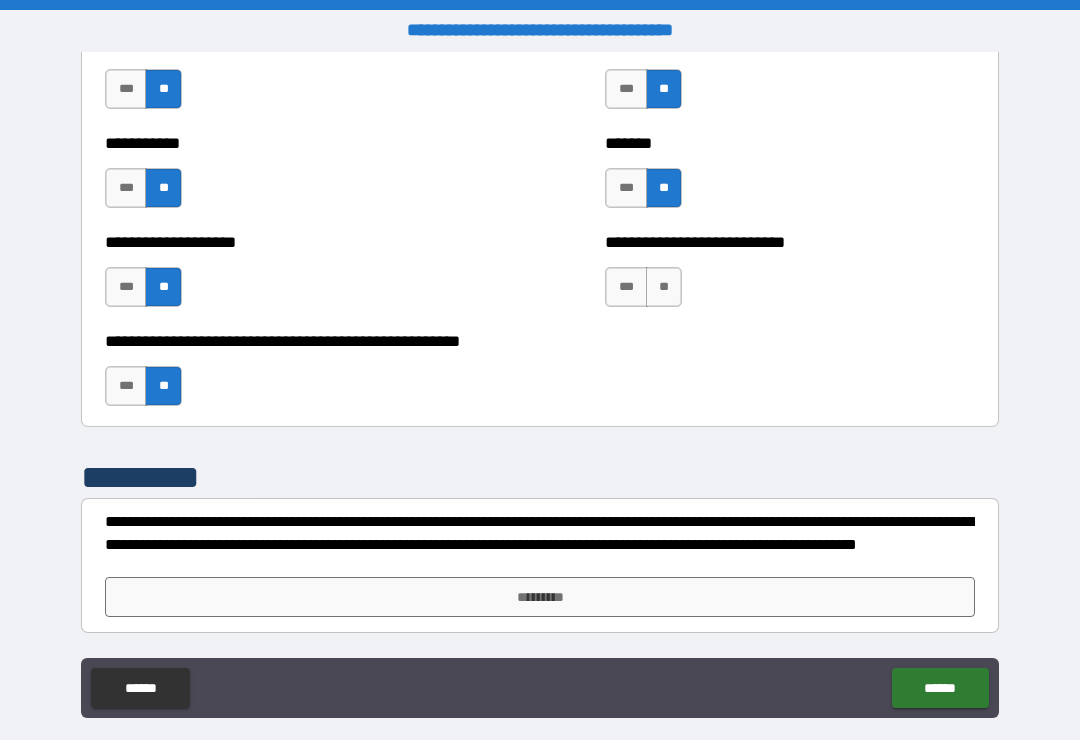 scroll, scrollTop: 7996, scrollLeft: 0, axis: vertical 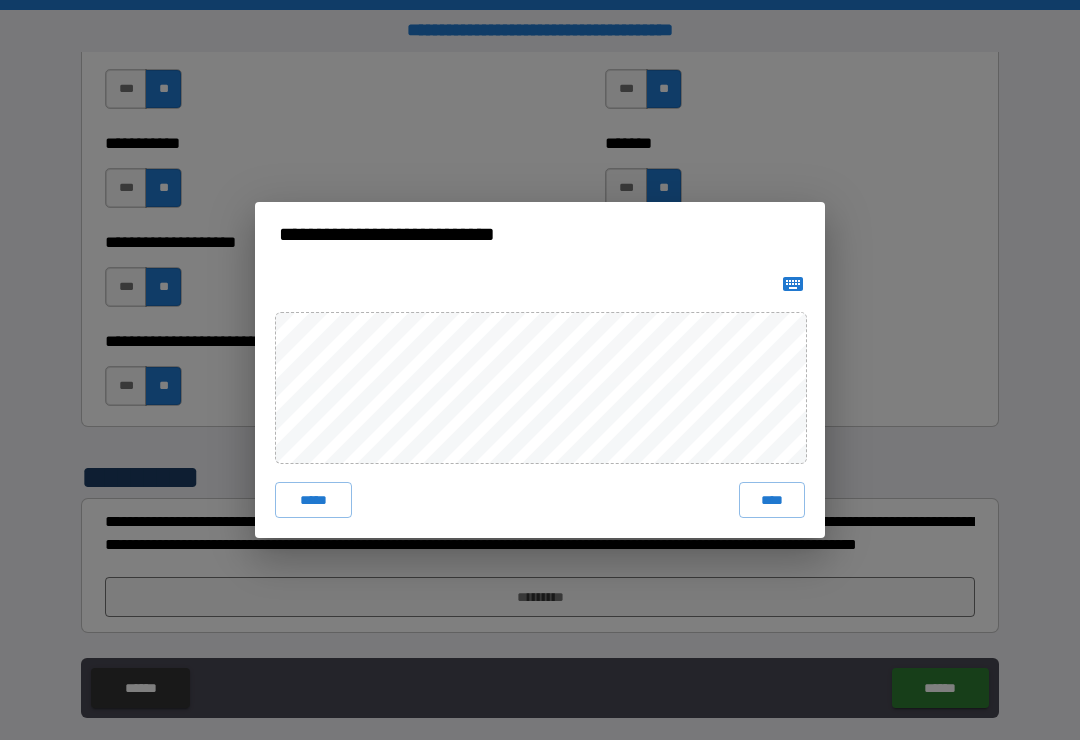 click on "****" at bounding box center (772, 500) 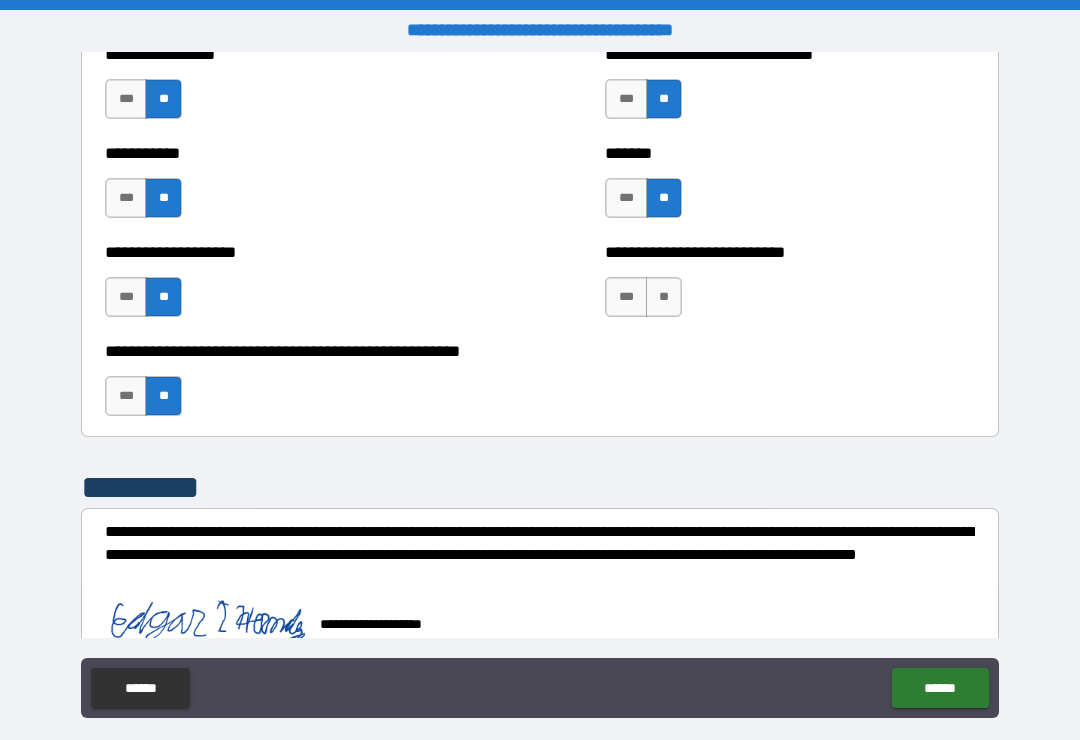 click on "******" at bounding box center (940, 688) 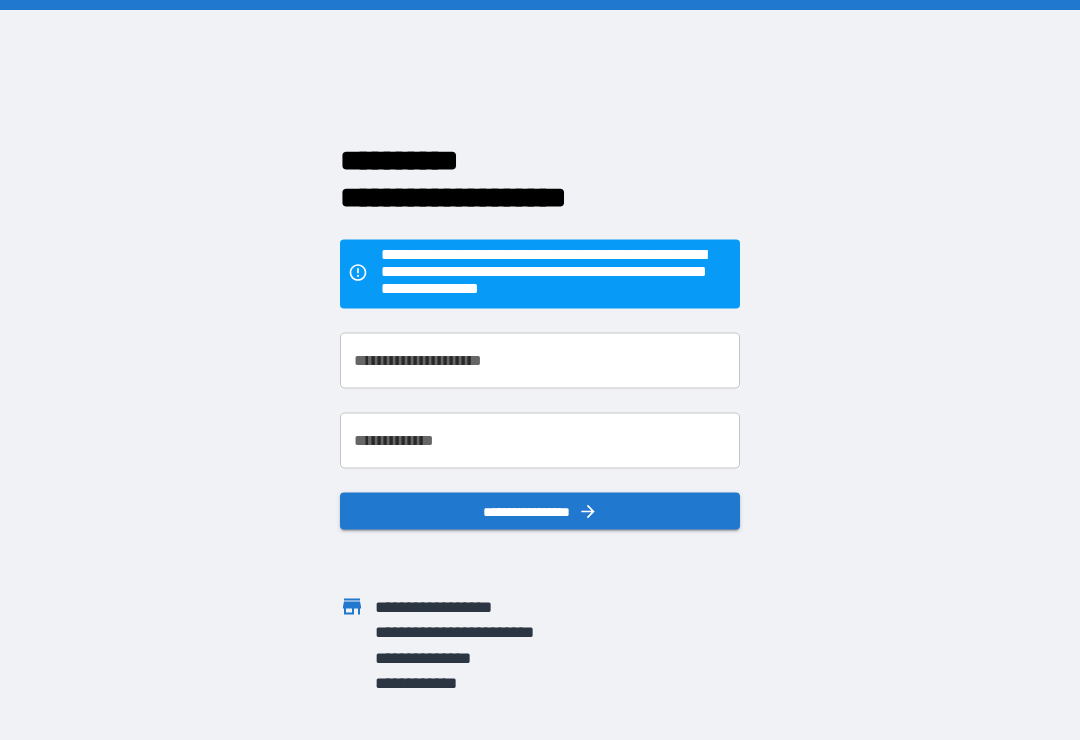click on "**********" at bounding box center [540, 370] 